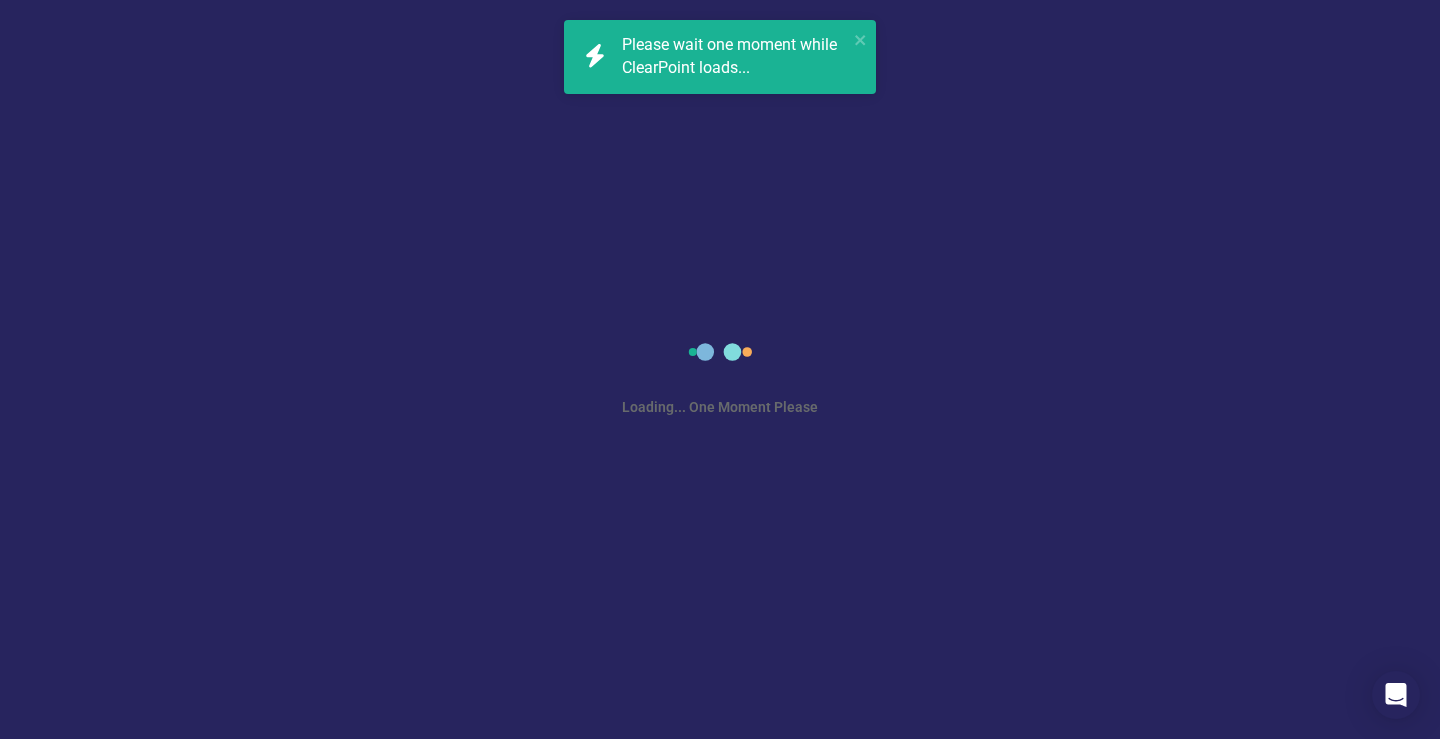 scroll, scrollTop: 0, scrollLeft: 0, axis: both 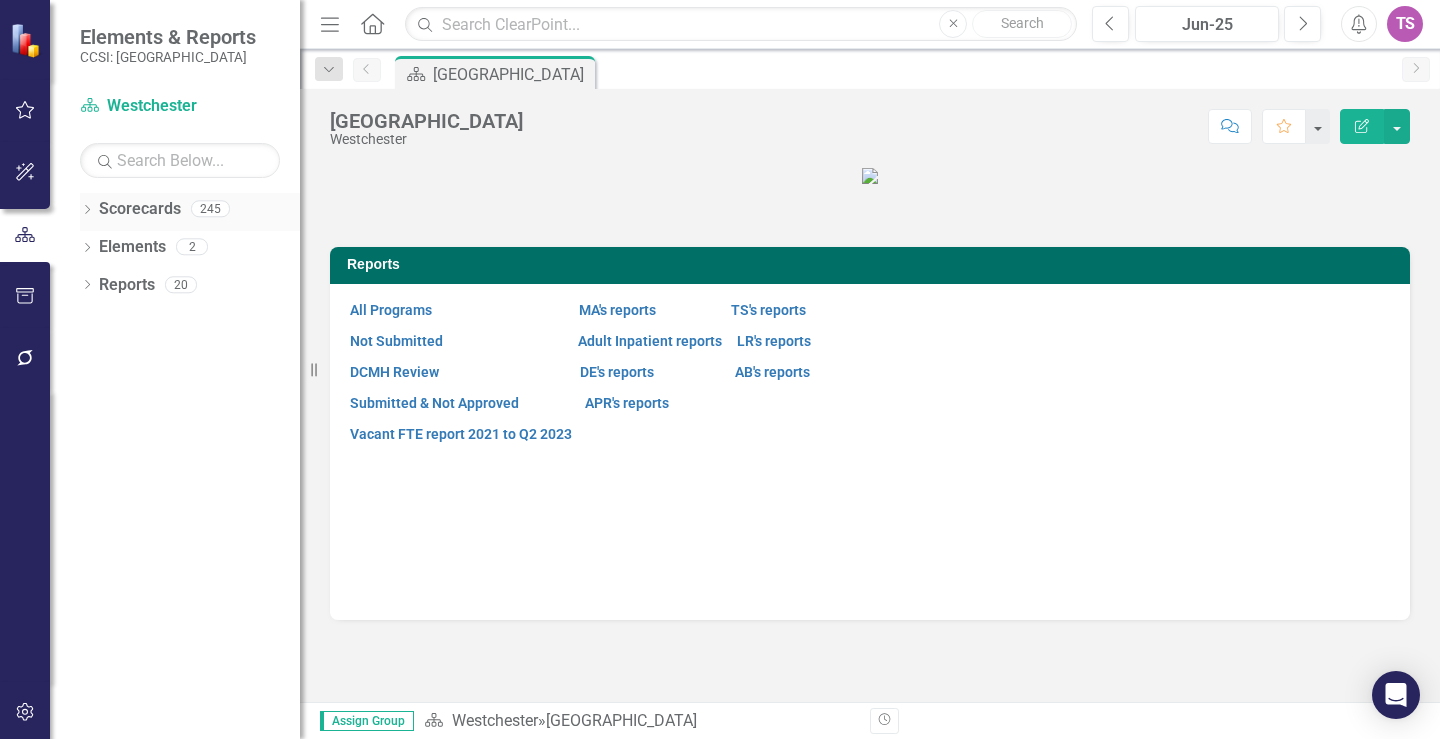 click 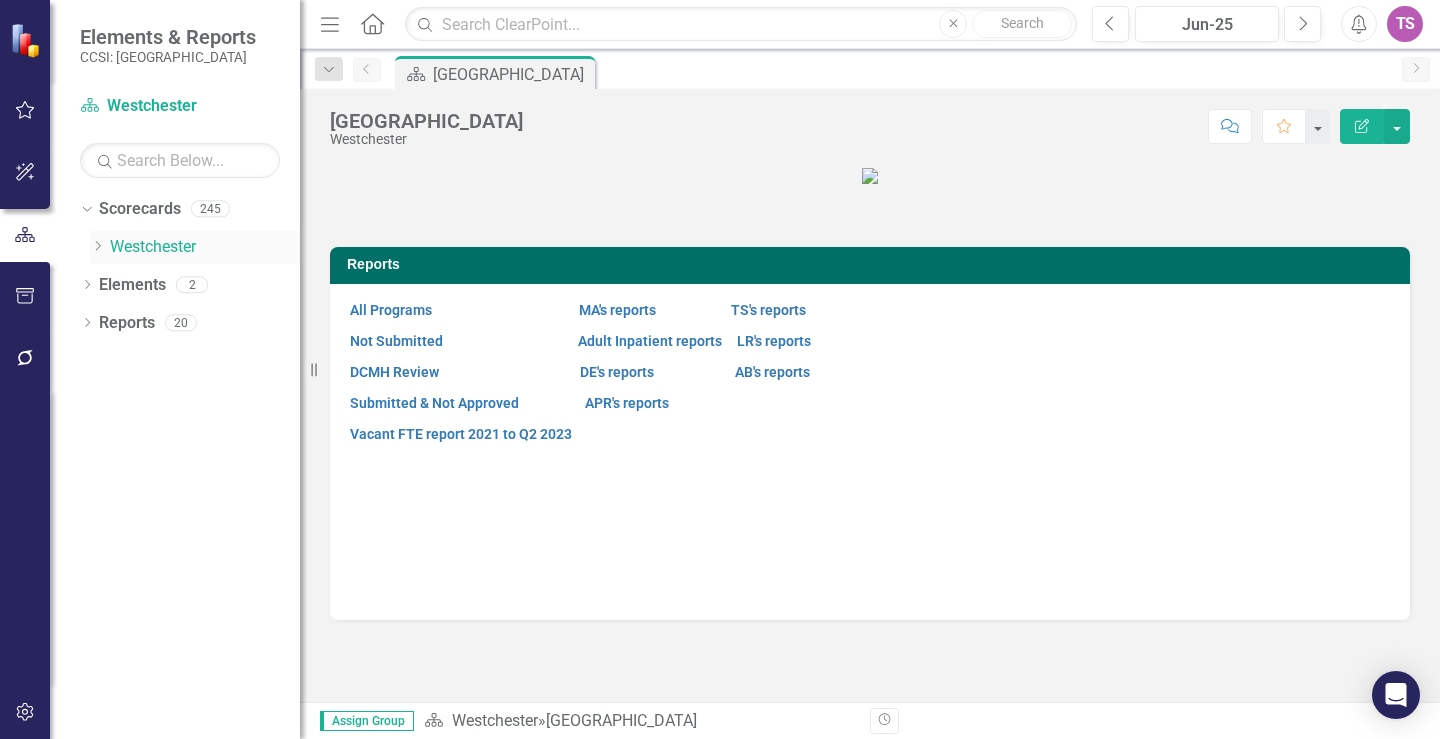 click on "Dropdown" 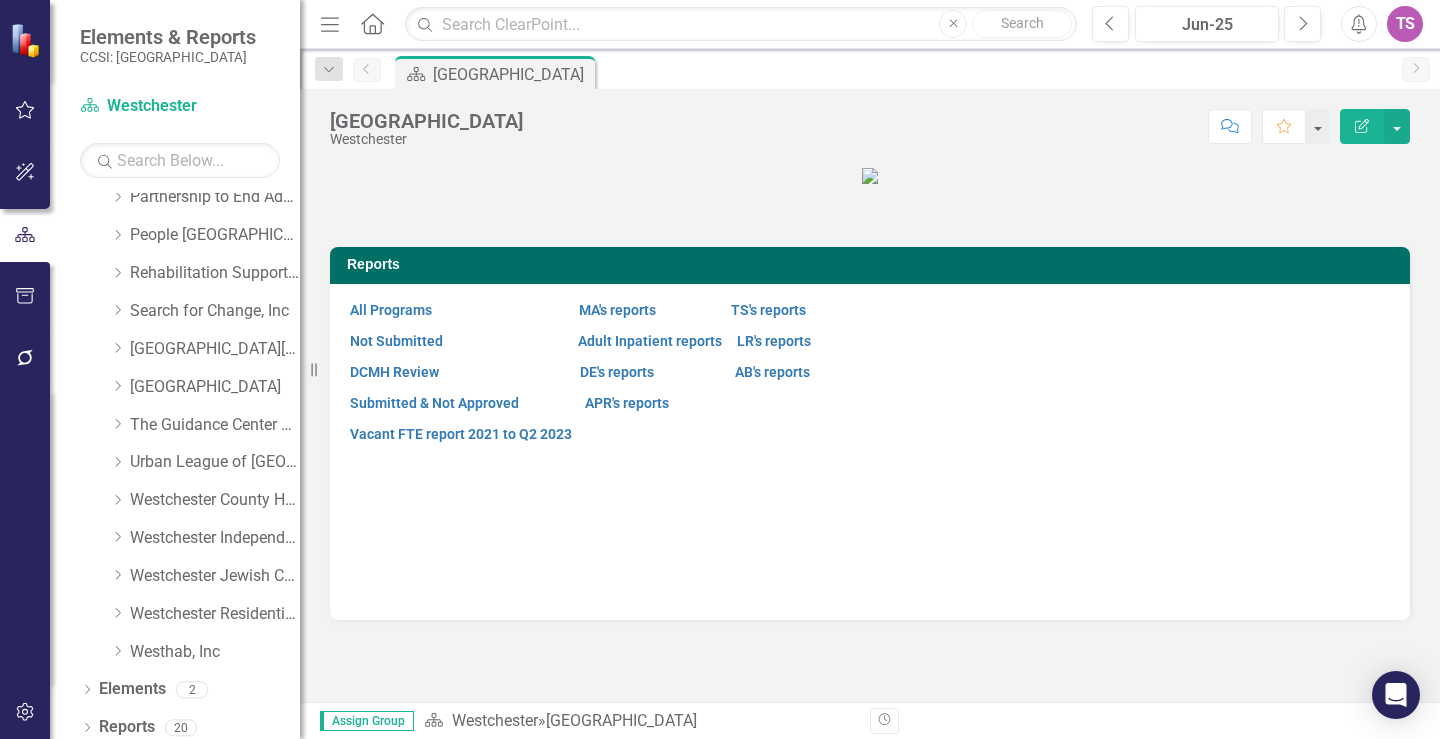 scroll, scrollTop: 1119, scrollLeft: 0, axis: vertical 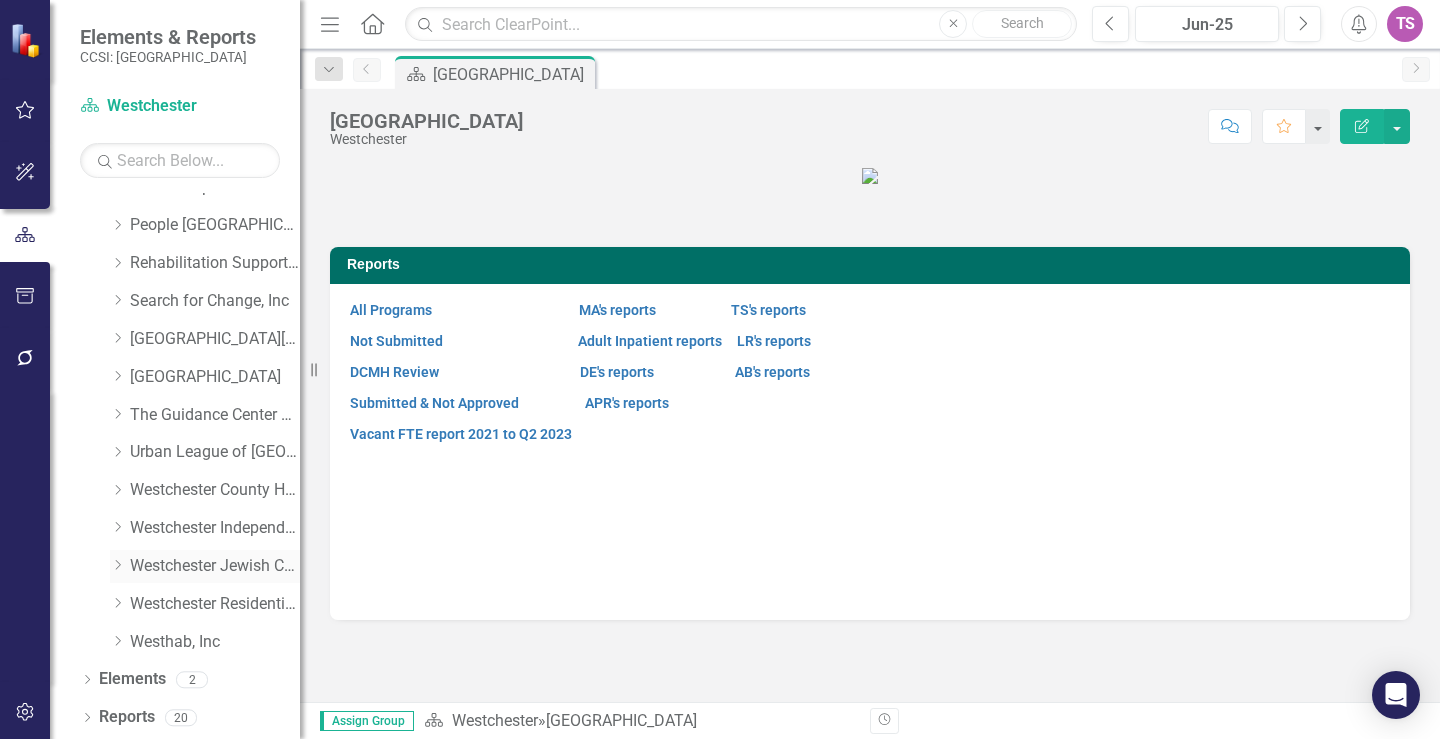 click on "Dropdown" 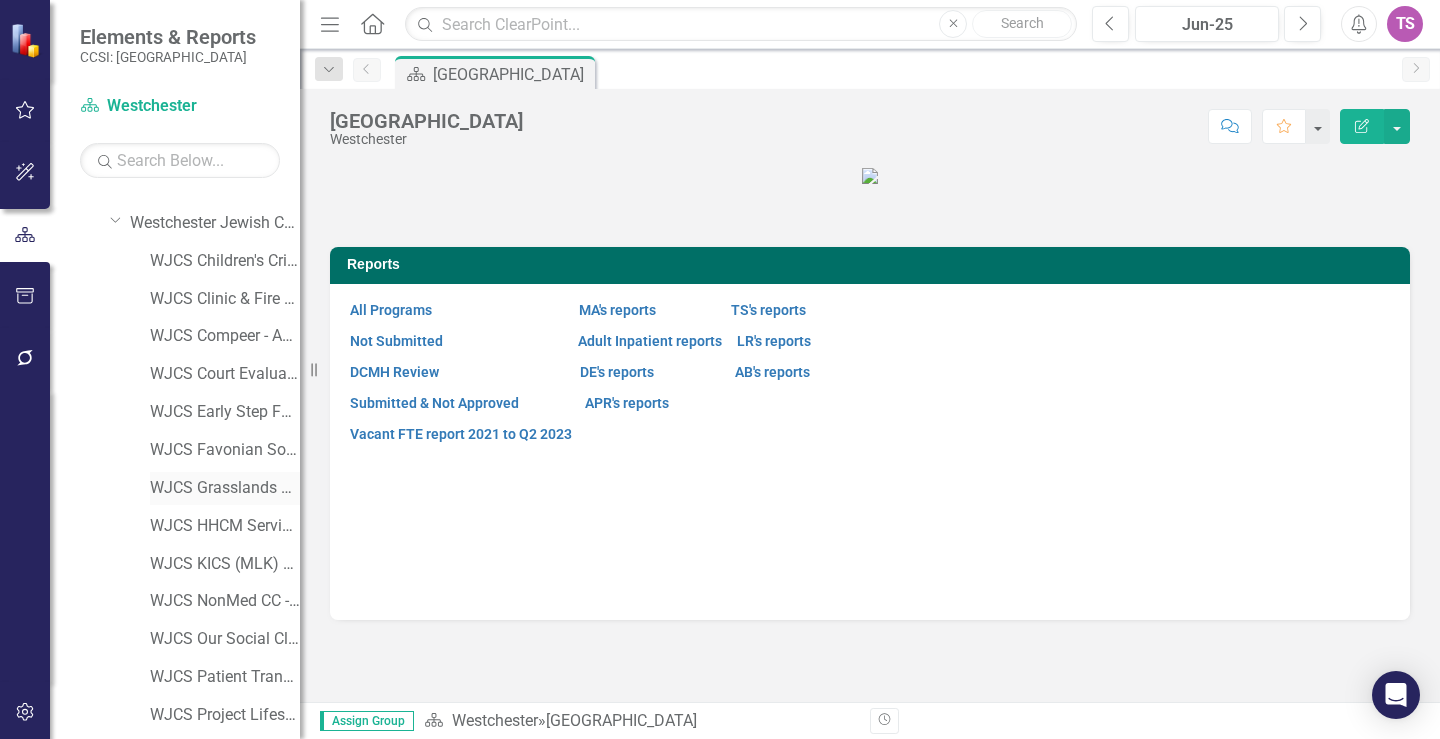 scroll, scrollTop: 1376, scrollLeft: 0, axis: vertical 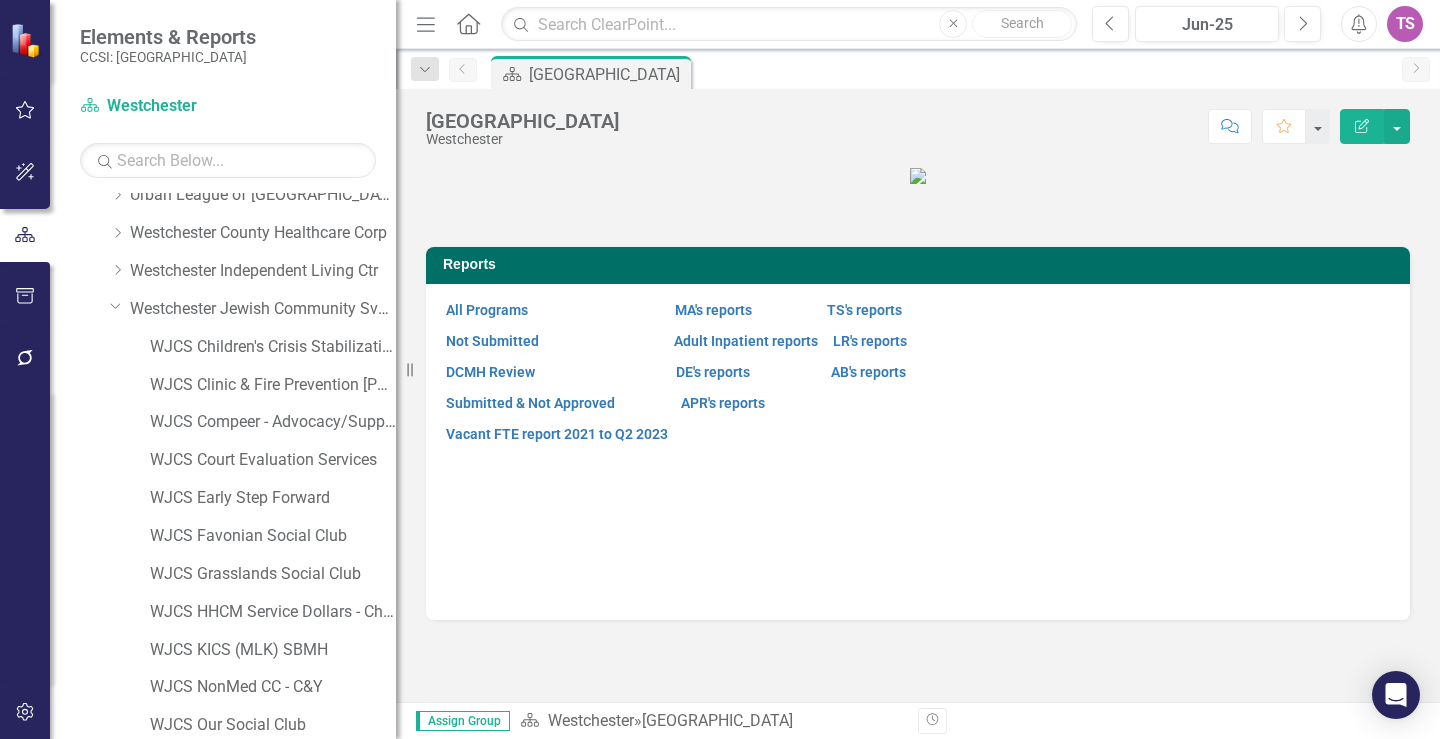 drag, startPoint x: 301, startPoint y: 48, endPoint x: 396, endPoint y: 61, distance: 95.885345 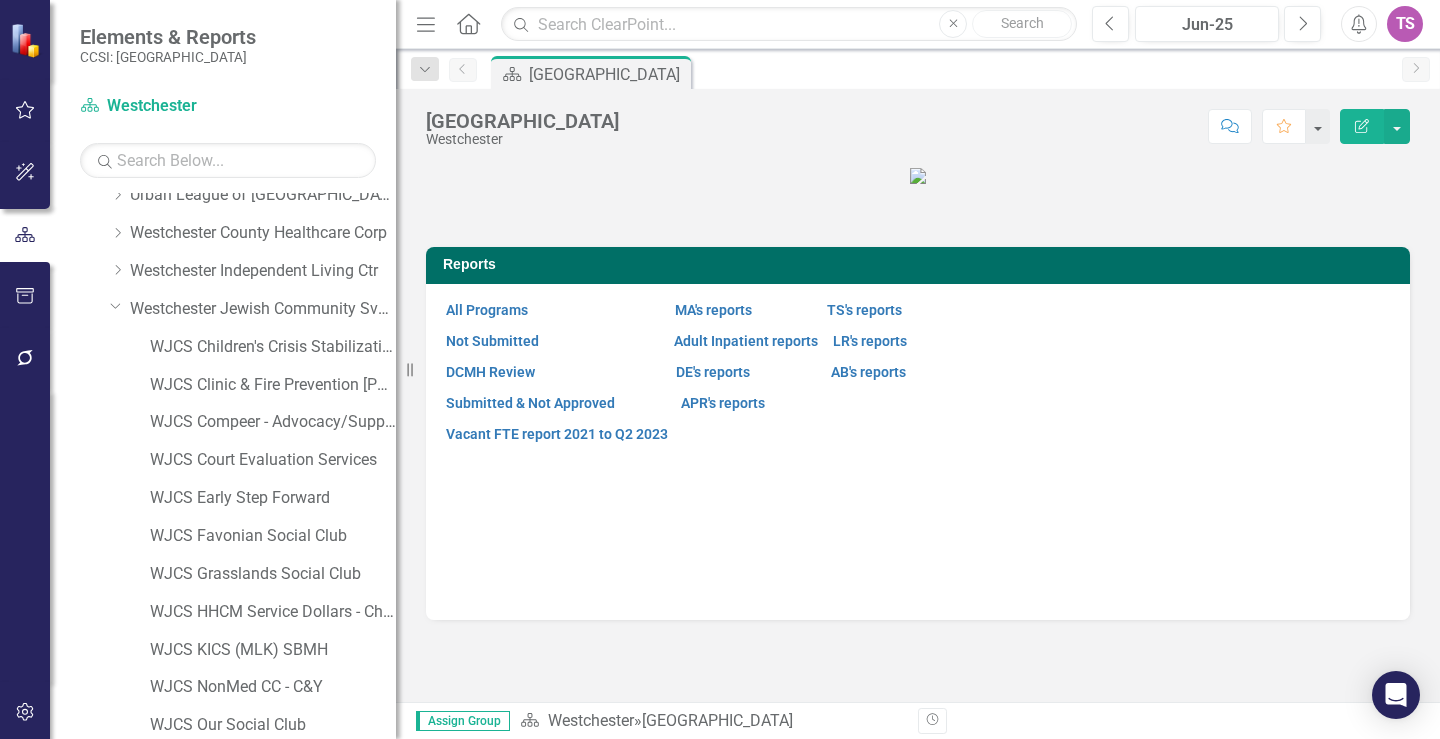 click on "Resize" at bounding box center [404, 369] 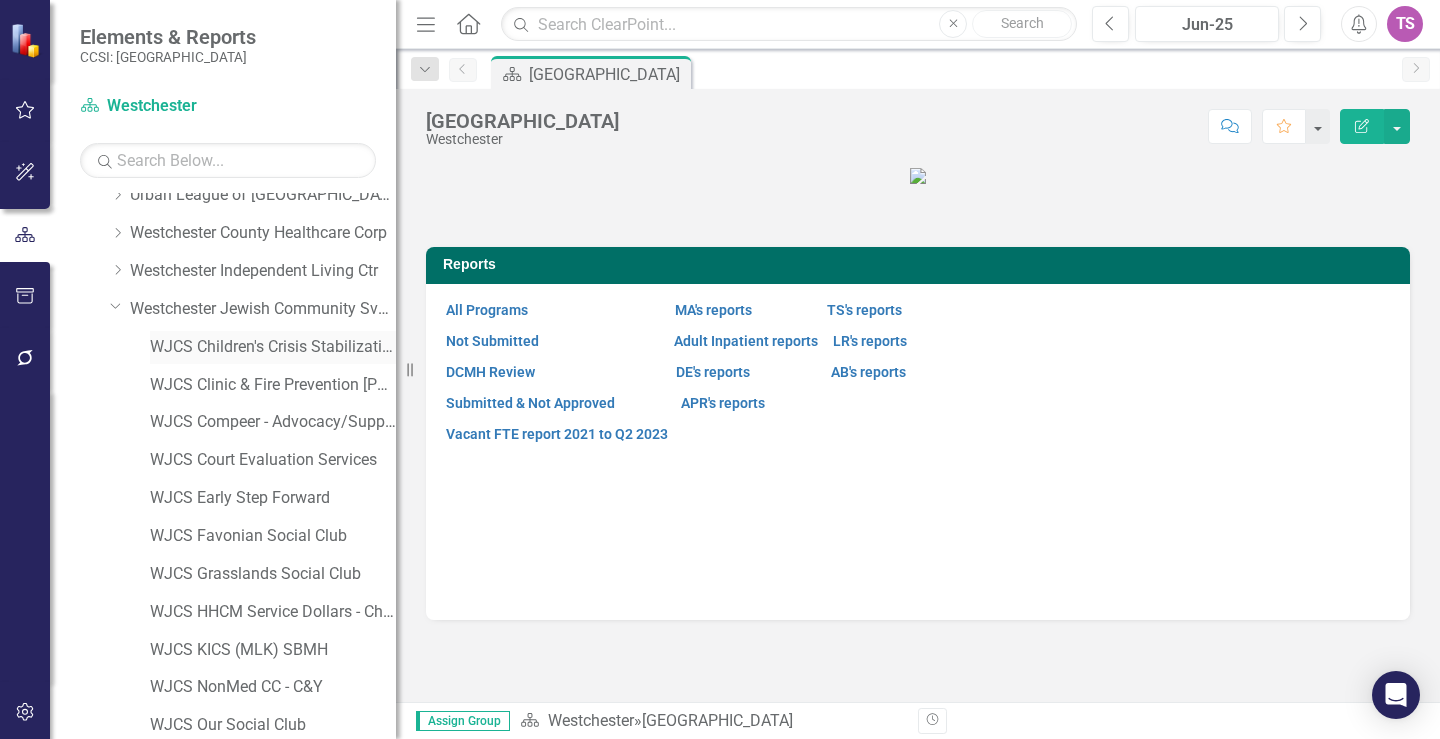 click on "WJCS Children's Crisis Stabilization" at bounding box center [273, 347] 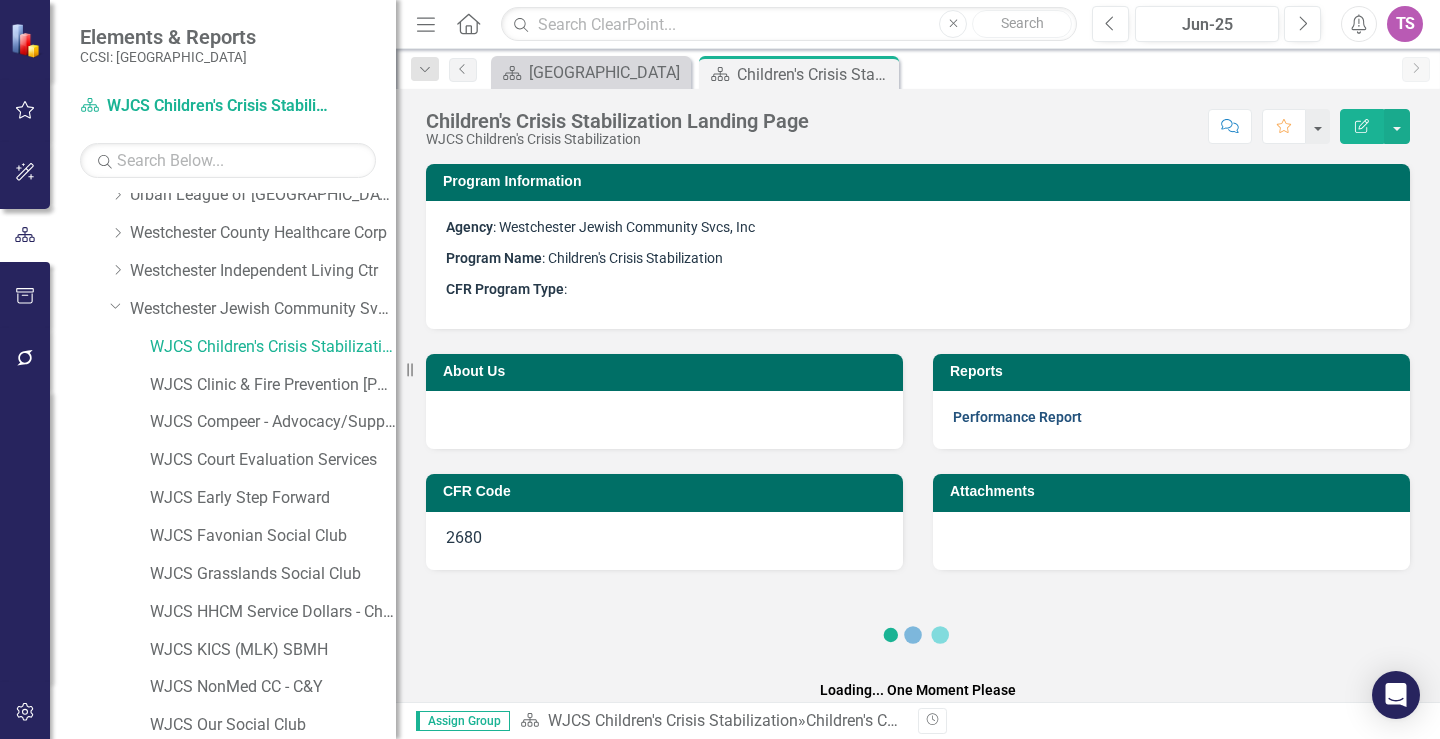 click on "Performance Report" at bounding box center (1017, 417) 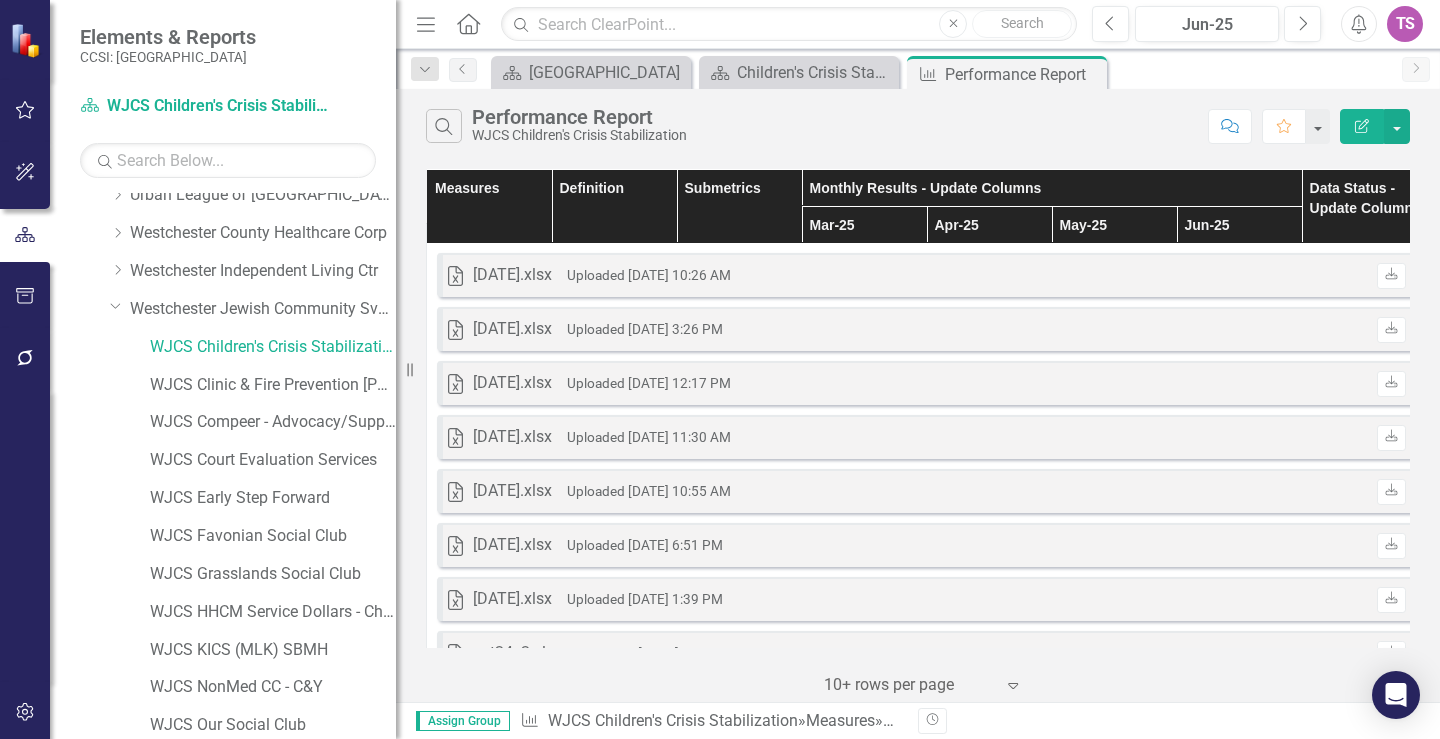 scroll, scrollTop: 0, scrollLeft: 0, axis: both 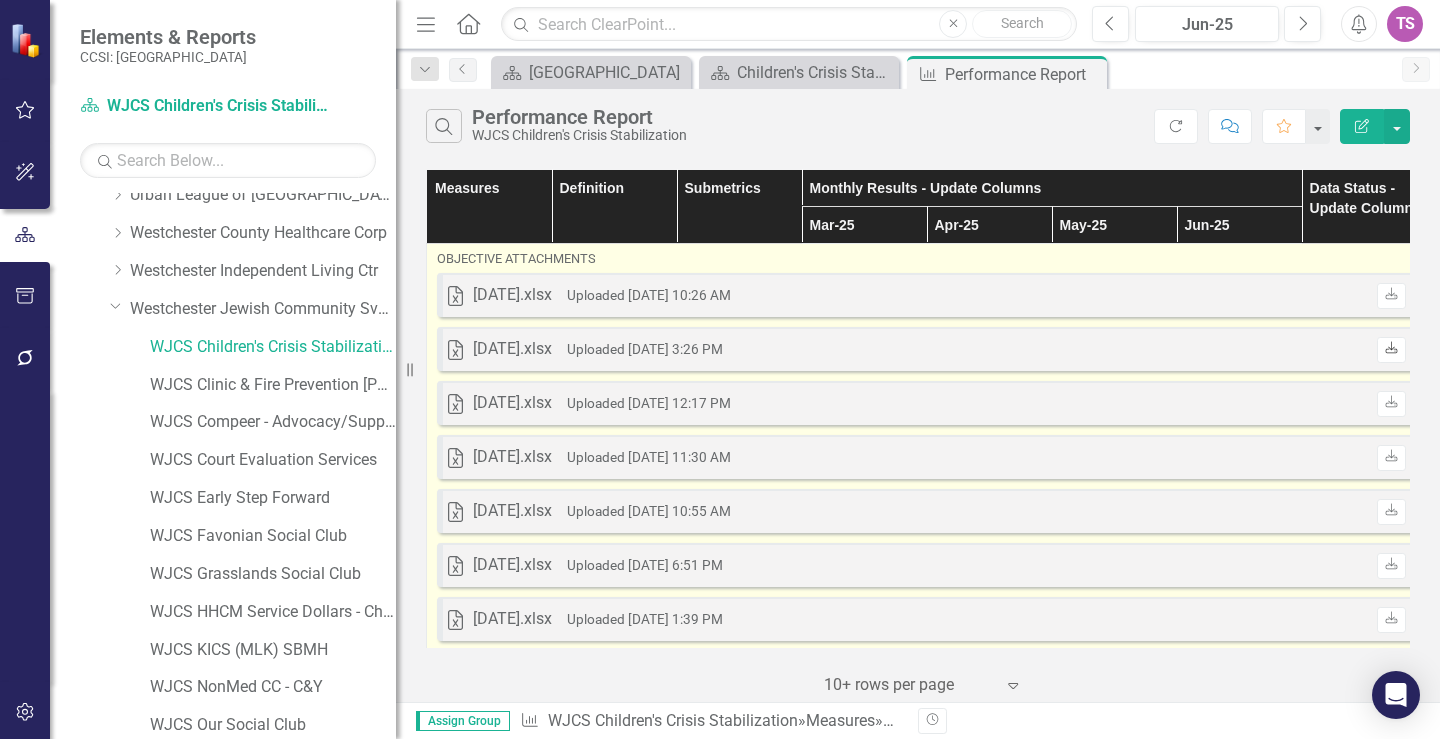 click on "Download" 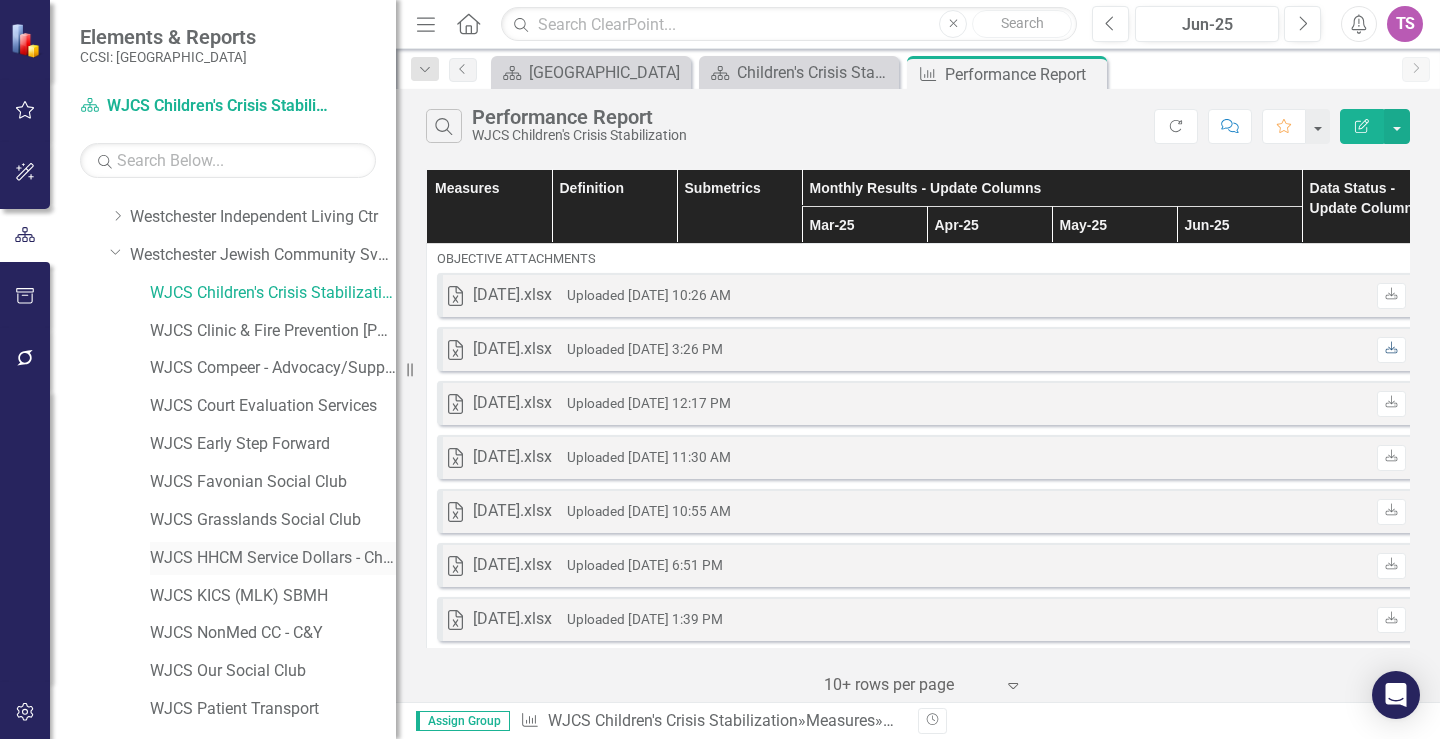 scroll, scrollTop: 1476, scrollLeft: 0, axis: vertical 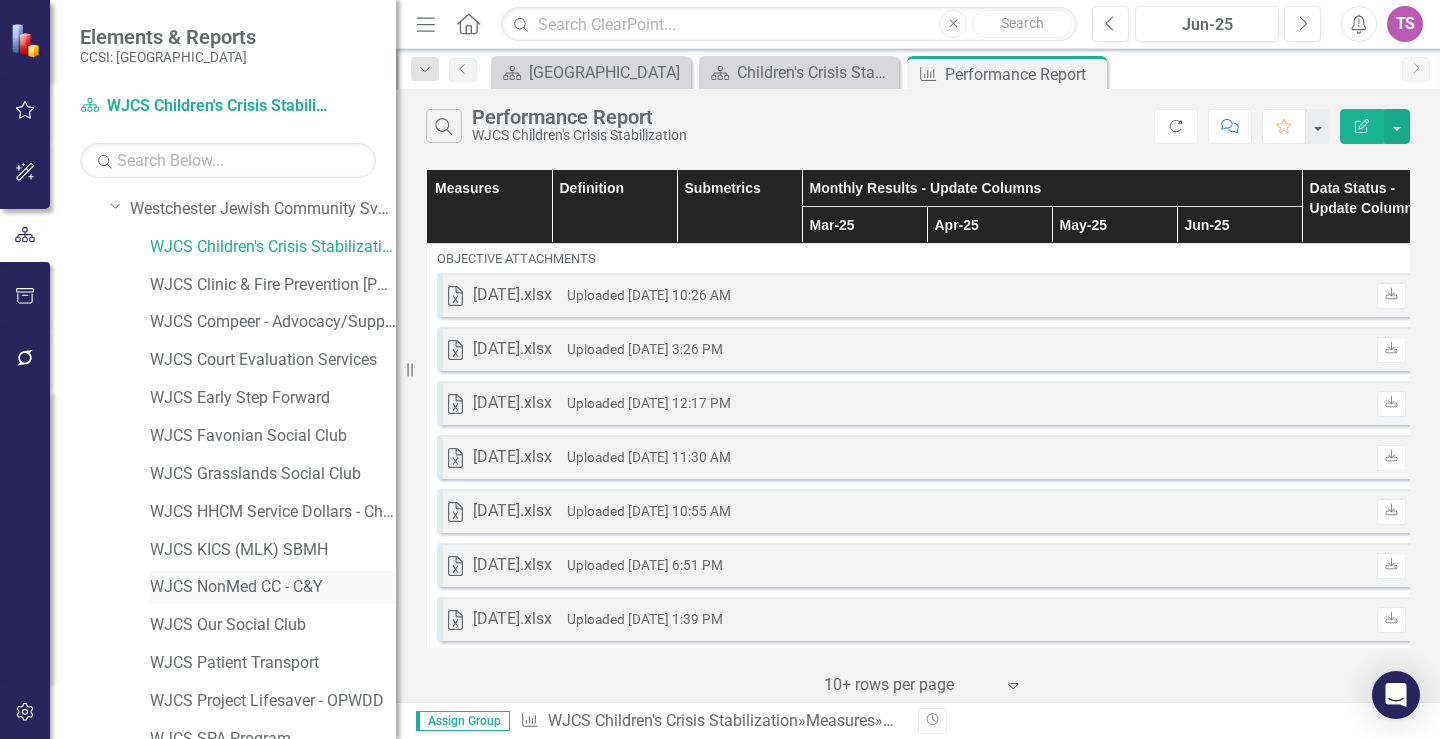 click on "WJCS NonMed CC - C&Y" at bounding box center (273, 587) 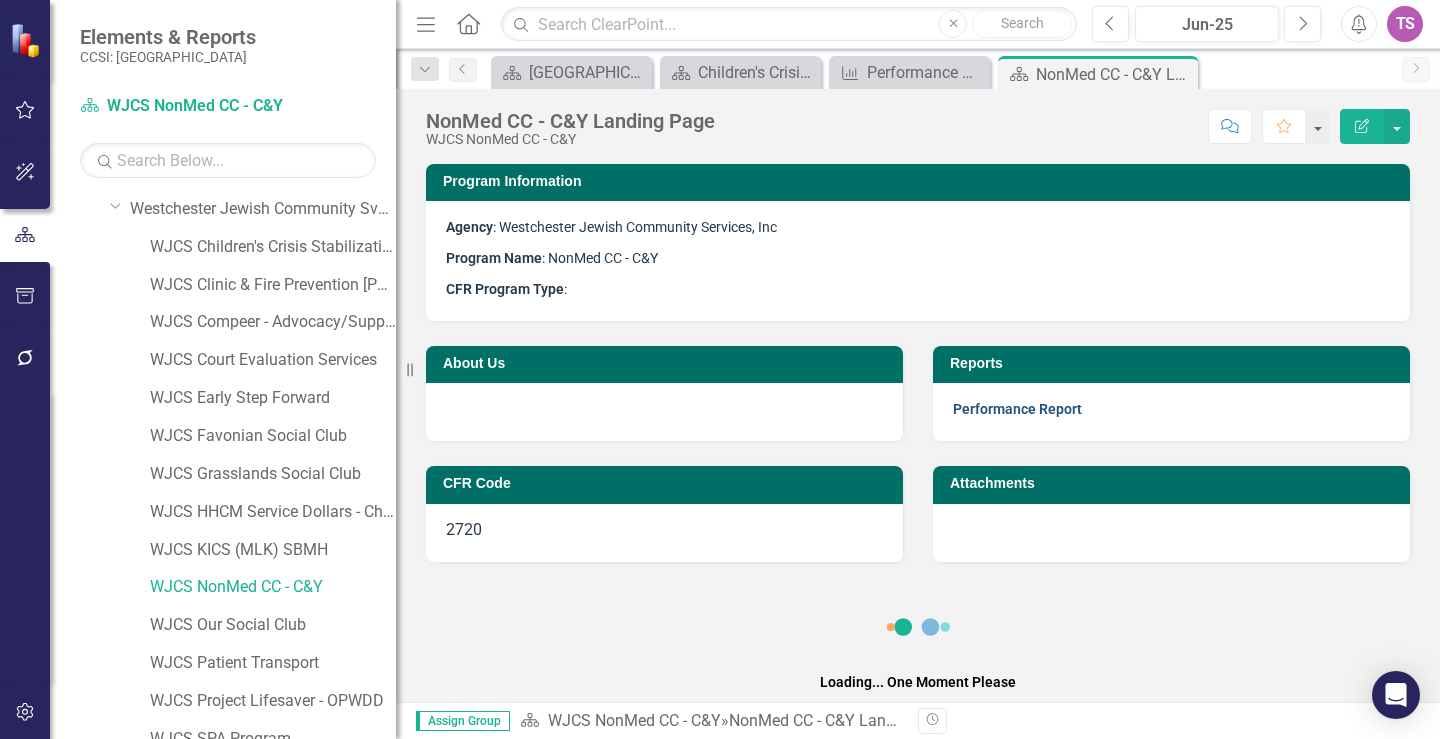 click on "Performance Report" at bounding box center [1017, 409] 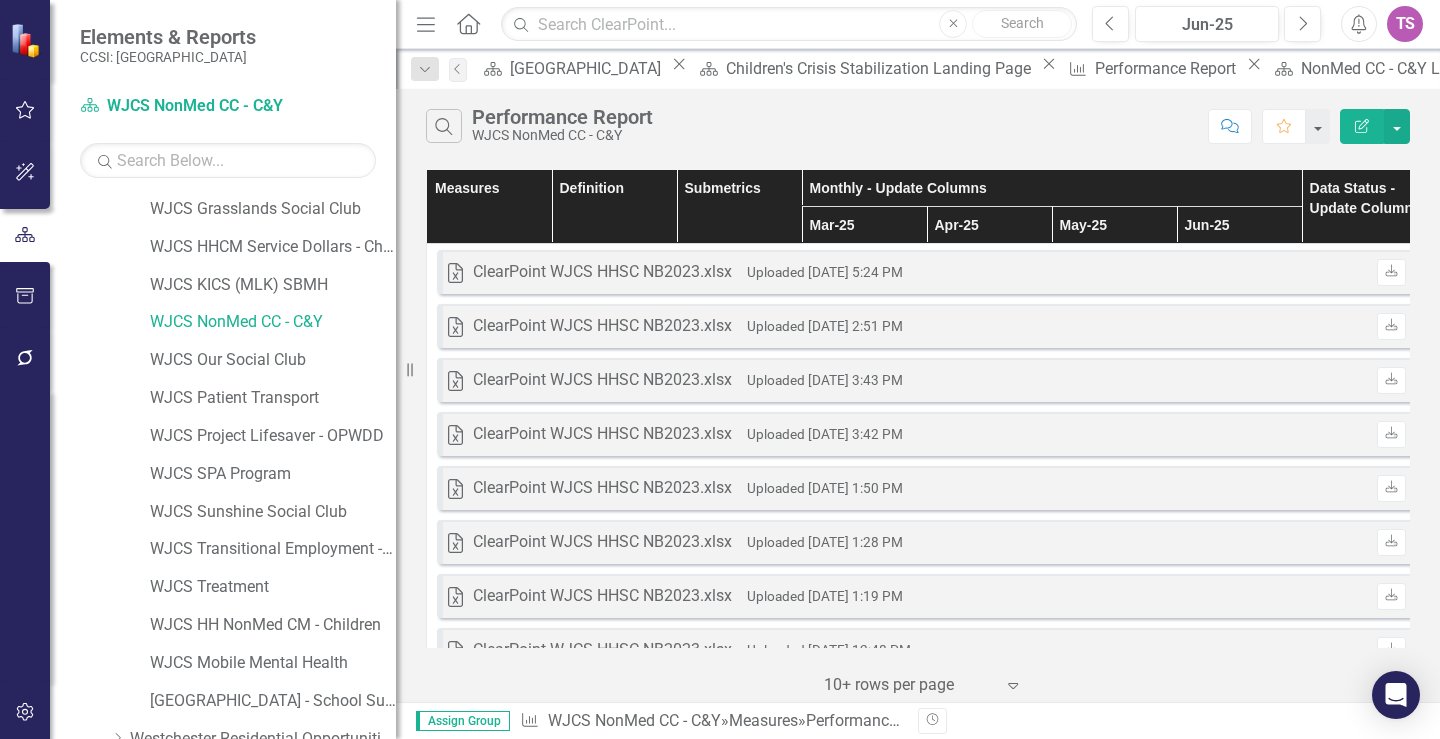 scroll, scrollTop: 1776, scrollLeft: 0, axis: vertical 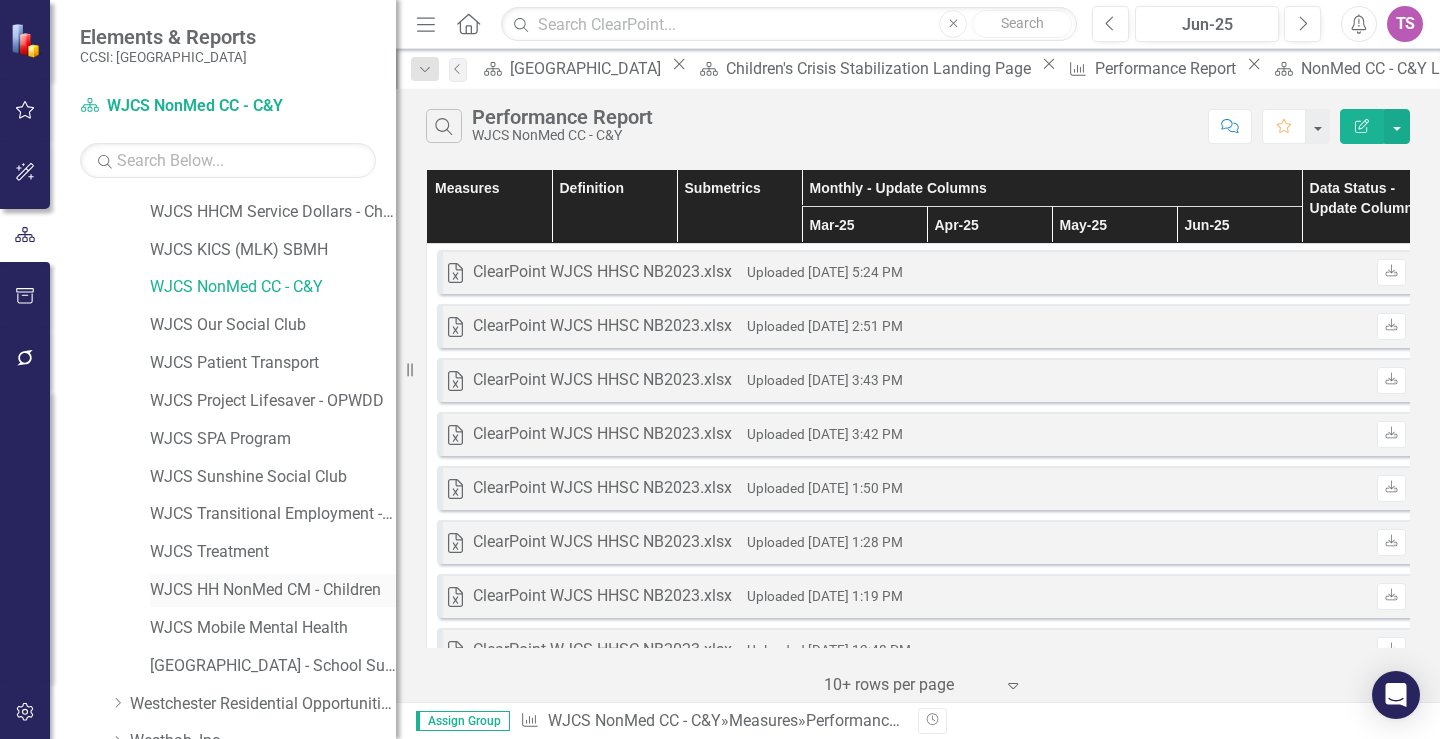 click on "WJCS HH NonMed CM - Children" at bounding box center (273, 590) 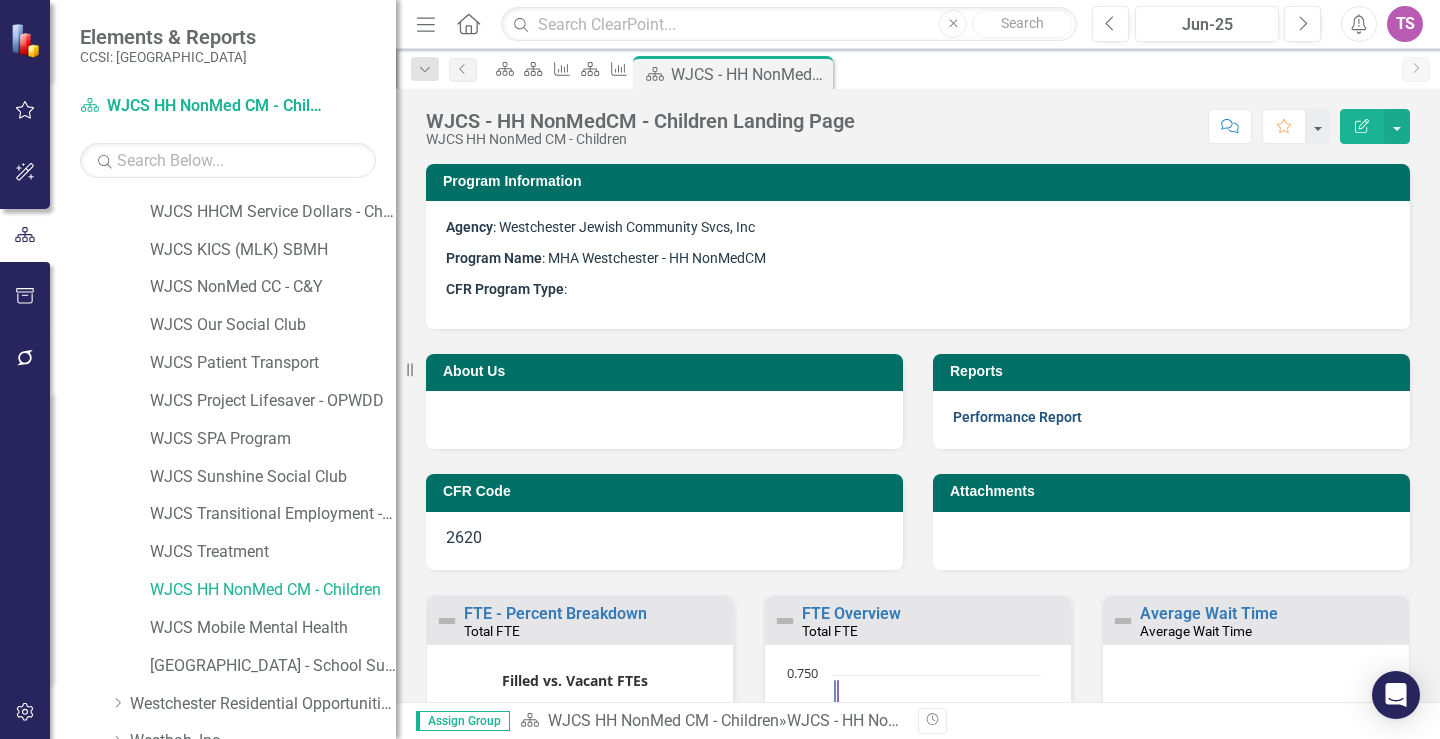 click on "Performance Report" at bounding box center (1017, 417) 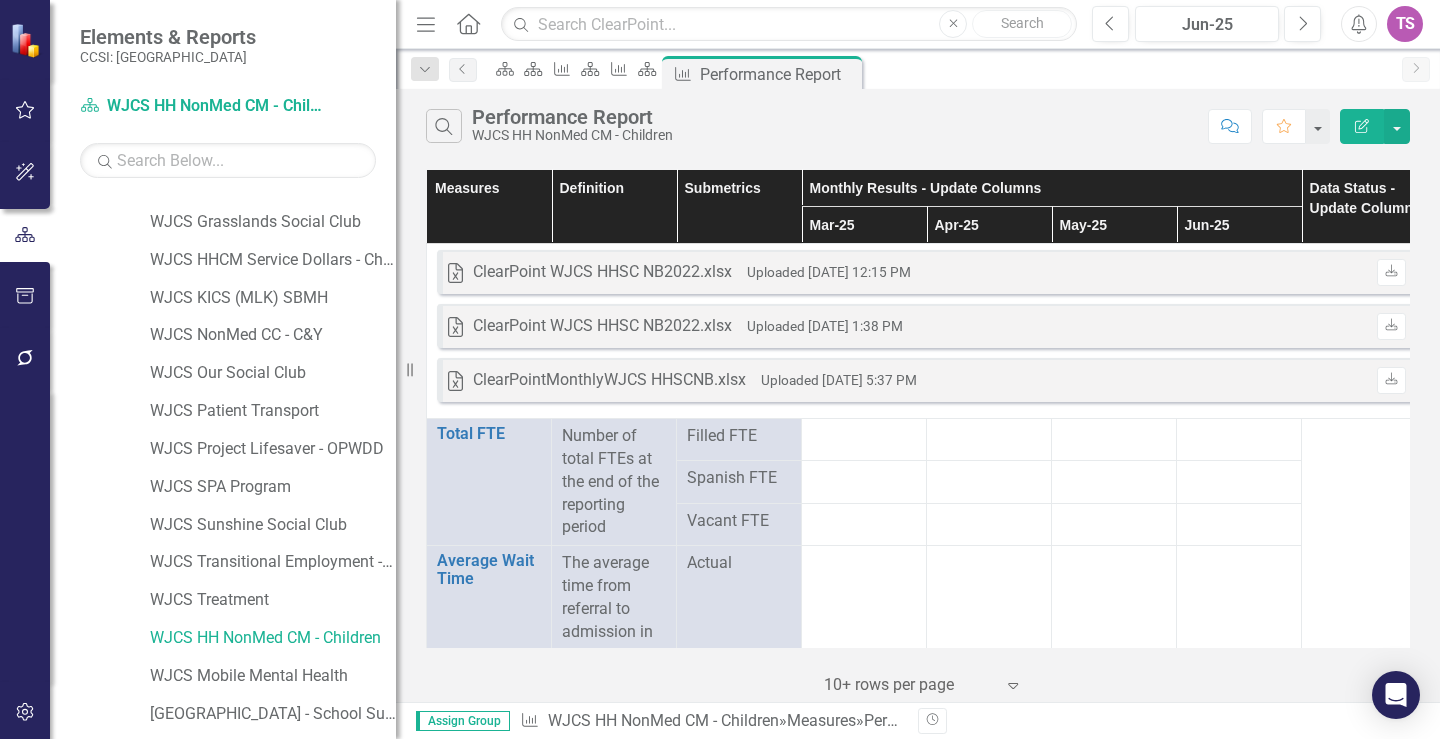scroll, scrollTop: 1776, scrollLeft: 0, axis: vertical 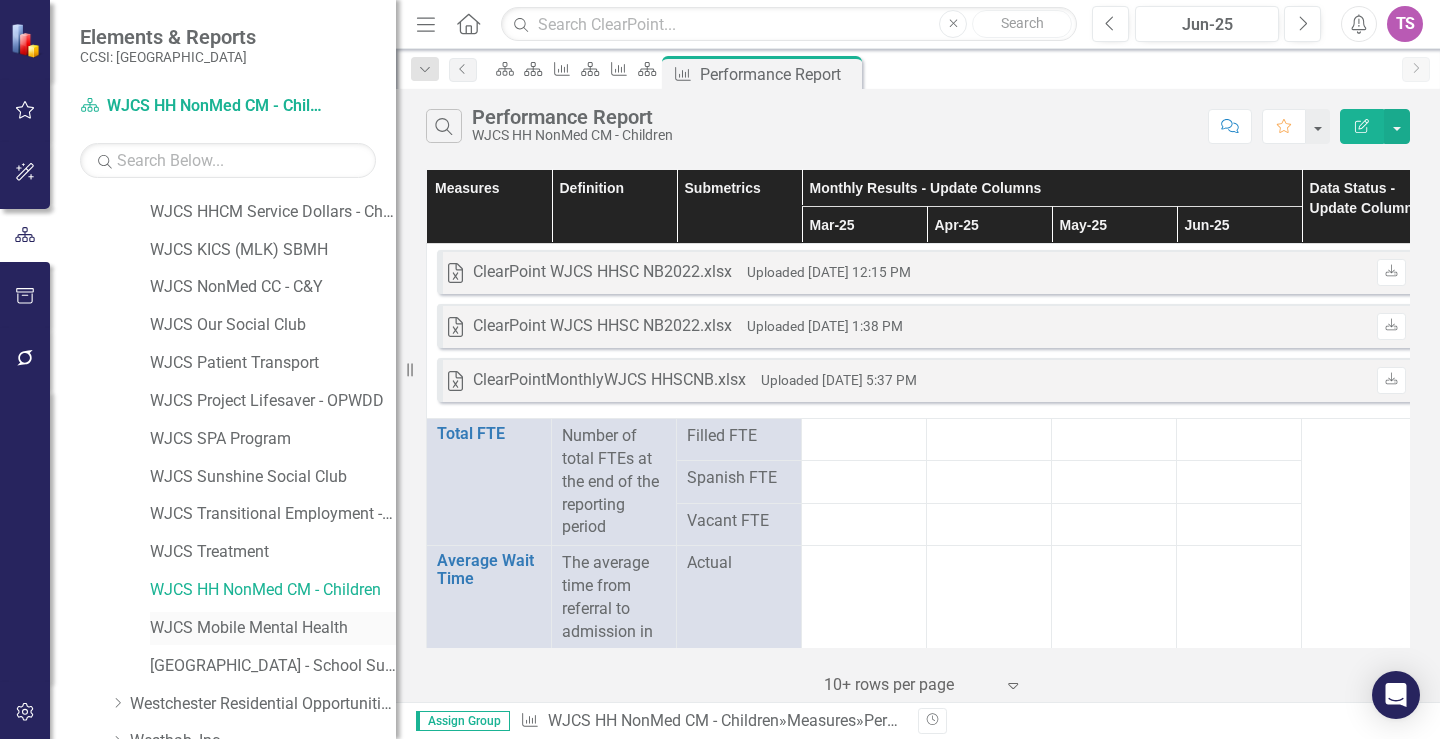 click on "WJCS Mobile Mental Health" at bounding box center (273, 628) 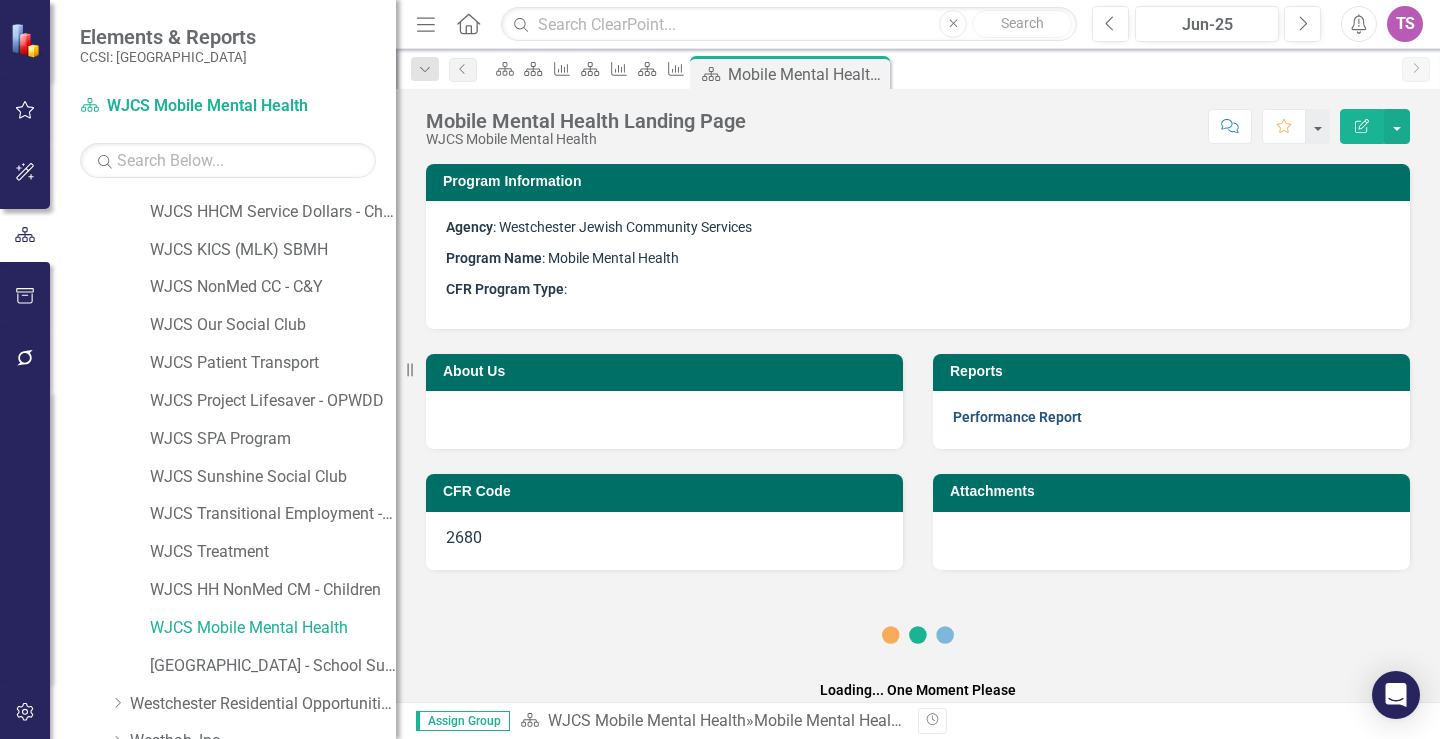 click on "Performance Report" at bounding box center [1017, 417] 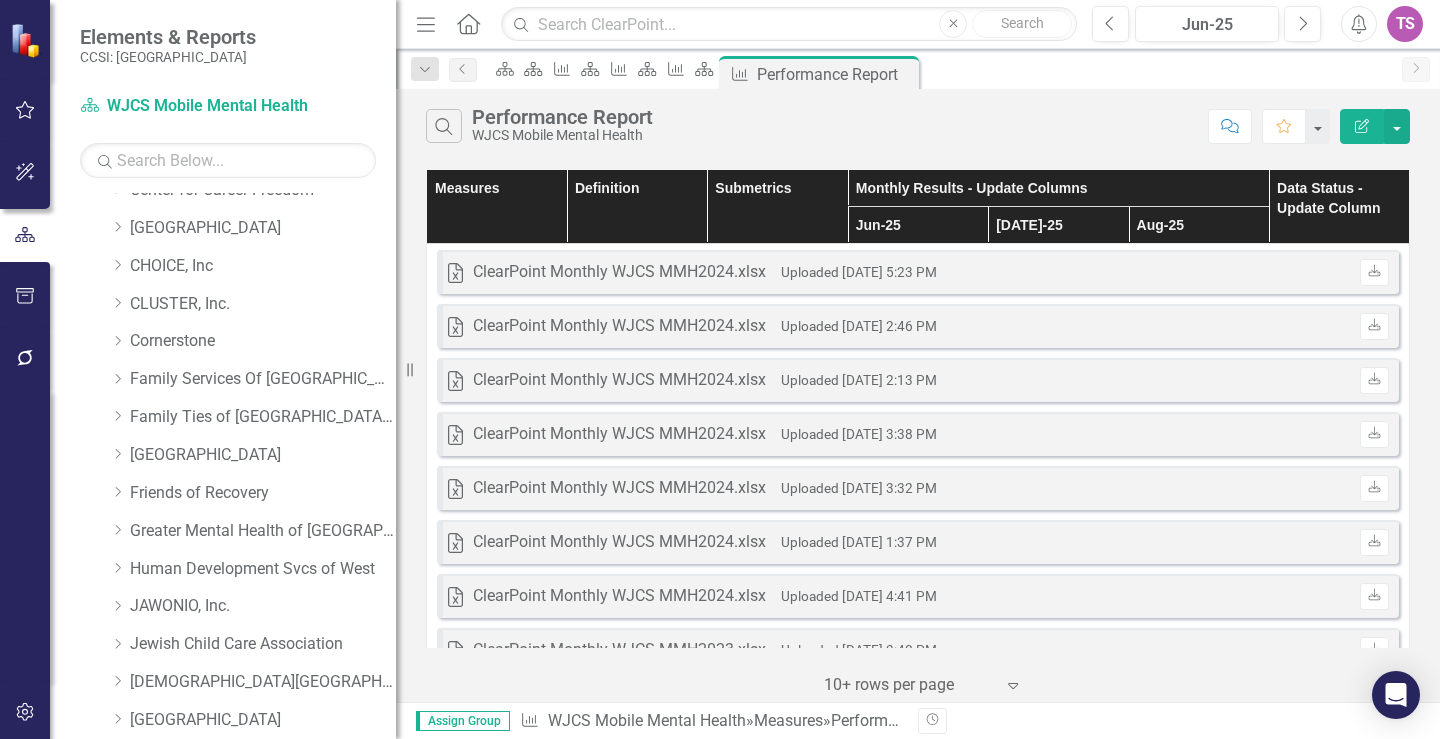 scroll, scrollTop: 300, scrollLeft: 0, axis: vertical 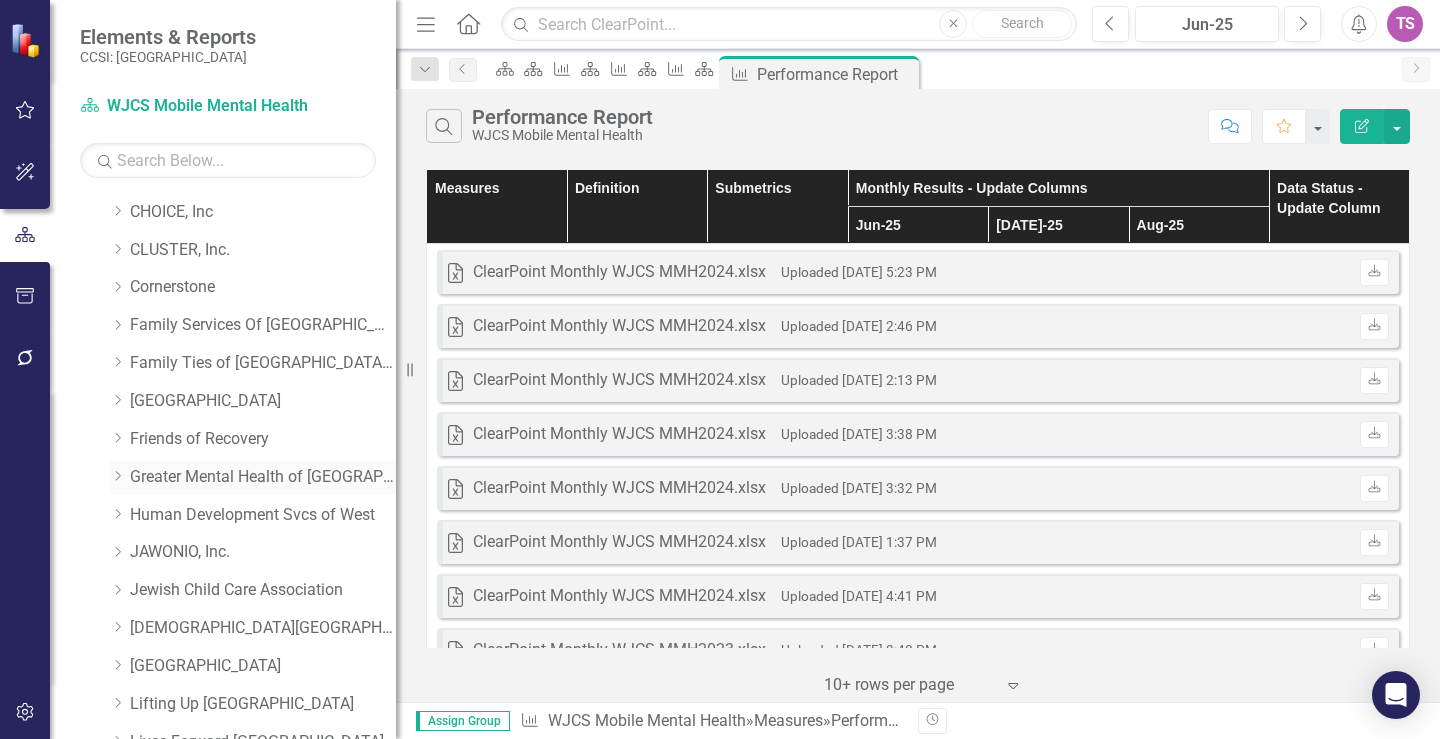 click on "Dropdown" 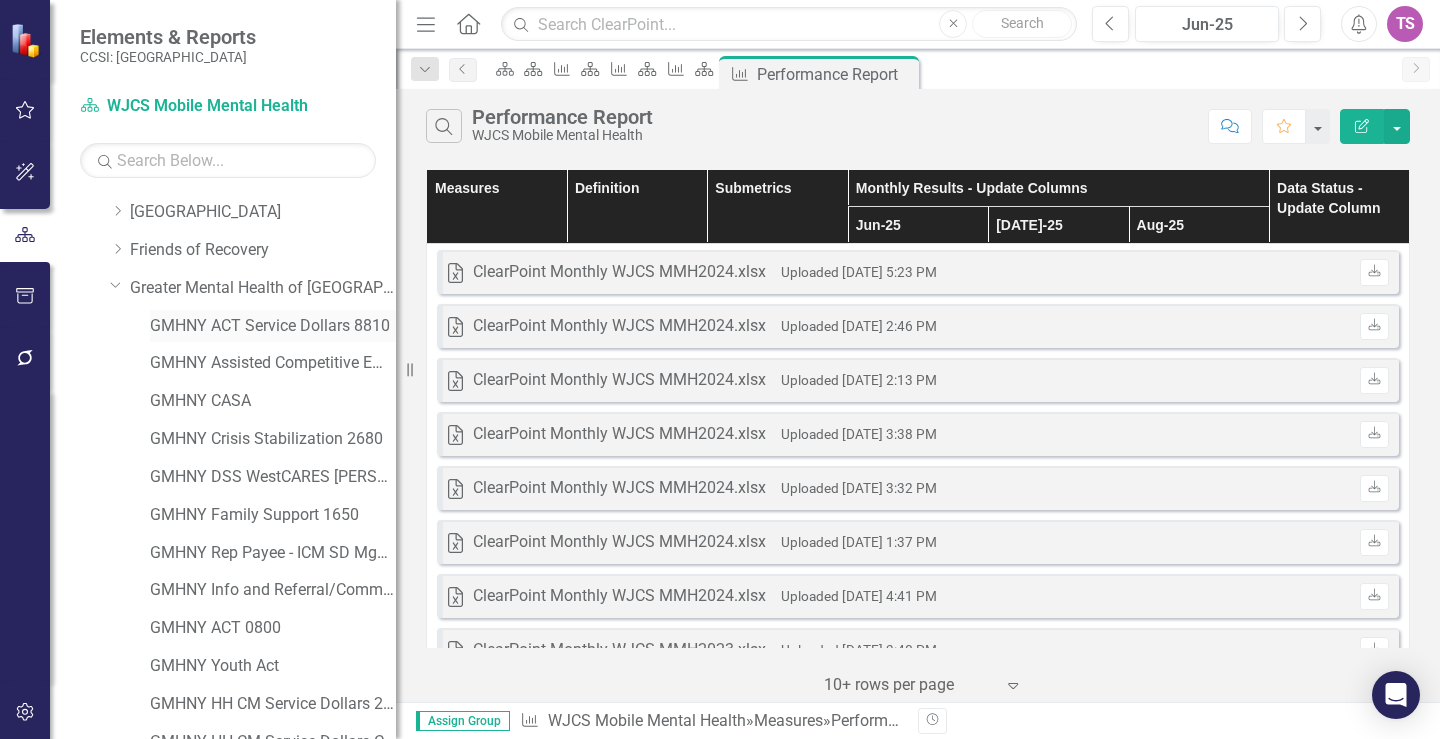 scroll, scrollTop: 500, scrollLeft: 0, axis: vertical 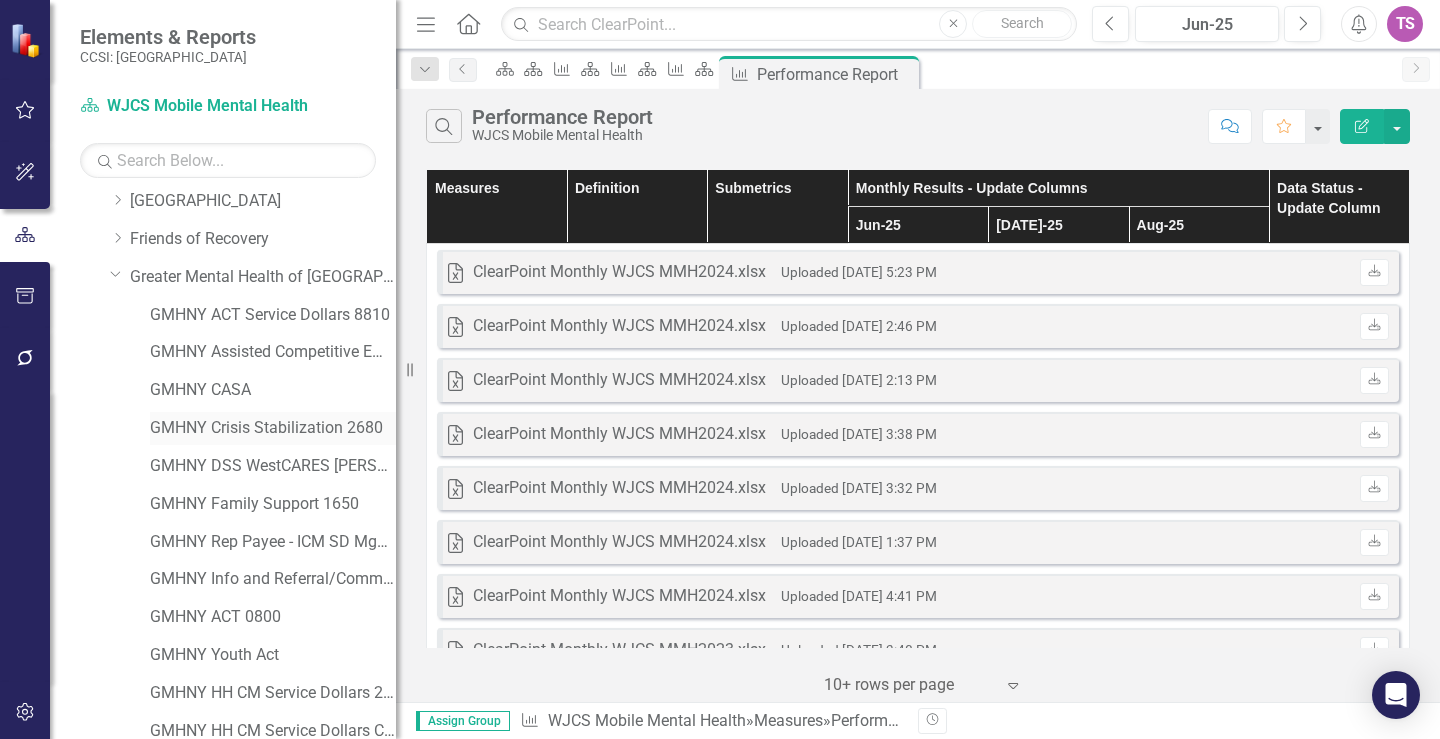 click on "GMHNY Crisis Stabilization 2680" at bounding box center (273, 428) 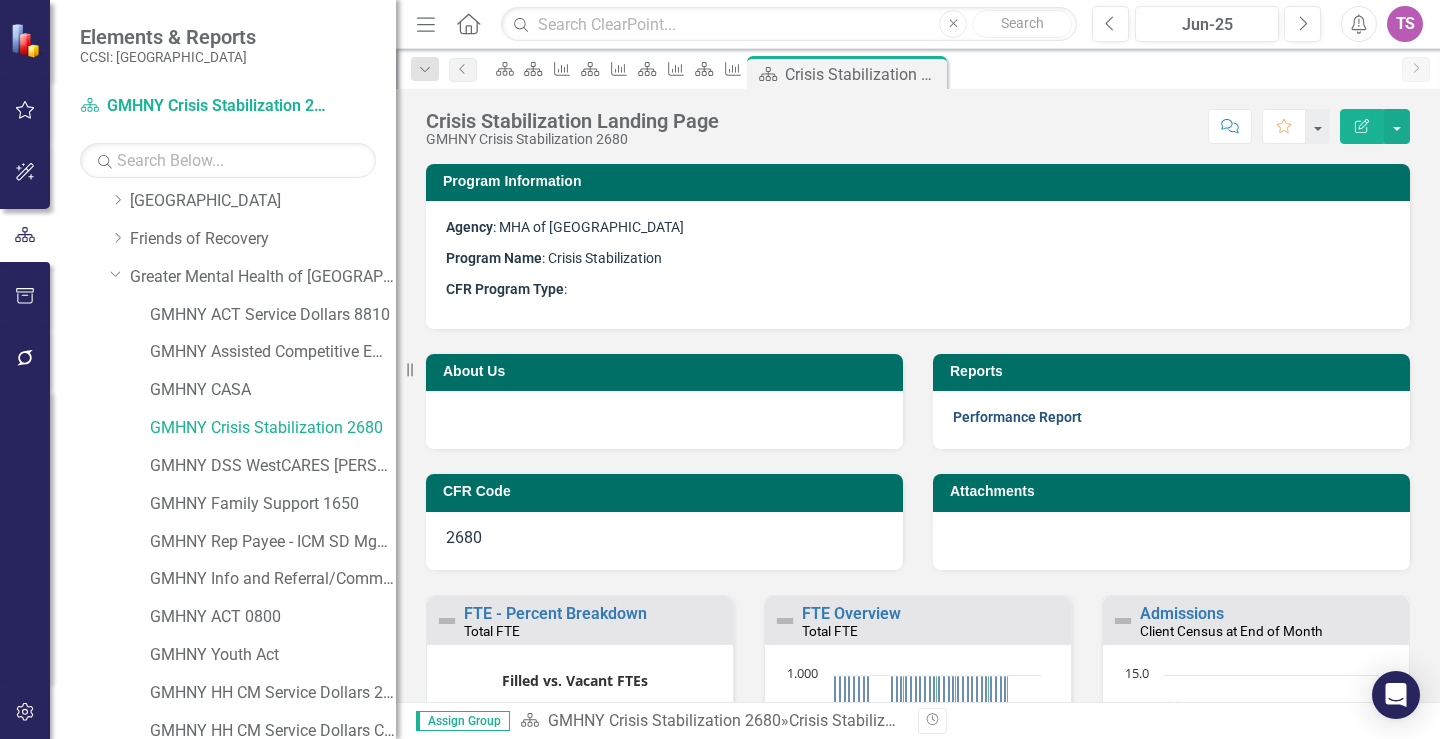 click on "Performance Report" at bounding box center [1017, 417] 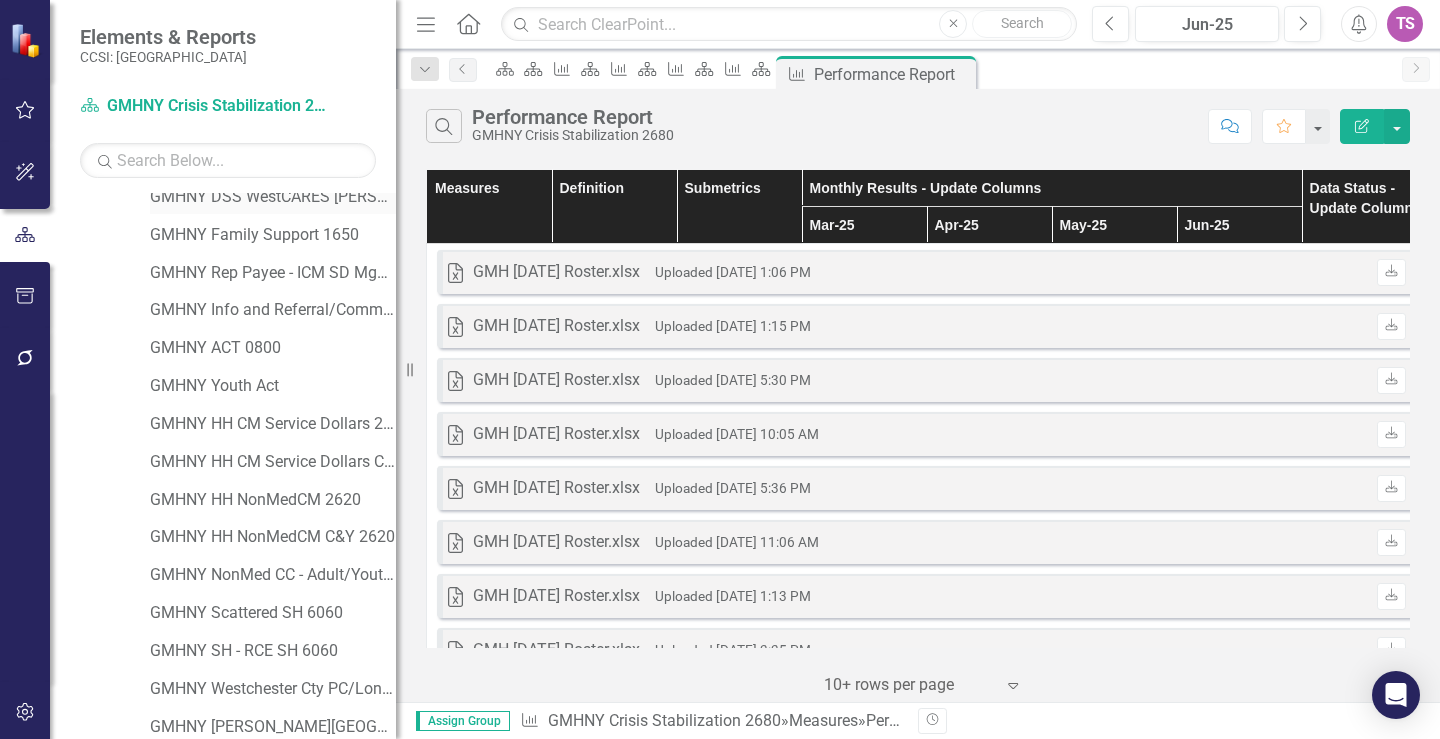 scroll, scrollTop: 800, scrollLeft: 0, axis: vertical 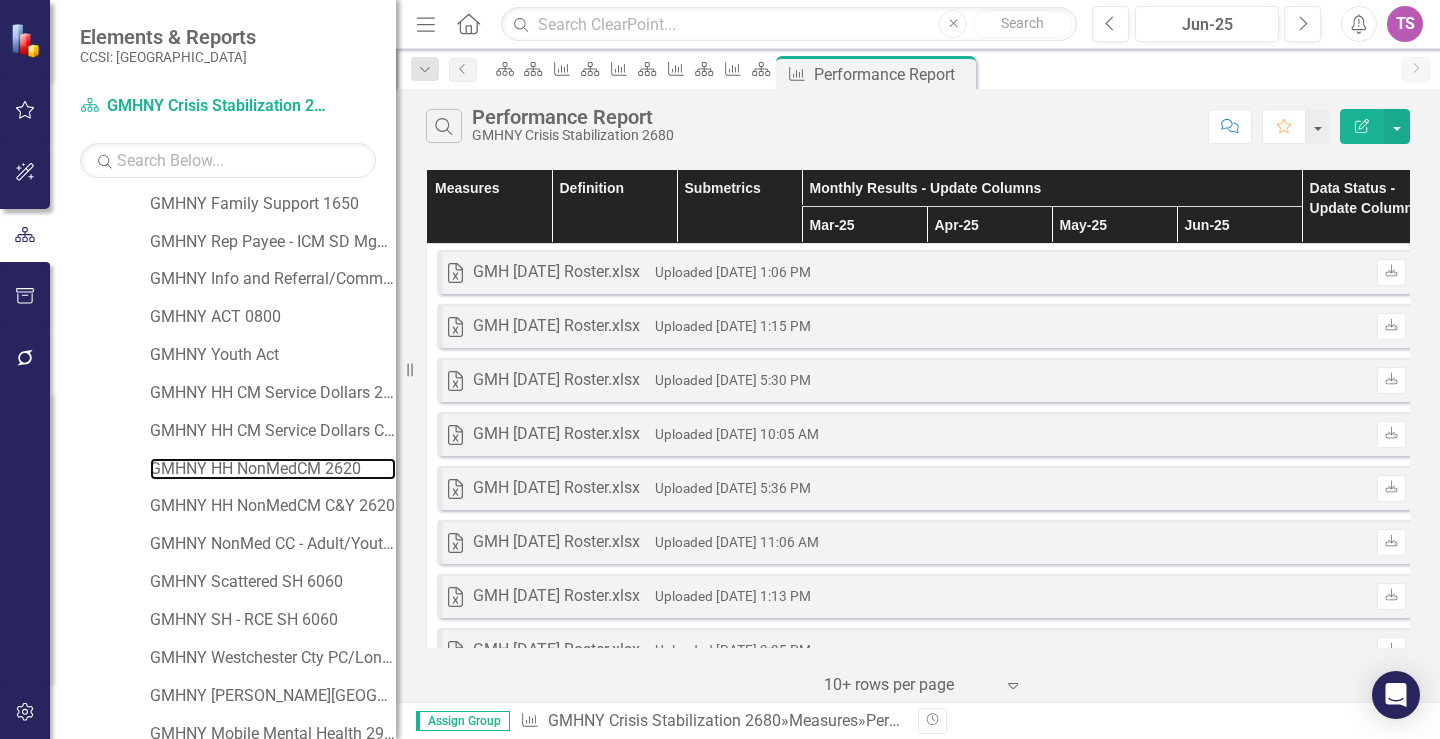 click on "GMHNY HH NonMedCM 2620" at bounding box center (273, 469) 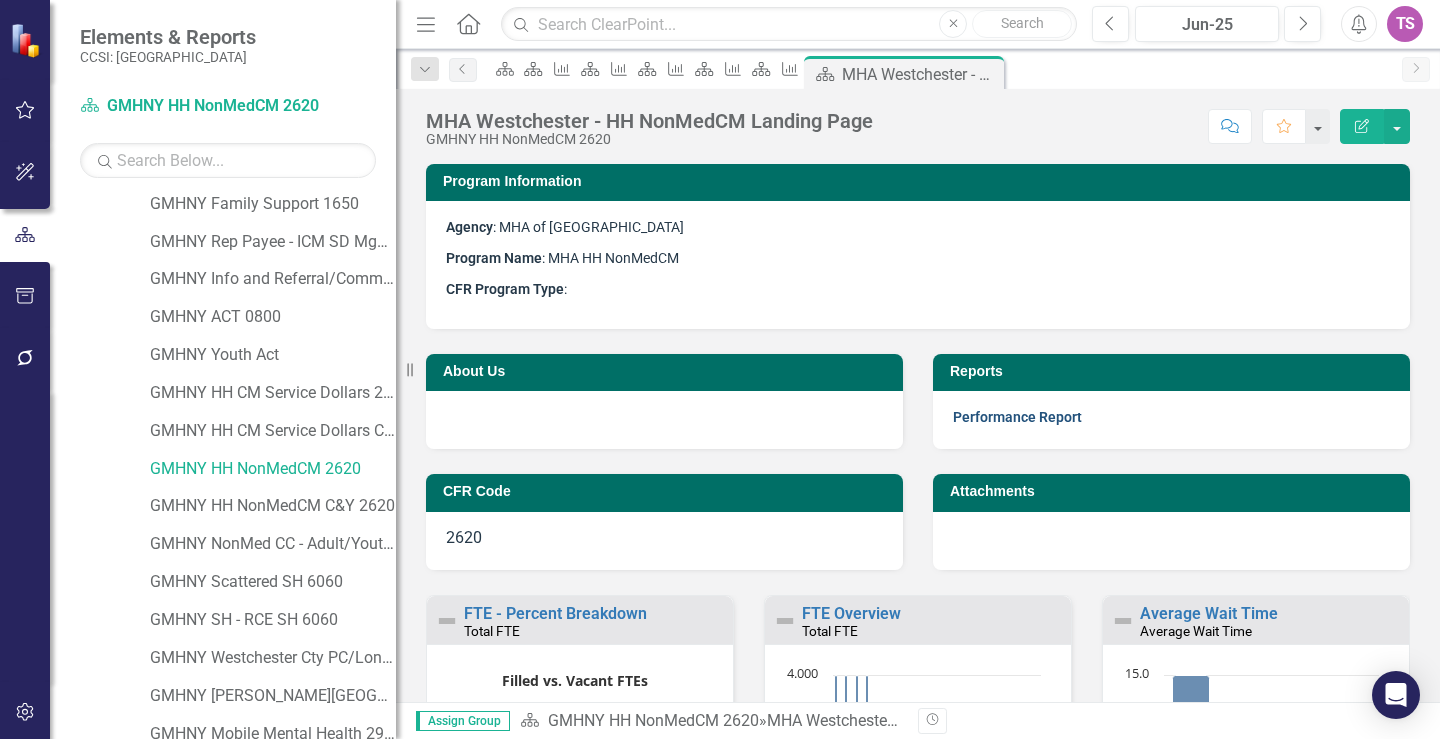 click on "Performance Report" at bounding box center (1017, 417) 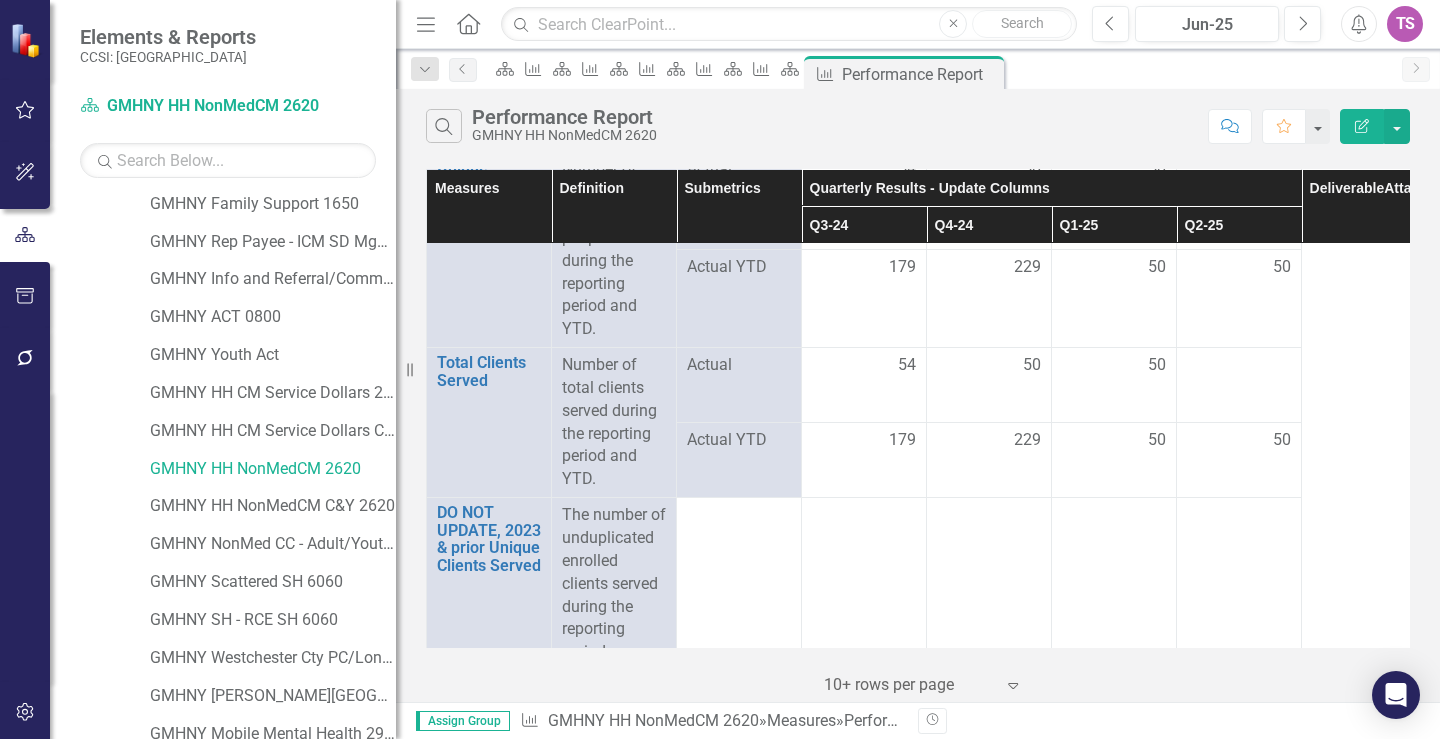 scroll, scrollTop: 0, scrollLeft: 0, axis: both 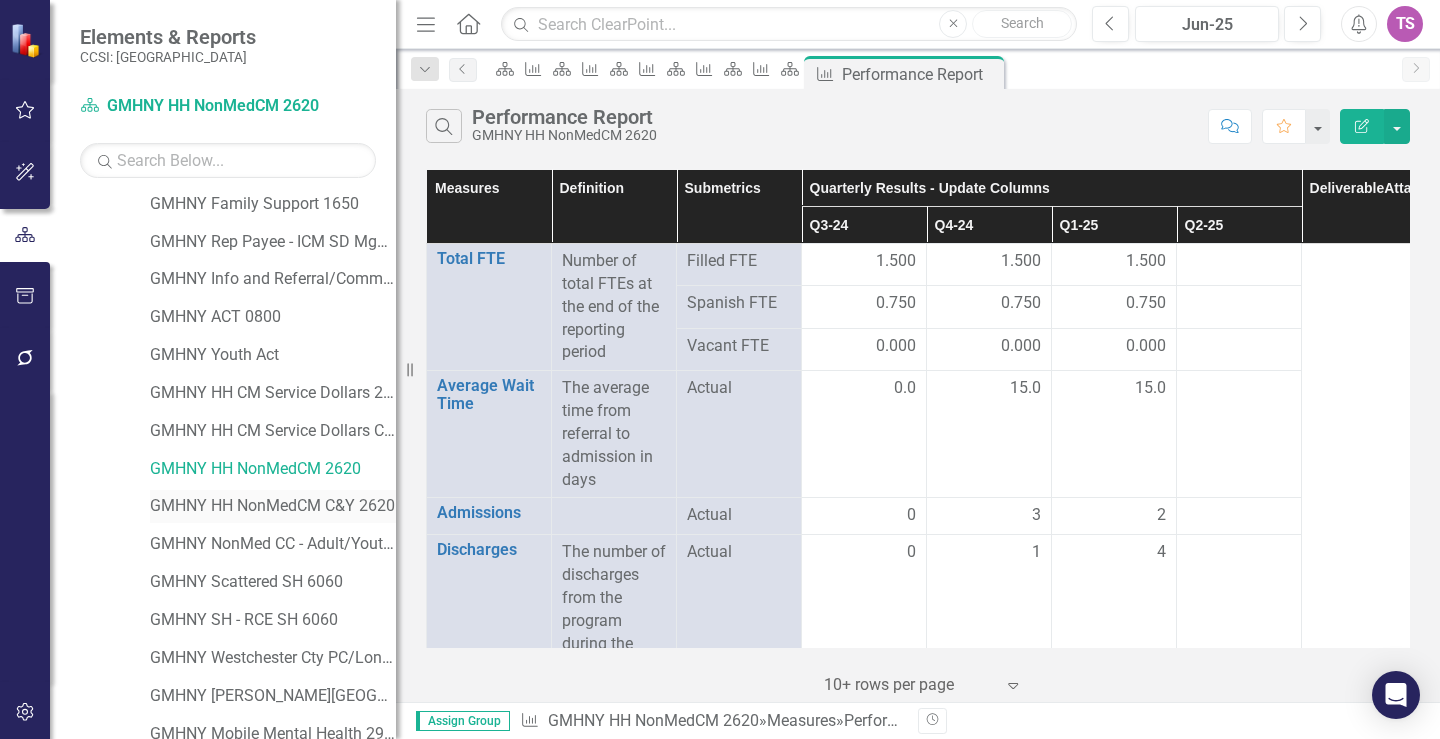 click on "GMHNY HH NonMedCM C&Y 2620" at bounding box center (273, 506) 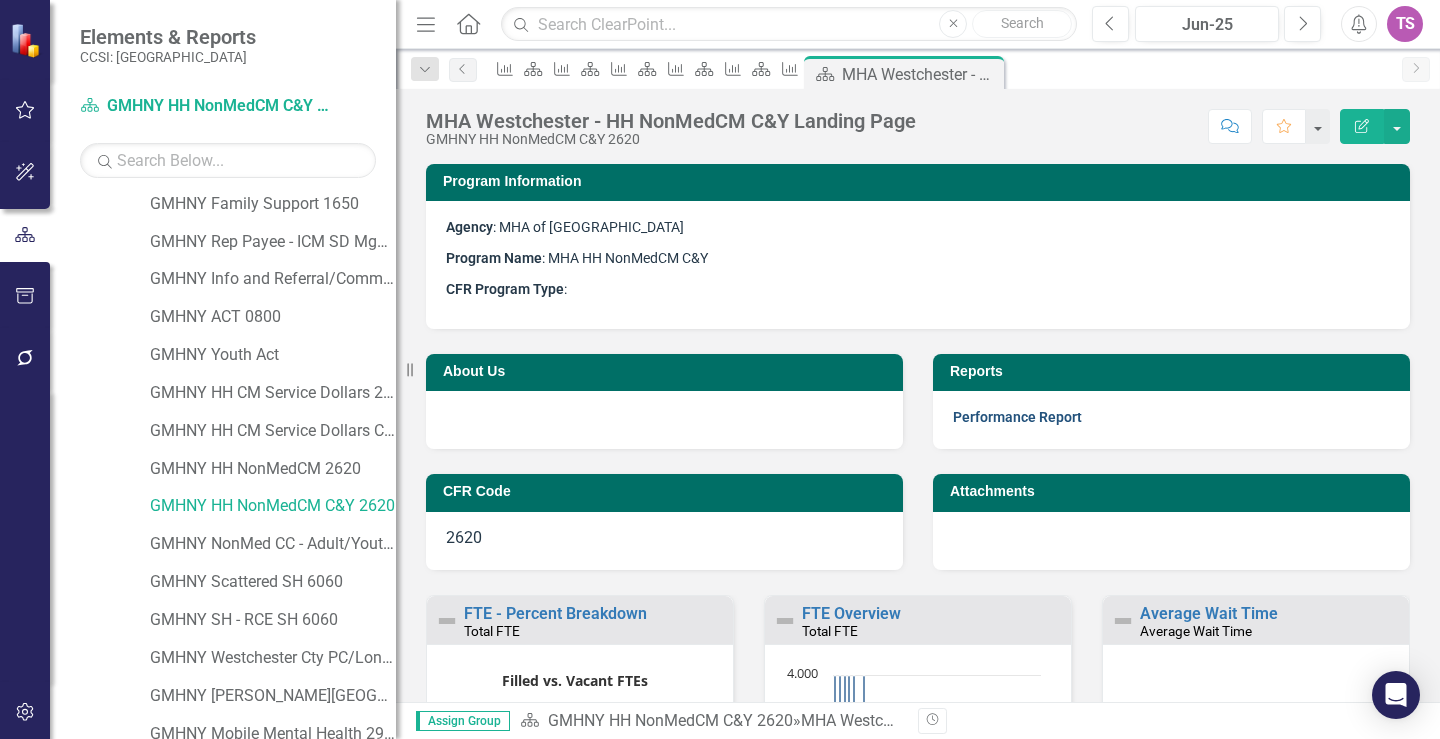 click on "Performance Report" at bounding box center [1017, 417] 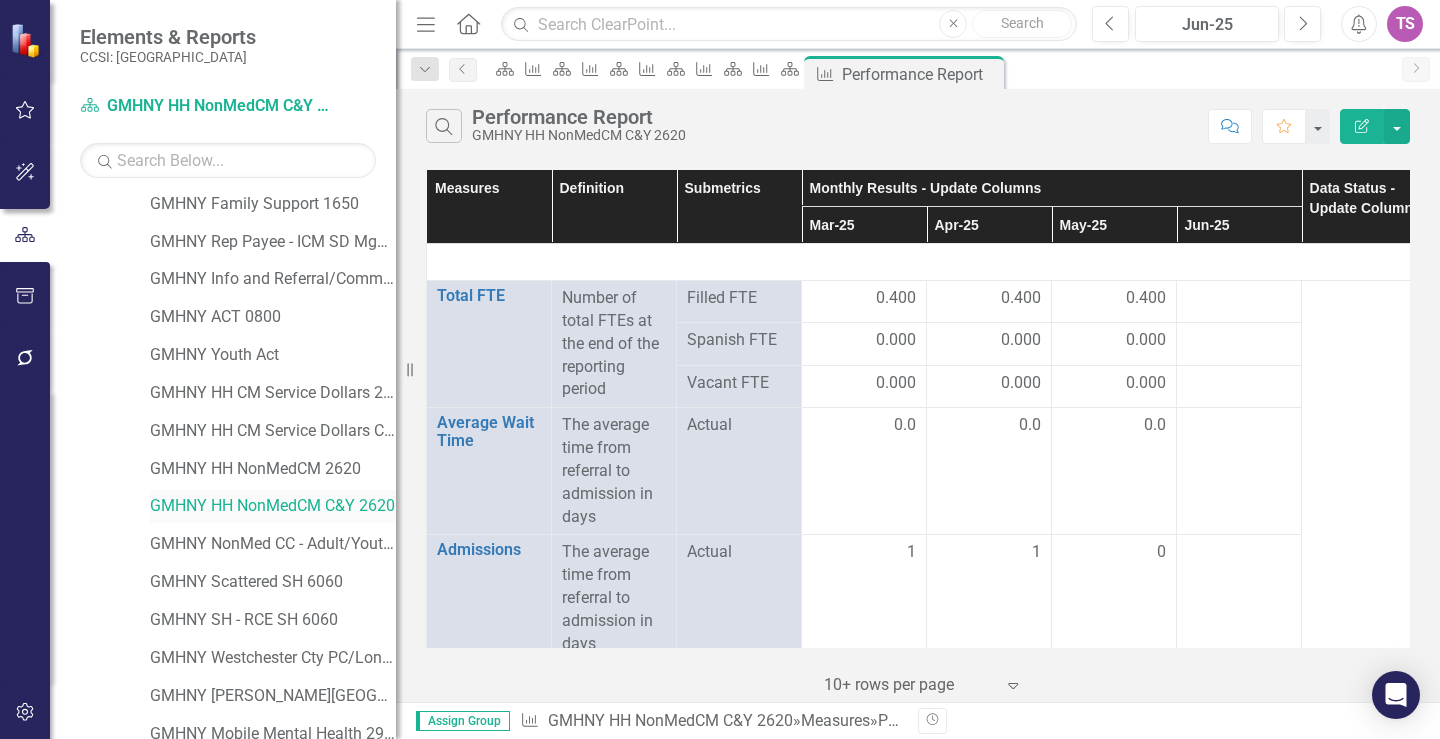 click on "GMHNY HH NonMedCM C&Y 2620" at bounding box center [273, 506] 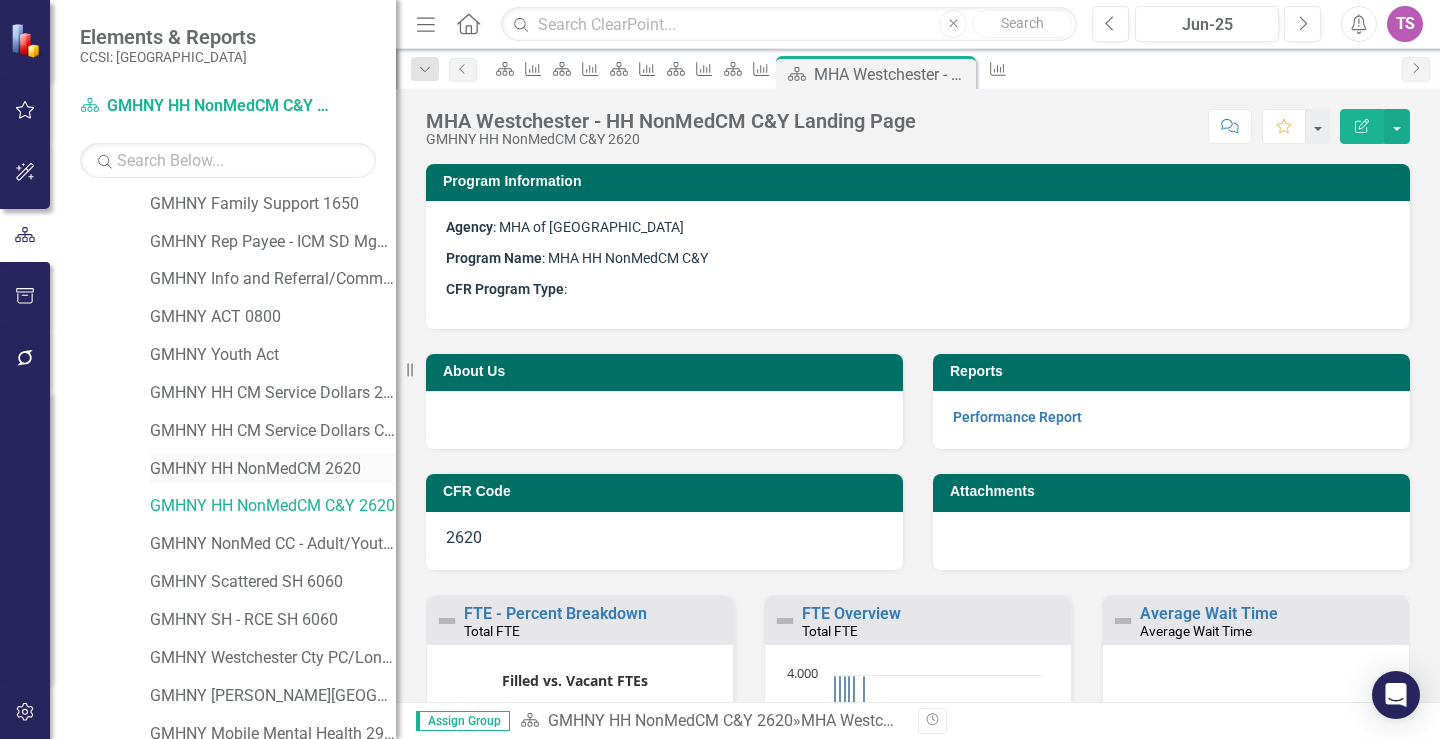 click on "GMHNY HH NonMedCM 2620" at bounding box center (273, 469) 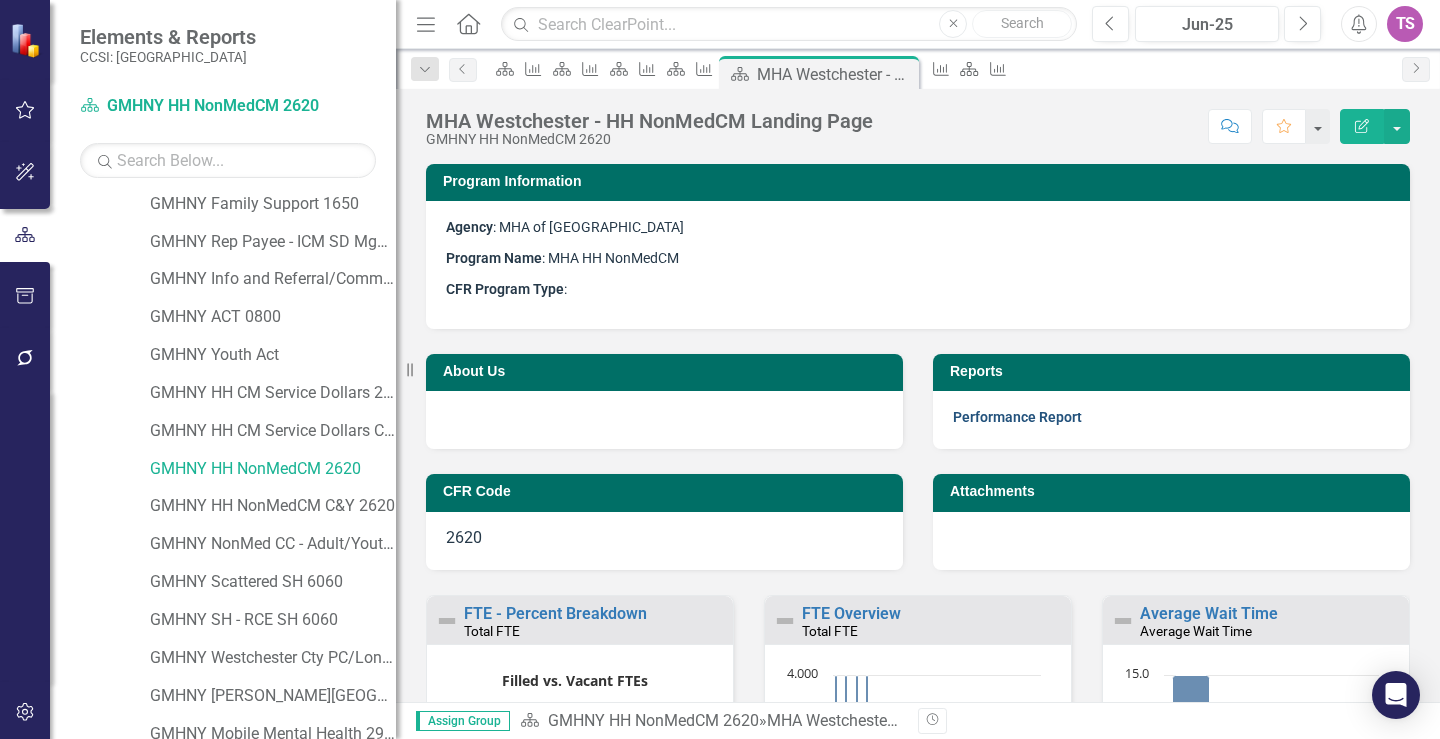 click on "Performance Report" at bounding box center [1017, 417] 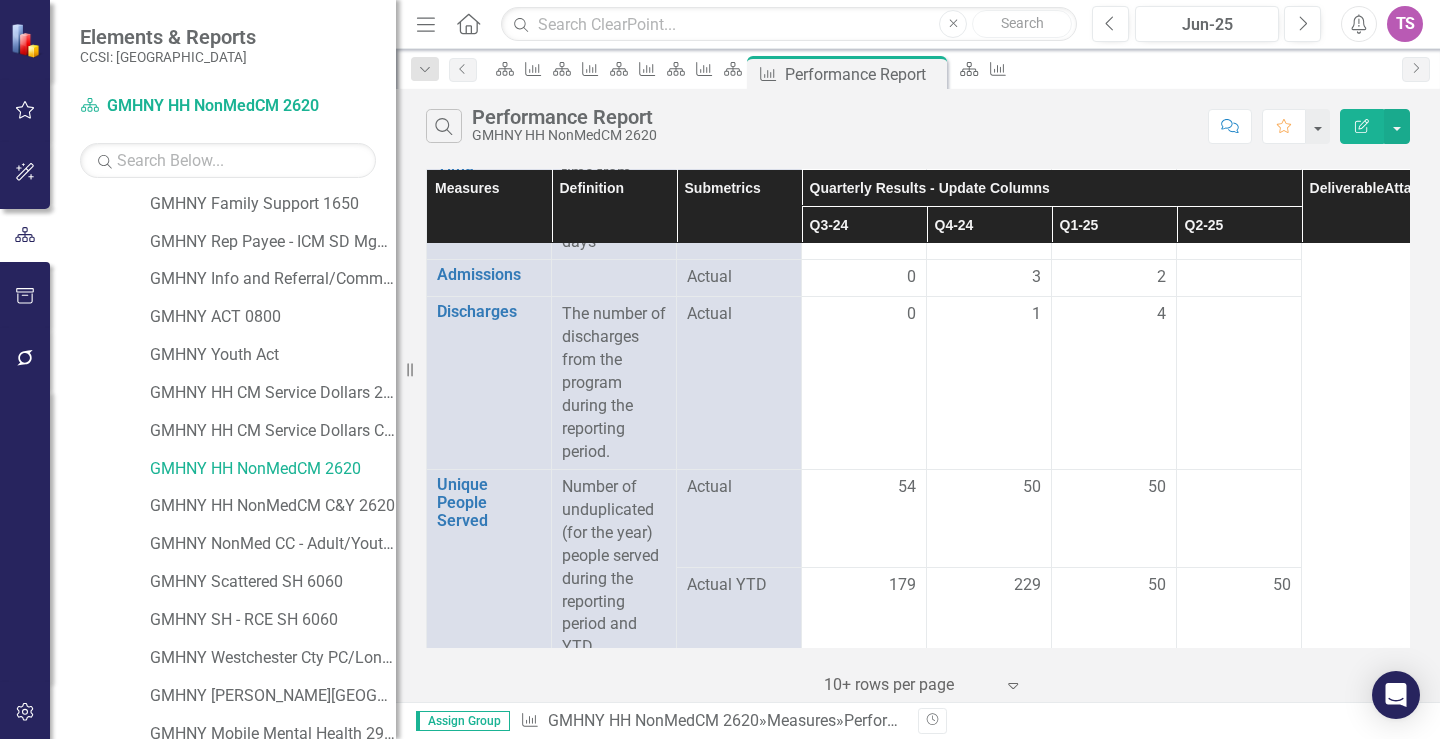 scroll, scrollTop: 0, scrollLeft: 0, axis: both 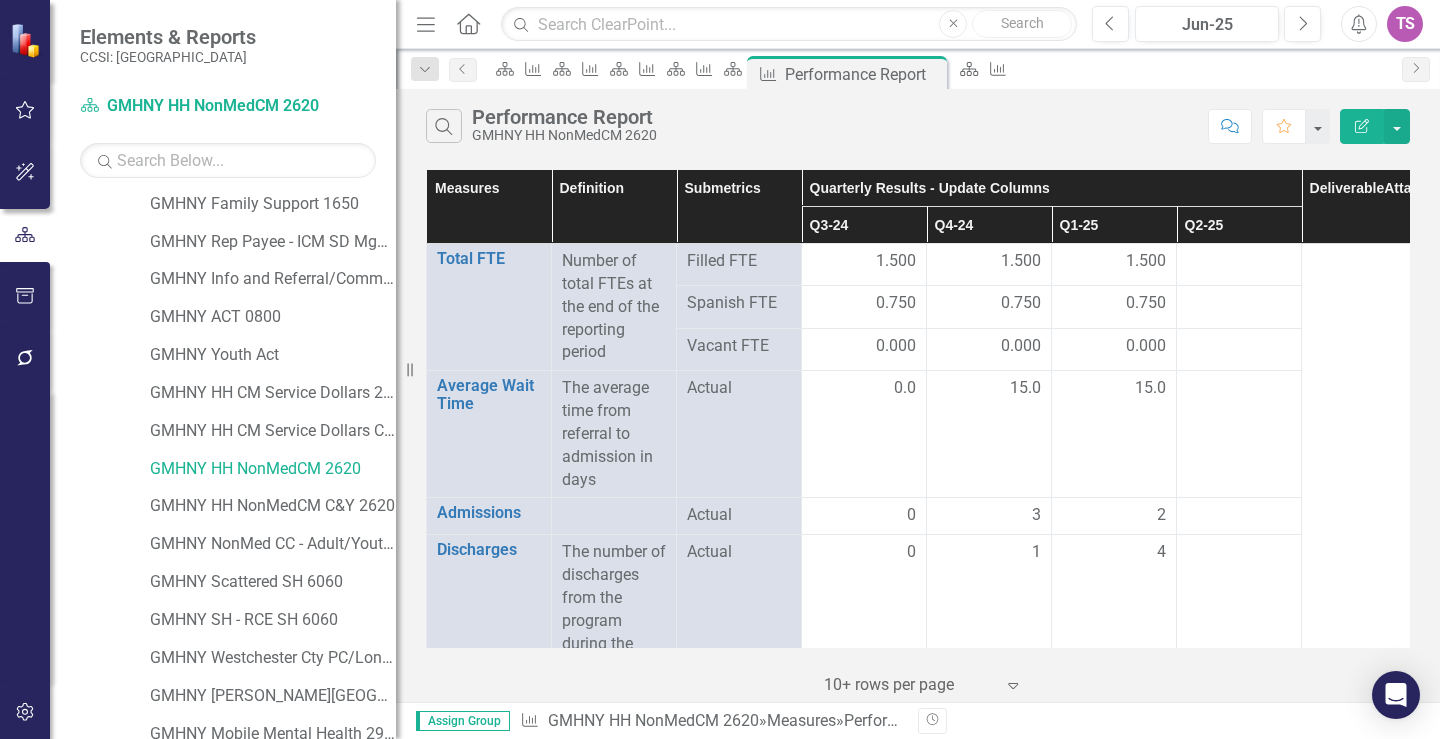 click on "Expand" 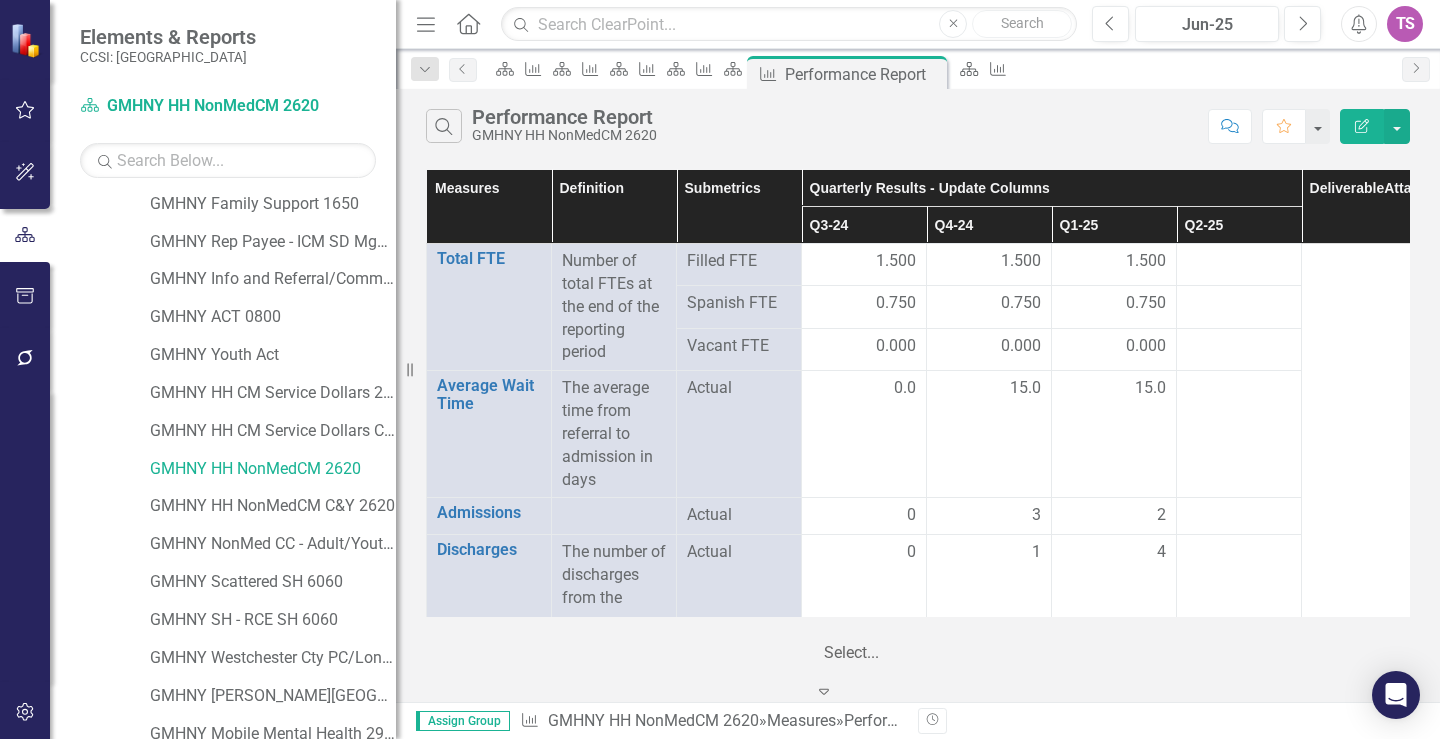 click on "25+ rows per page" at bounding box center (720, 773) 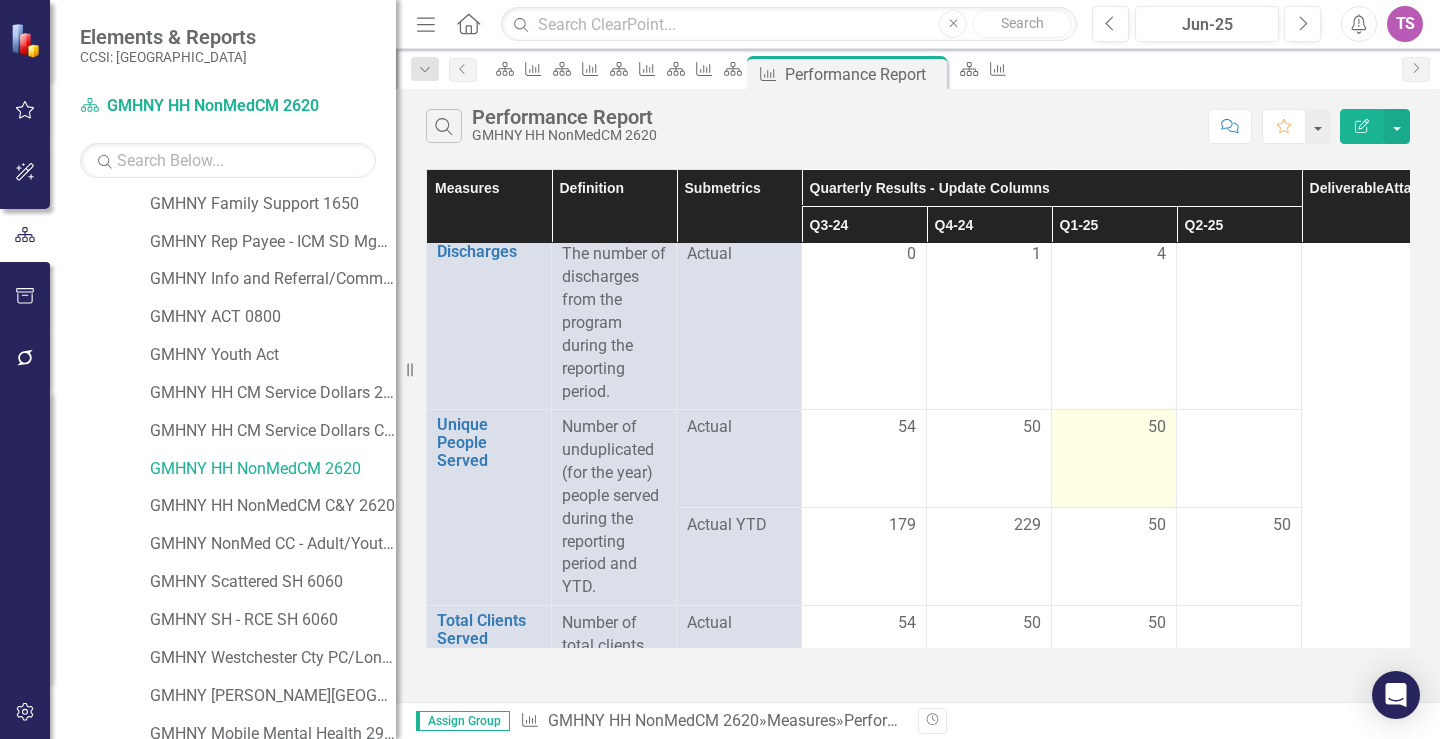 scroll, scrollTop: 300, scrollLeft: 0, axis: vertical 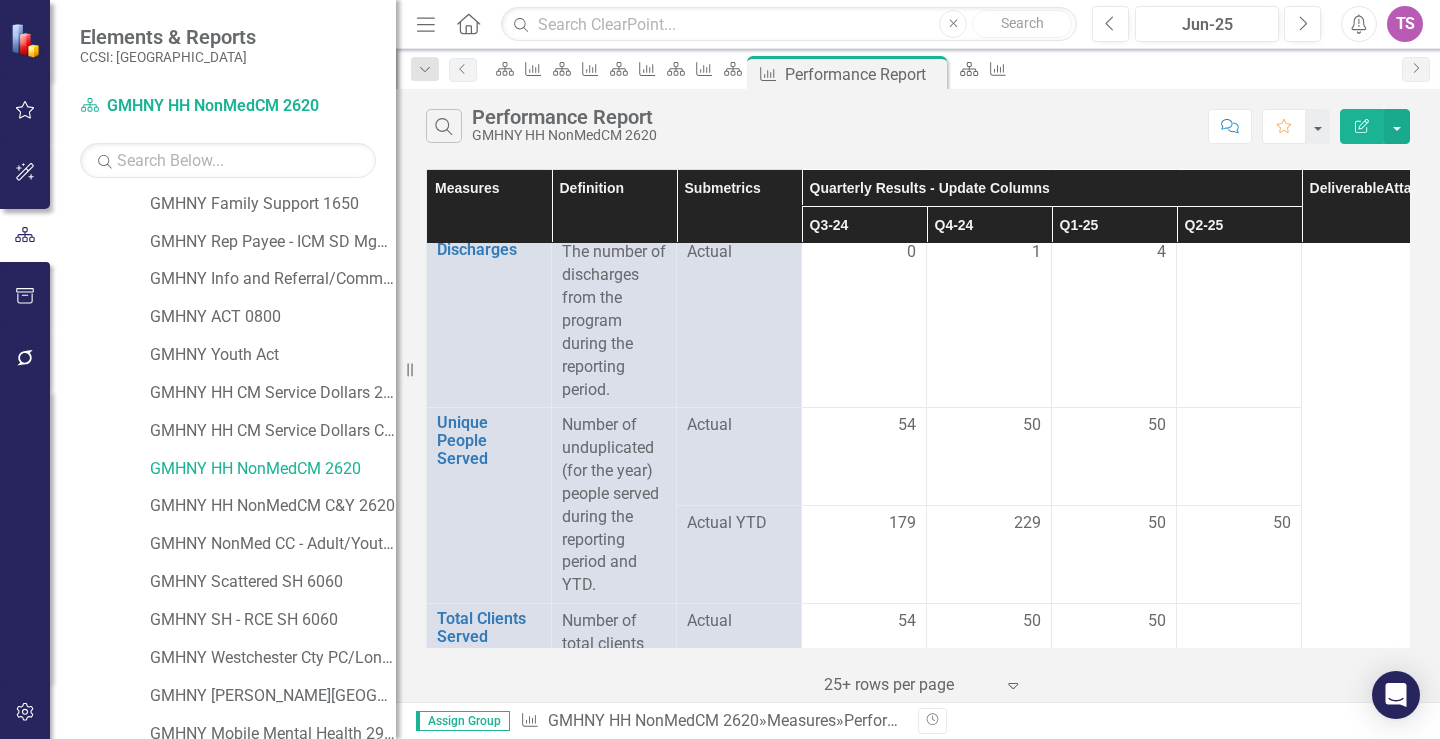 click on "Search Performance Report GMHNY HH NonMedCM 2620" at bounding box center (812, 126) 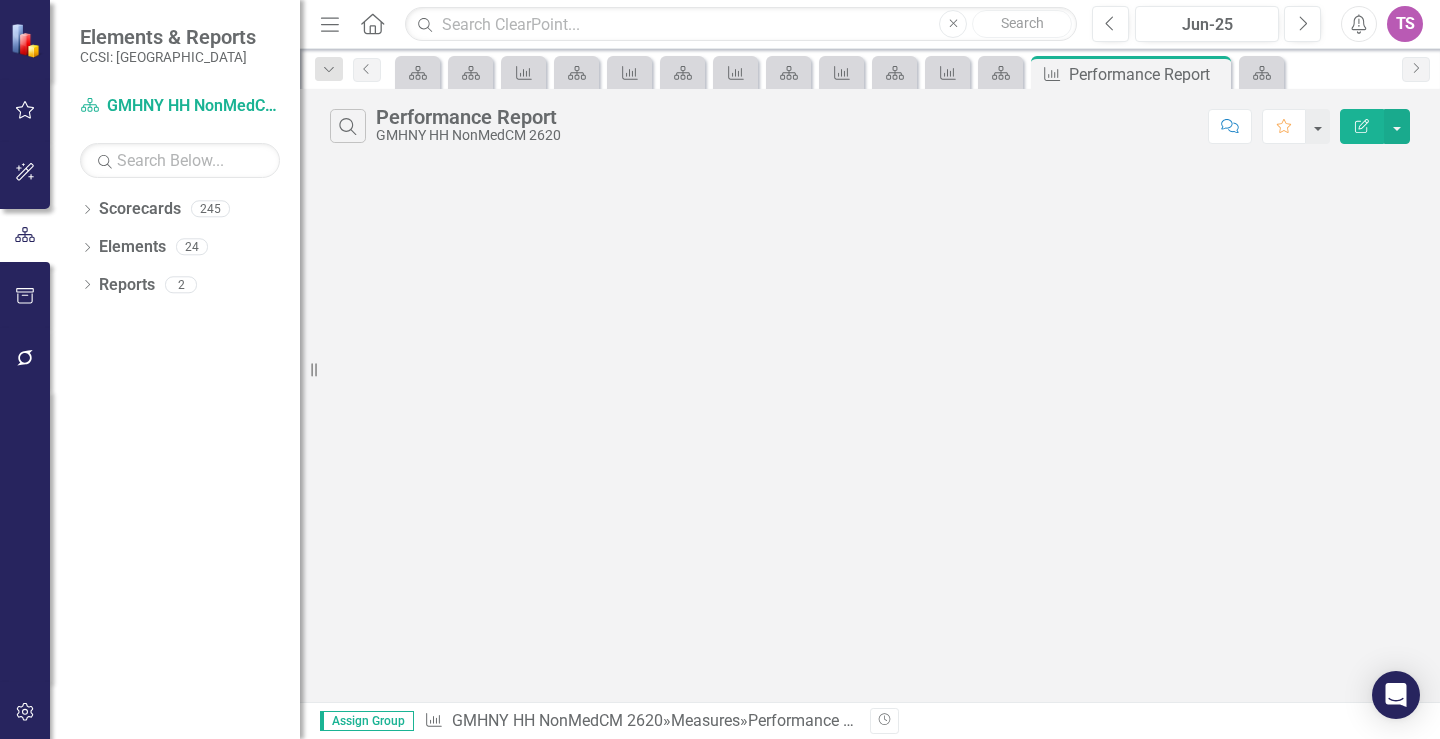 scroll, scrollTop: 0, scrollLeft: 0, axis: both 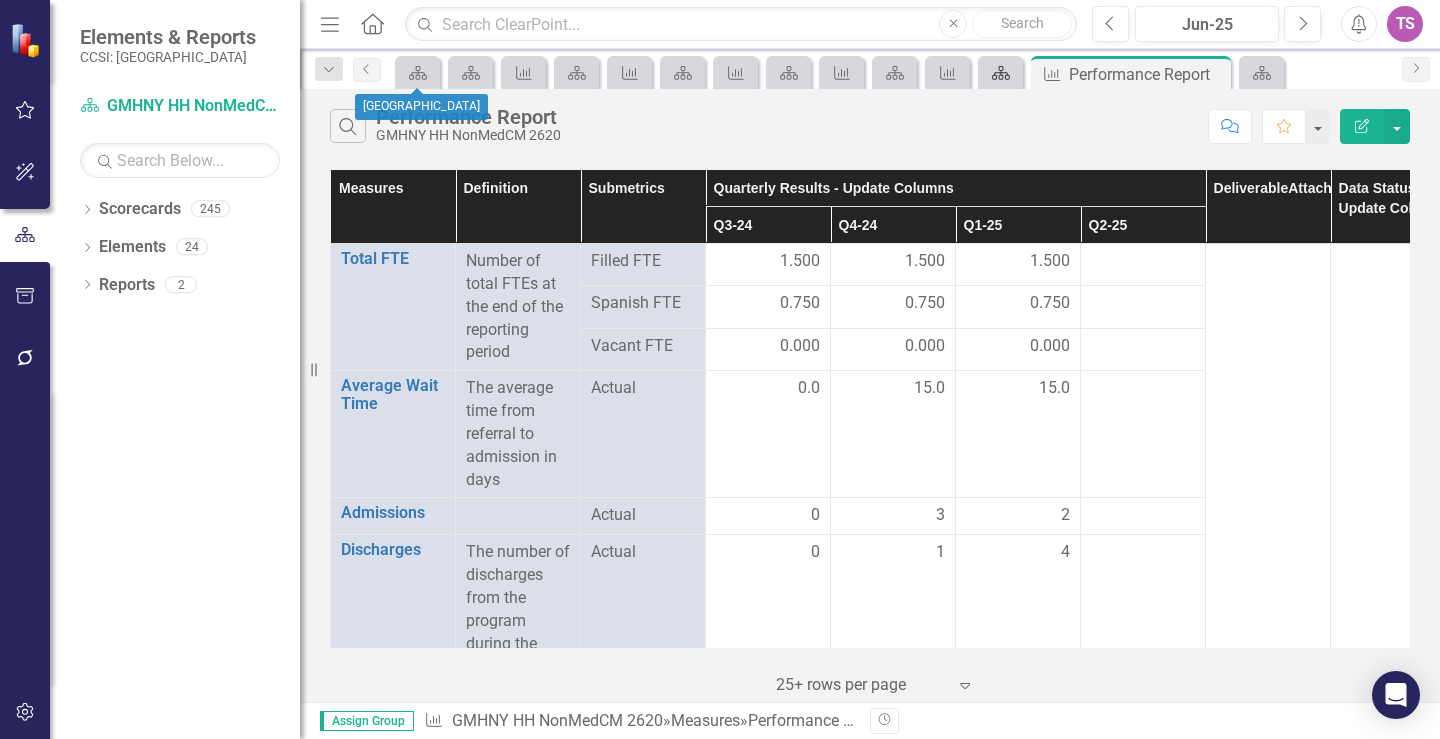 drag, startPoint x: 418, startPoint y: 79, endPoint x: 1007, endPoint y: 79, distance: 589 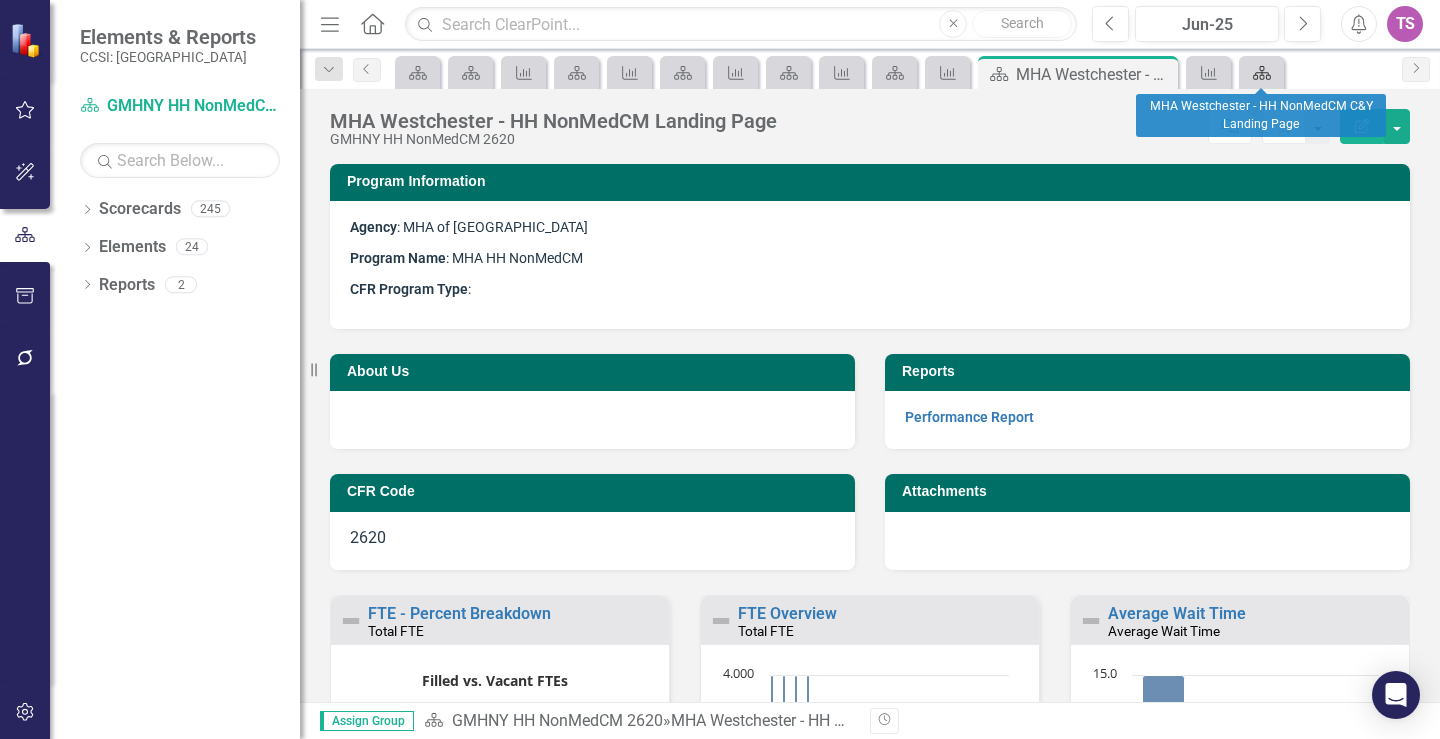 click on "Scorecard" at bounding box center [1258, 72] 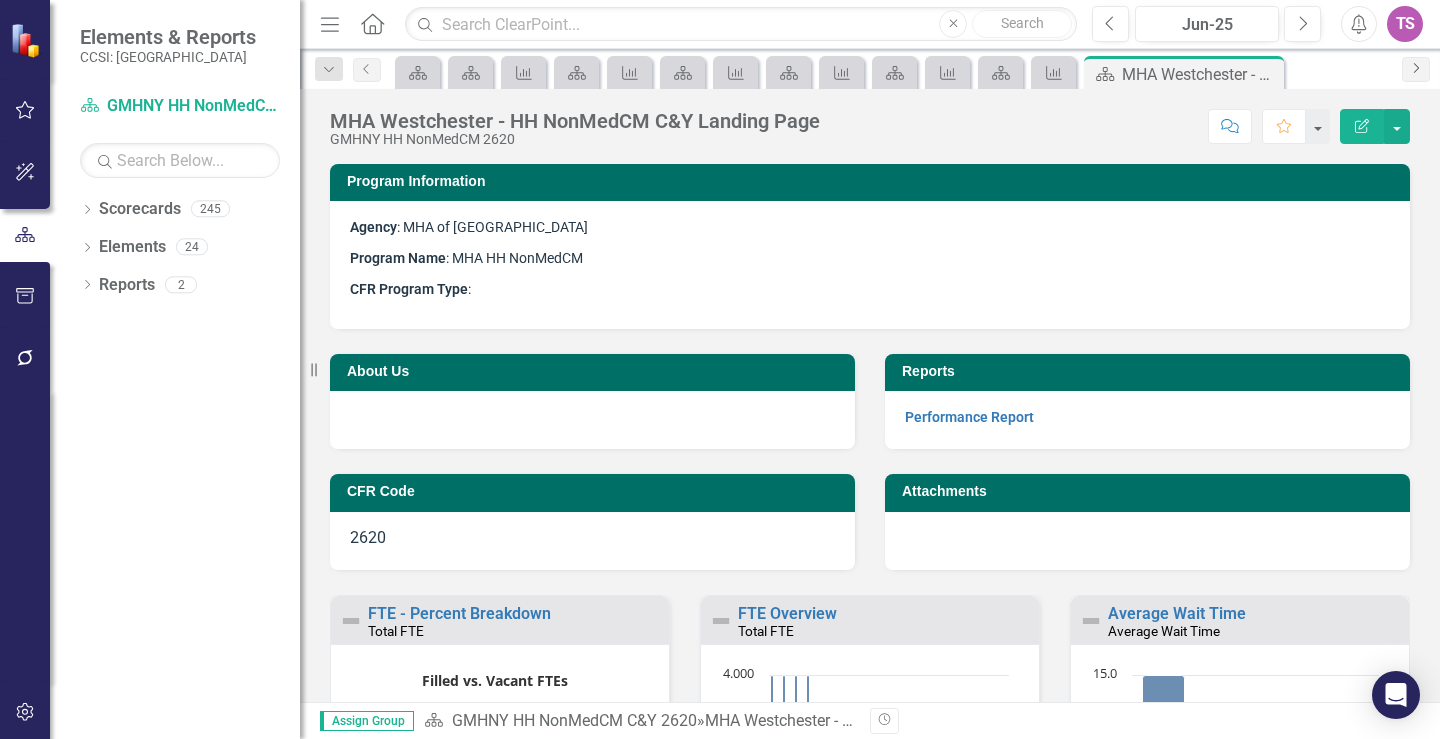 click on "Next" 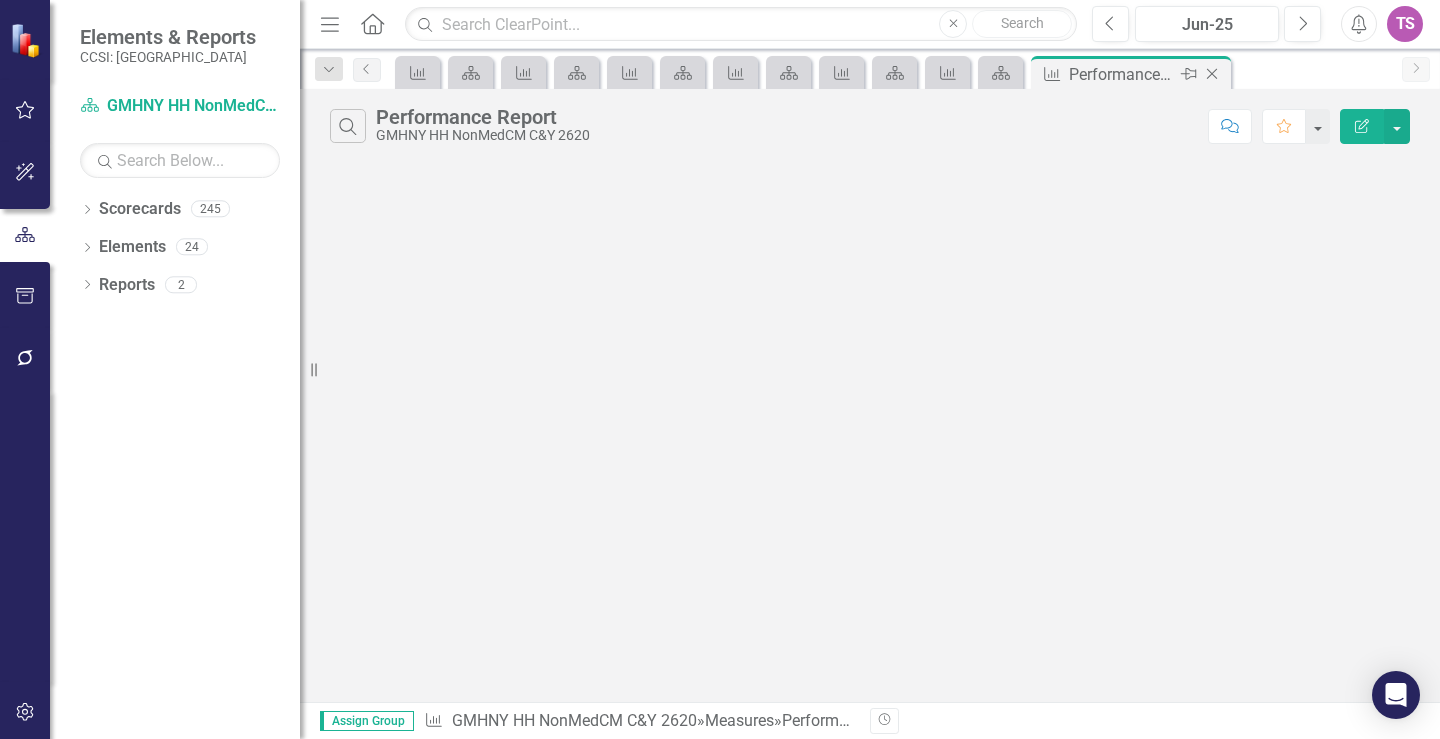 click on "Close" 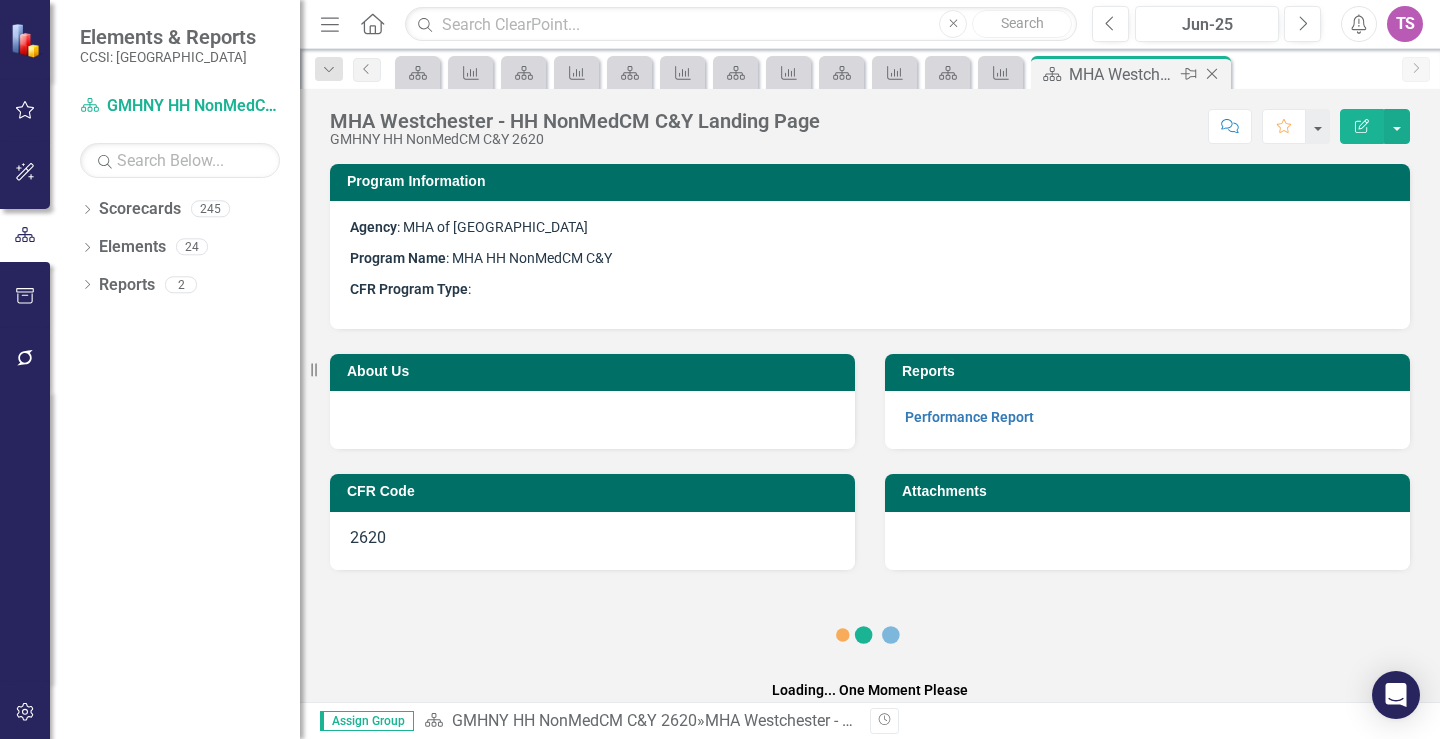 click on "Close" 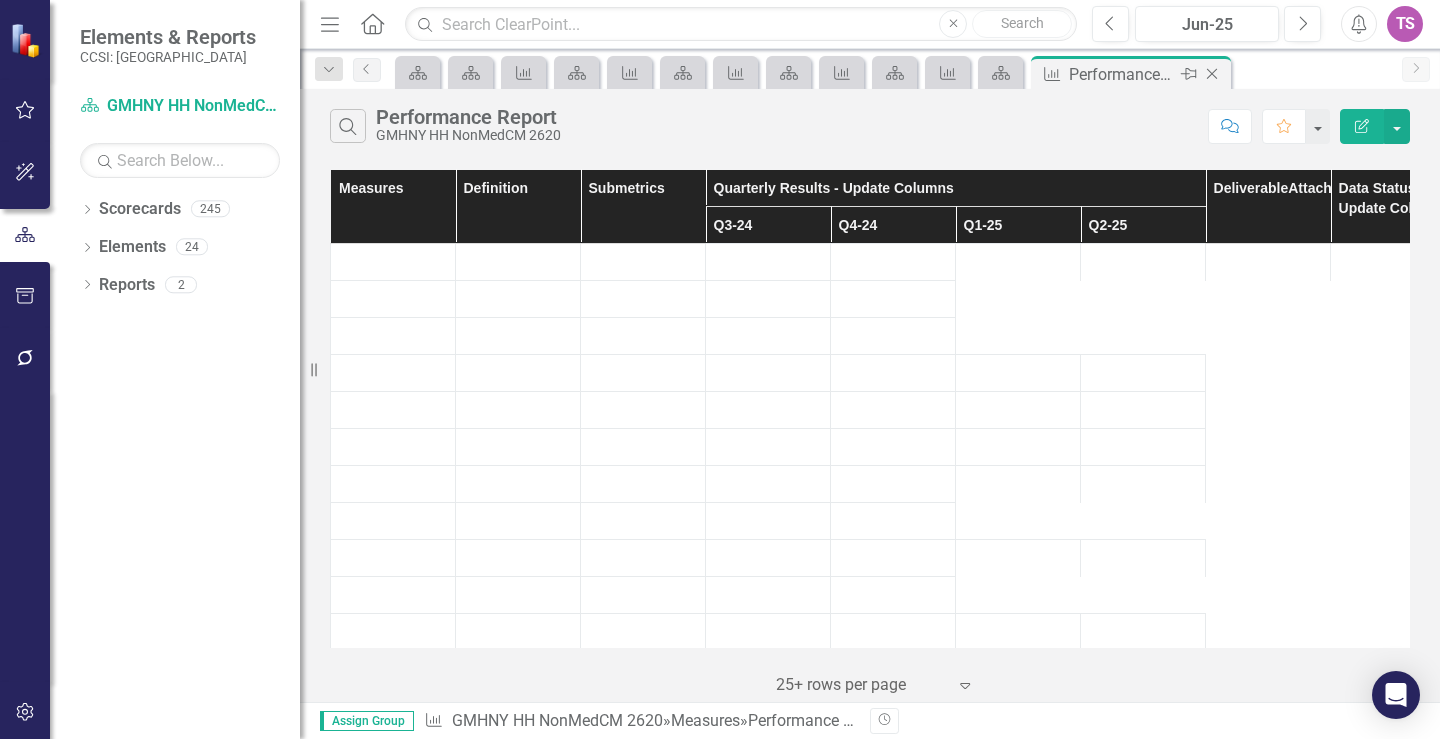 click on "Close" 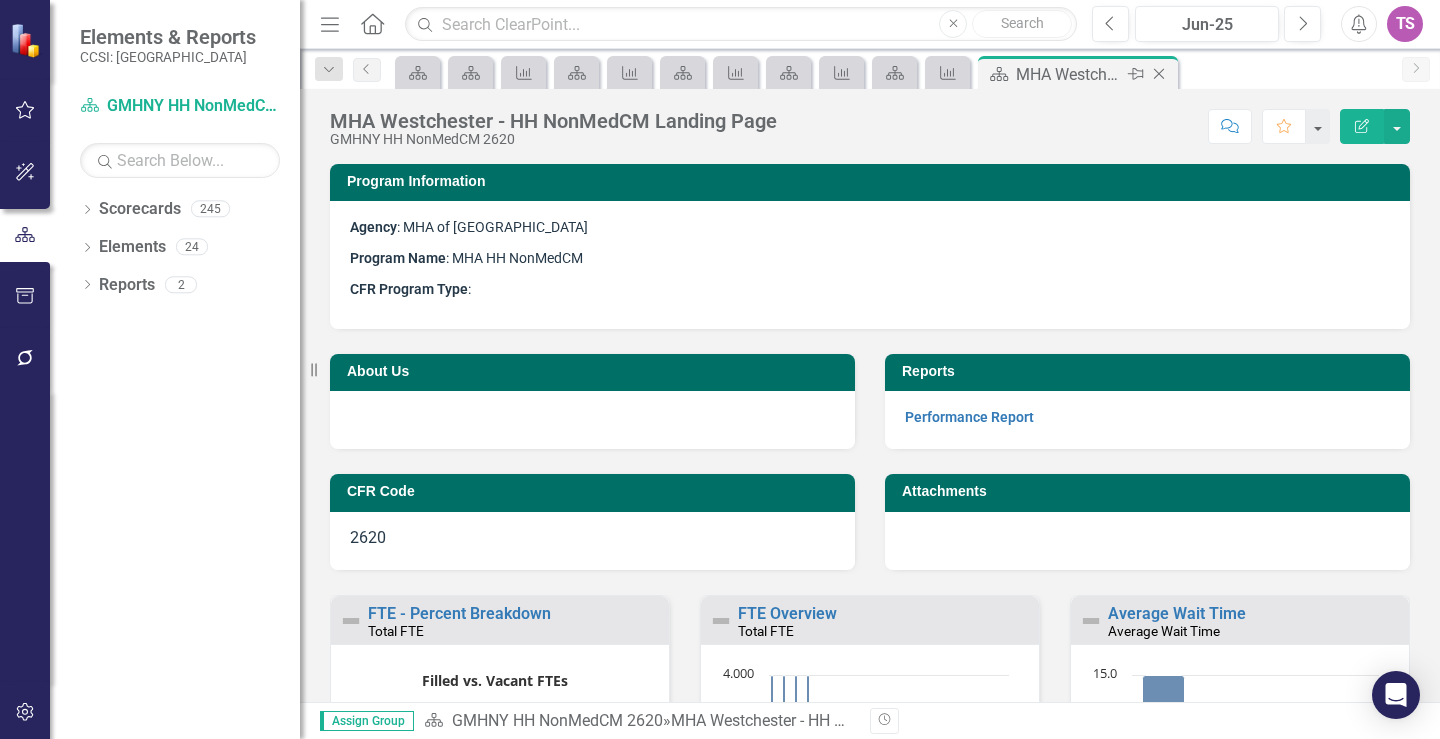 click on "Close" 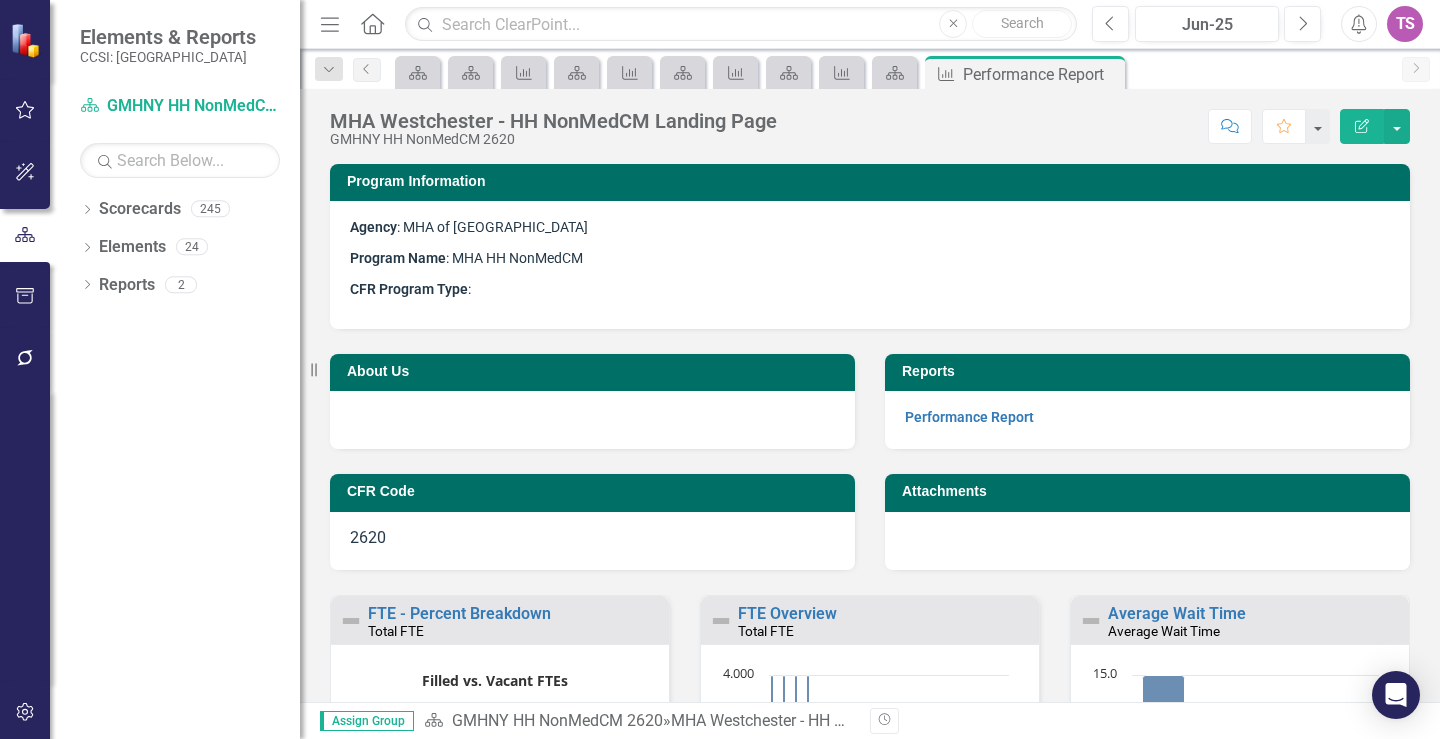 click on "Close" 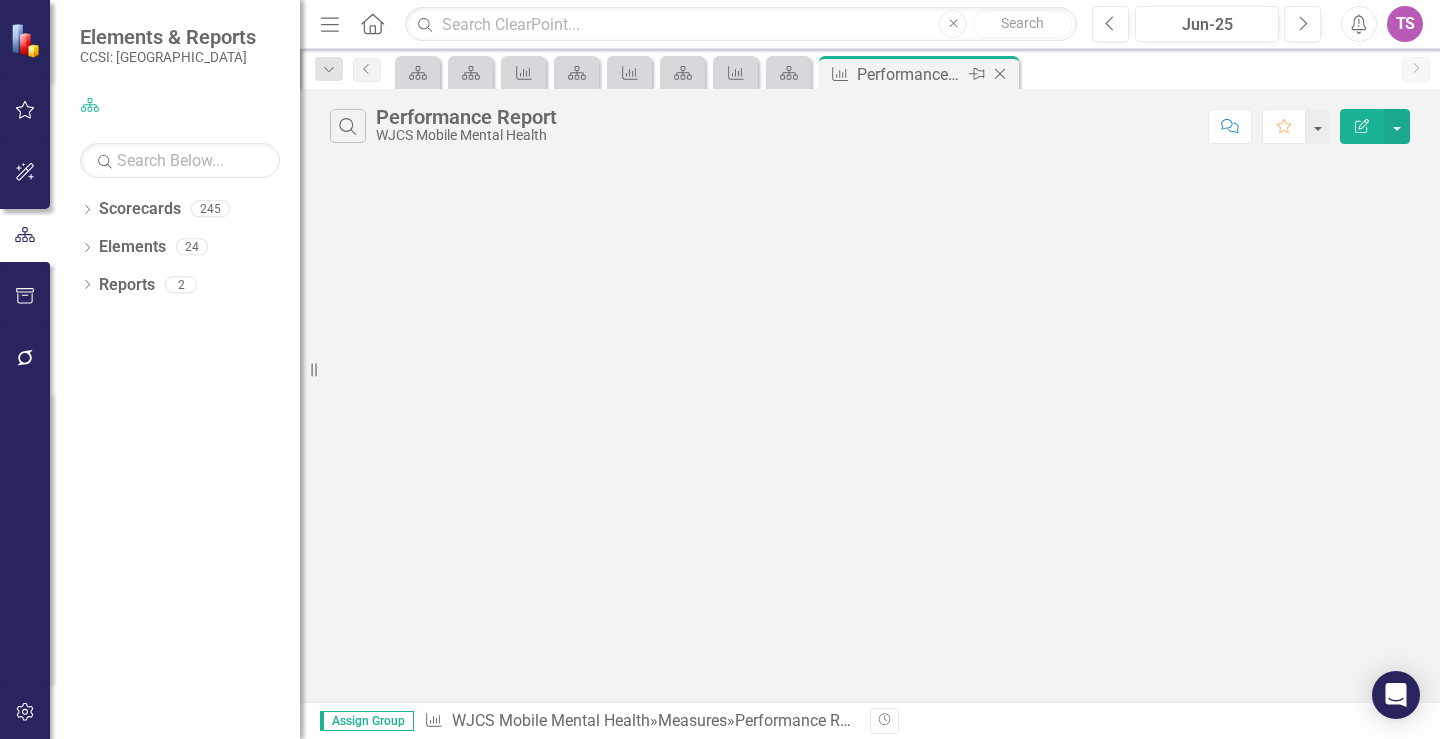 click on "Close" 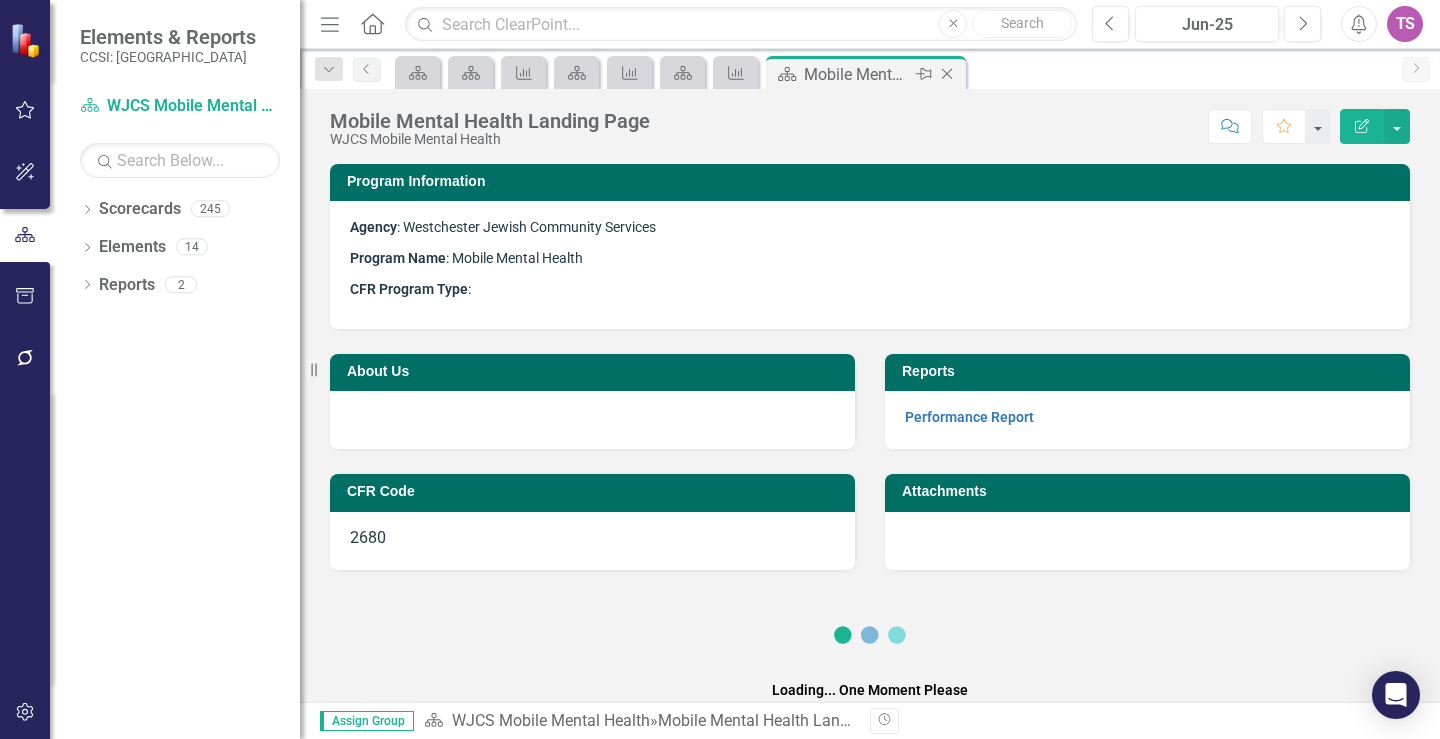 click on "Close" 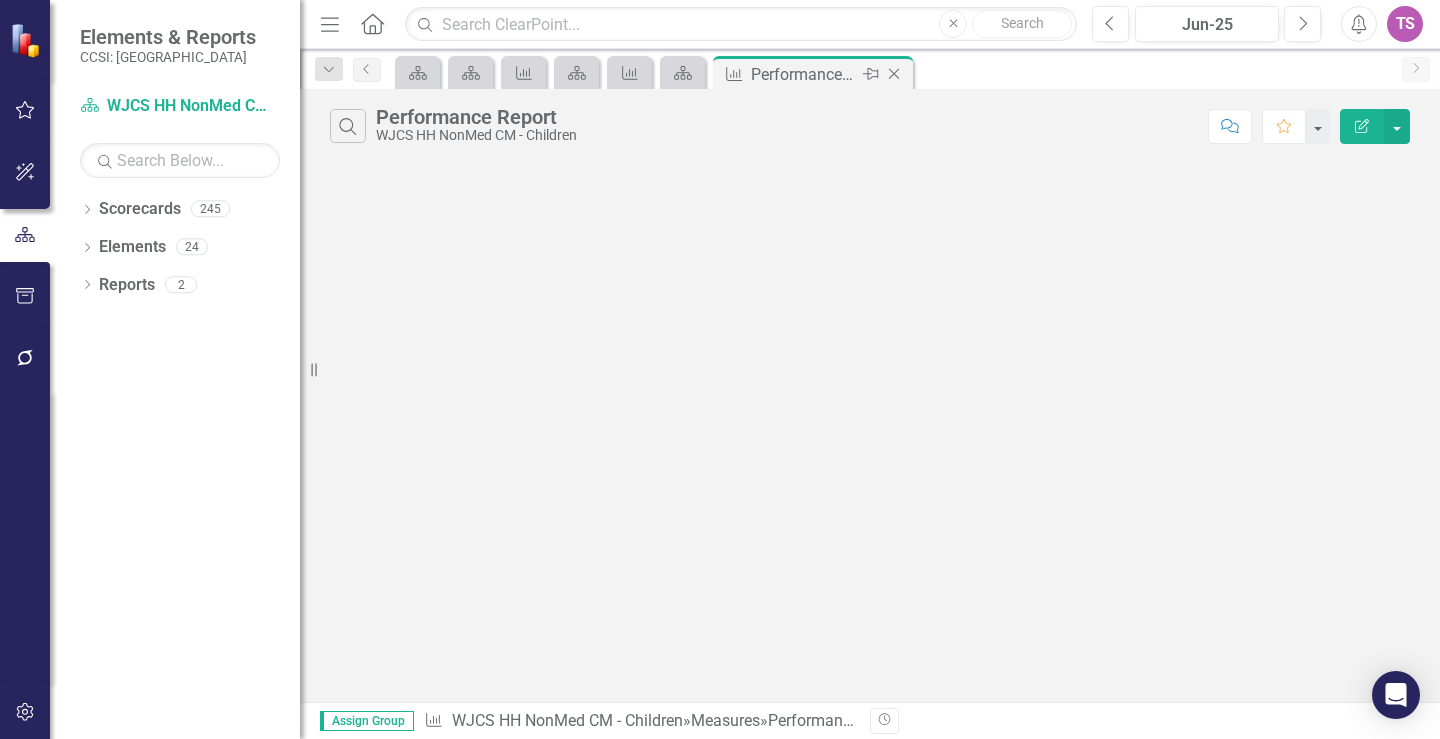 click on "Close" 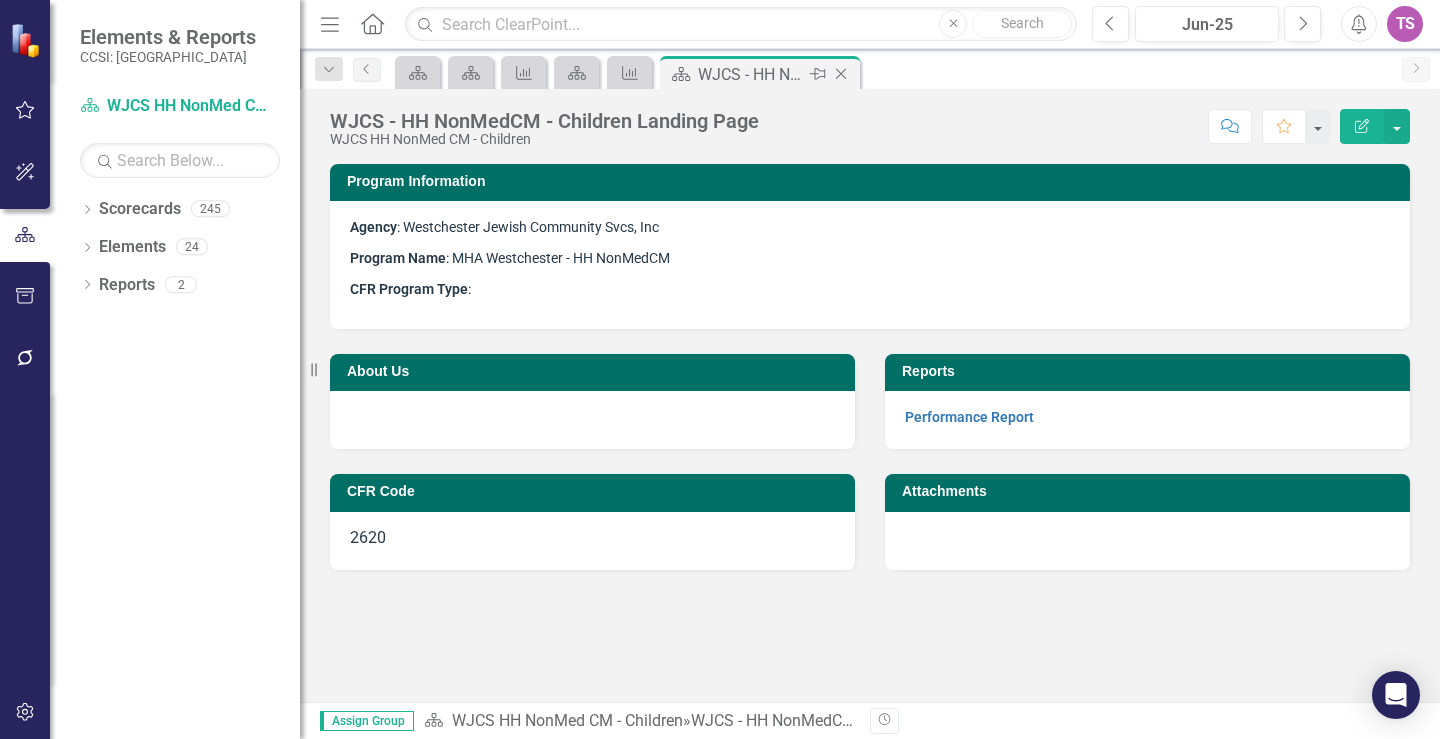 click 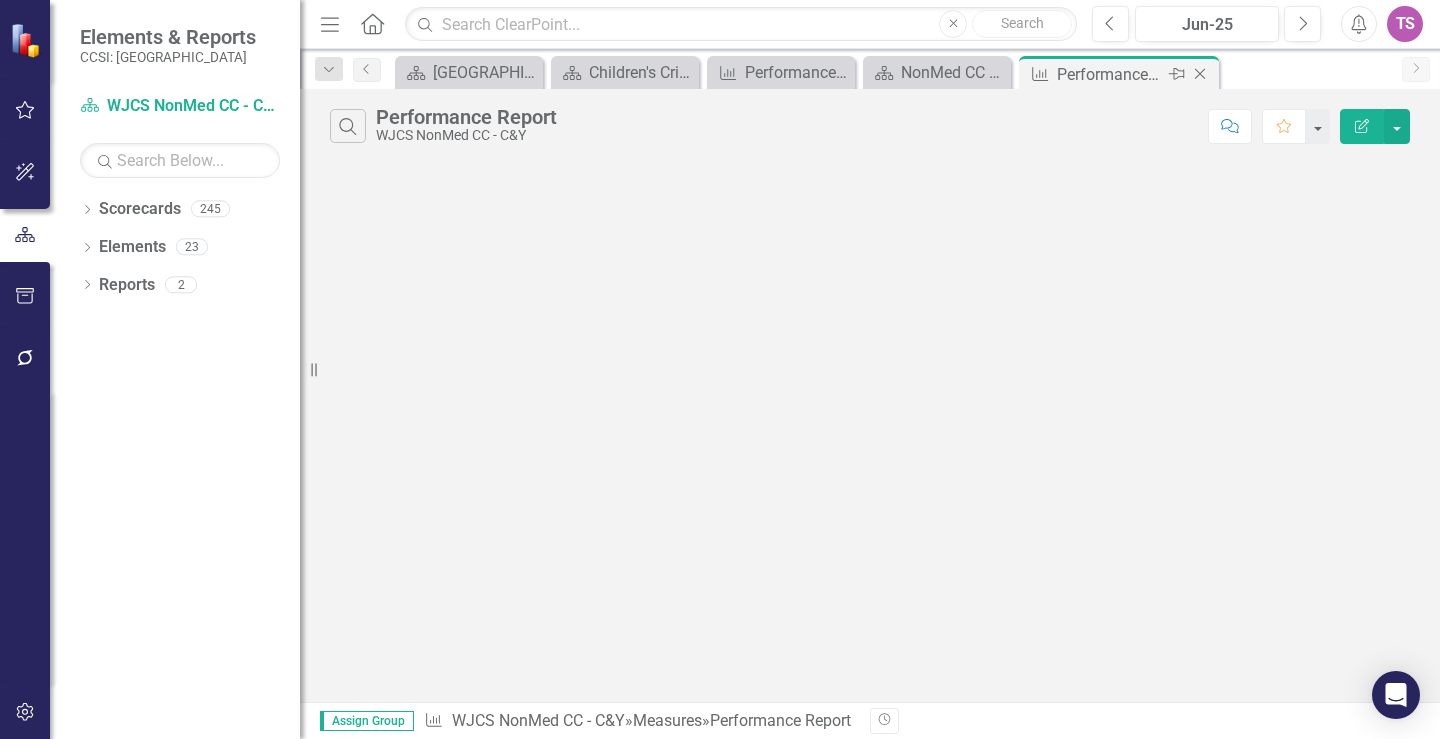 click on "Close" 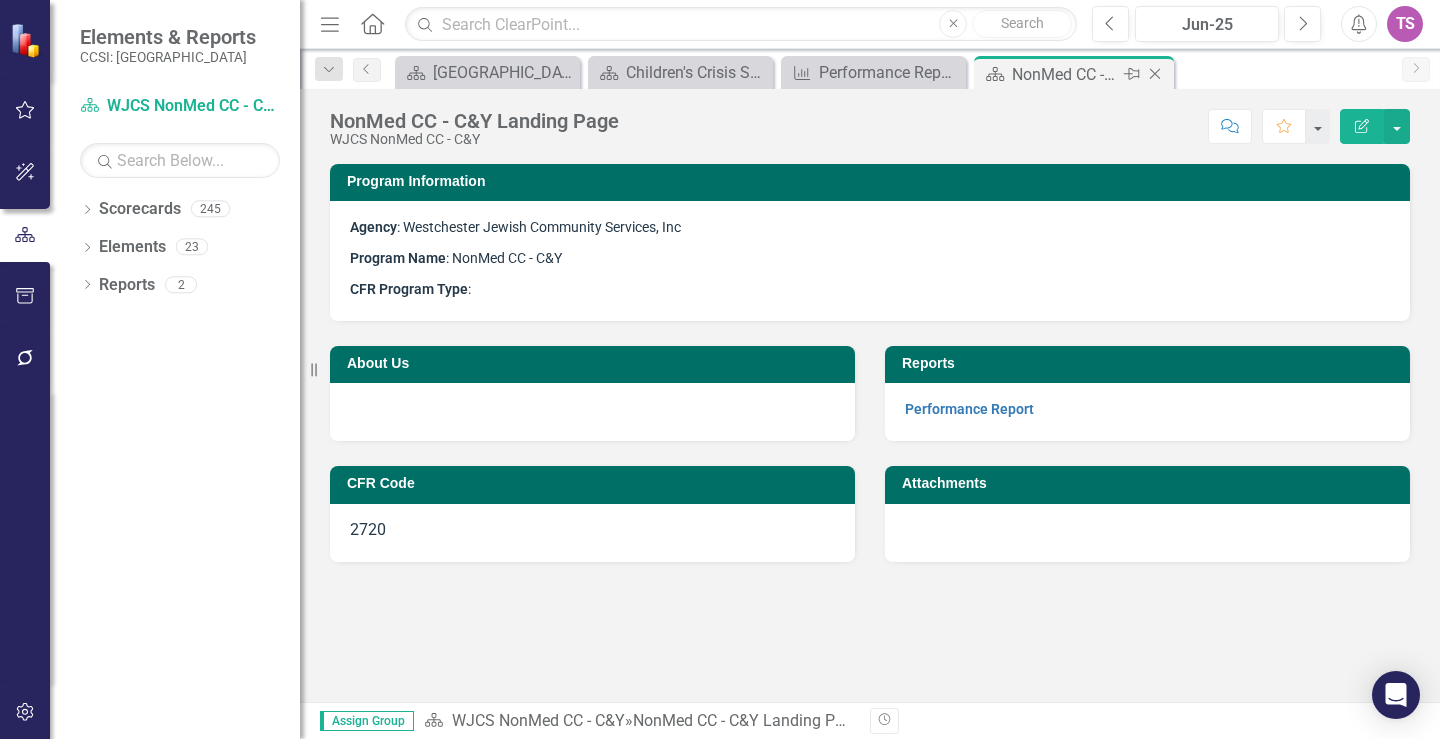 click on "Close" 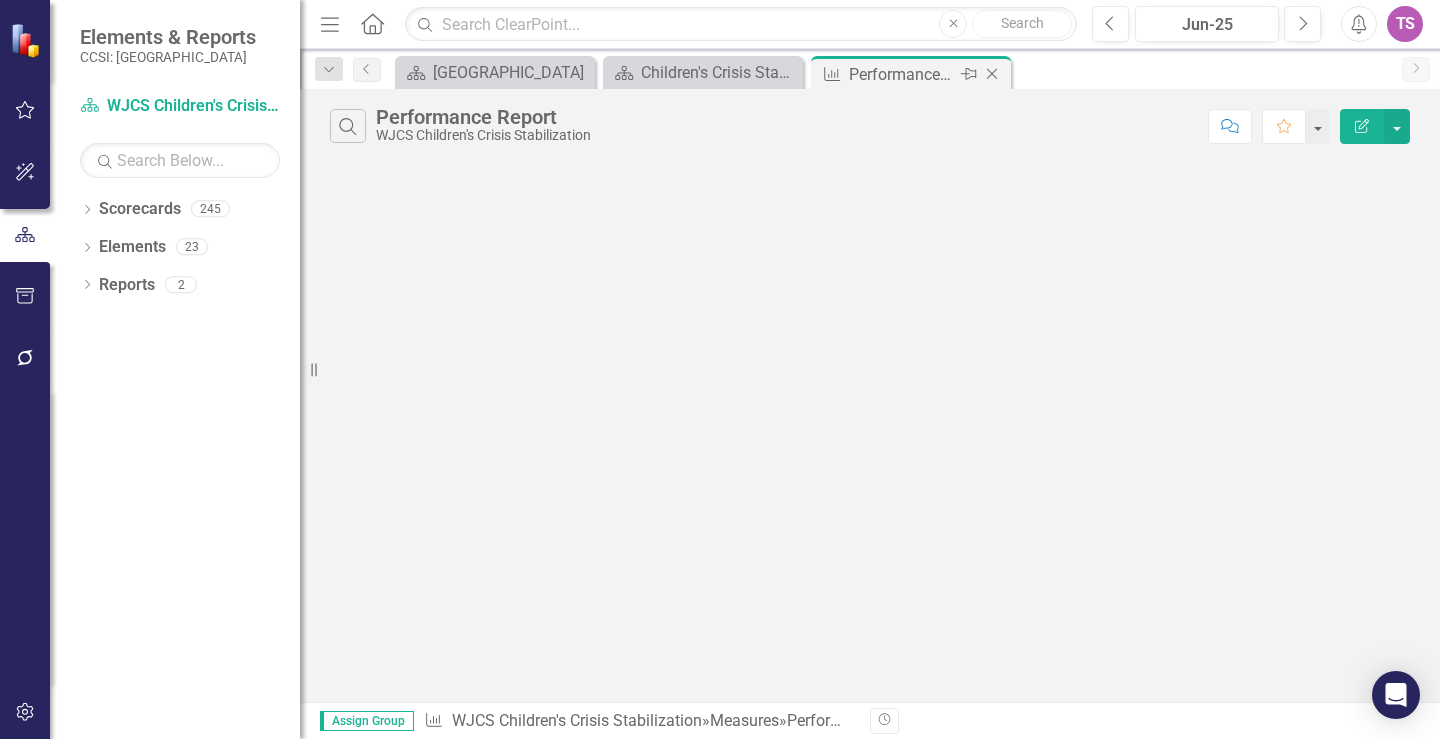 click on "Close" 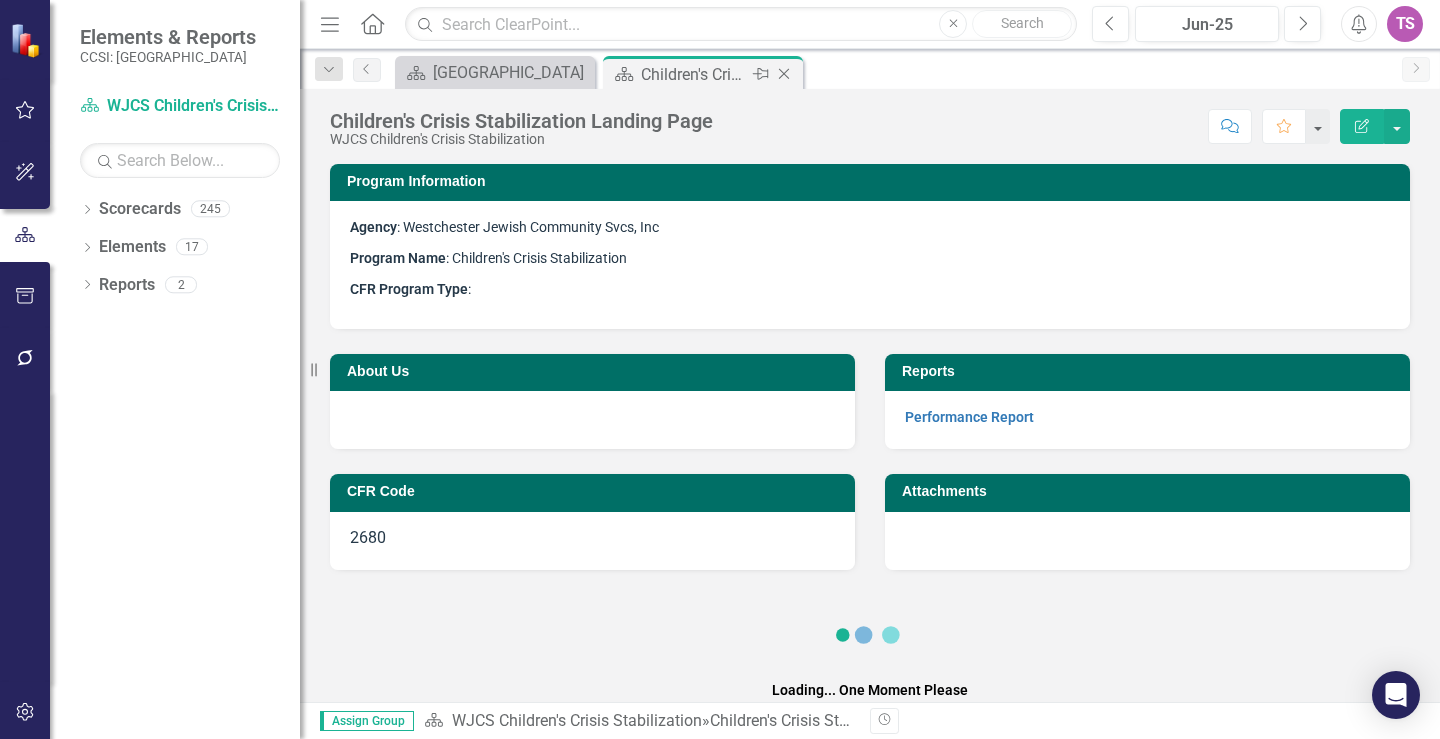 click on "Close" 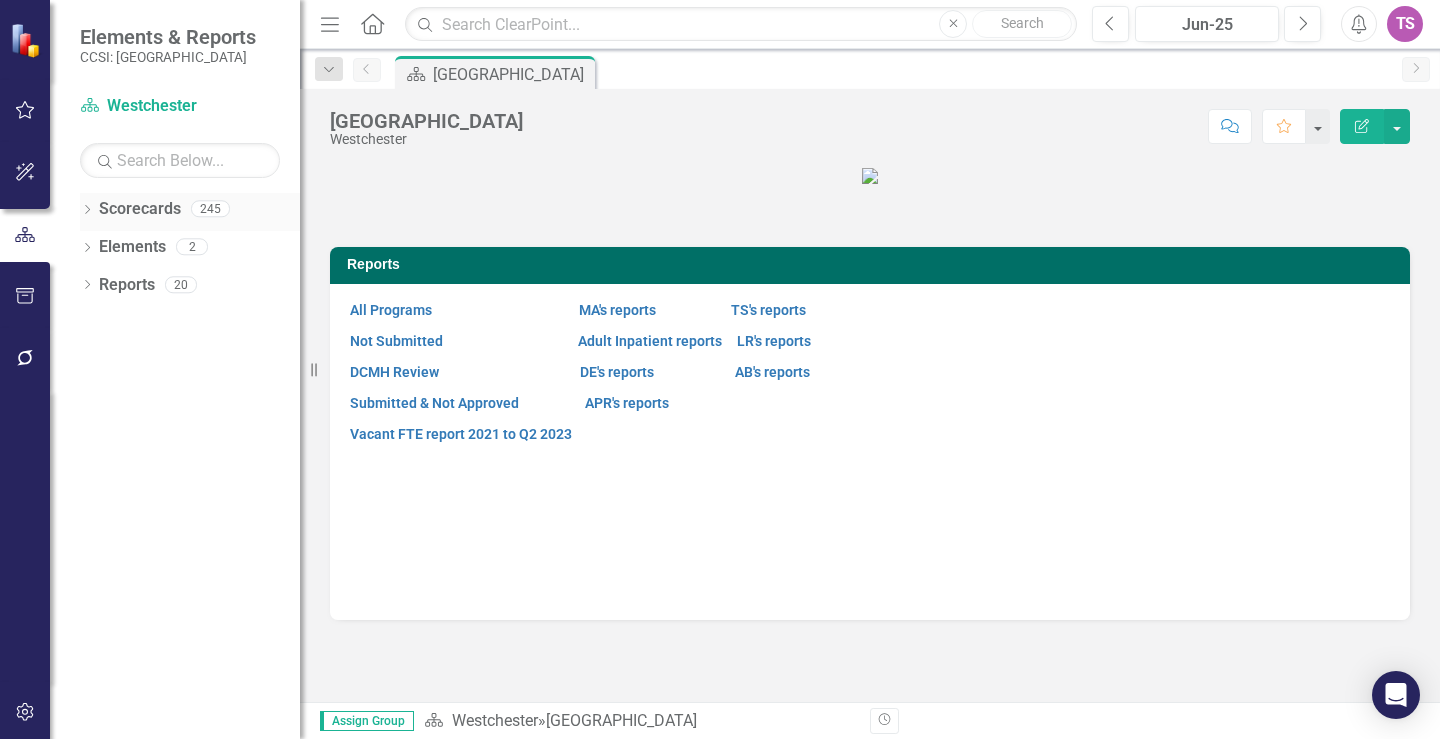click on "Dropdown" 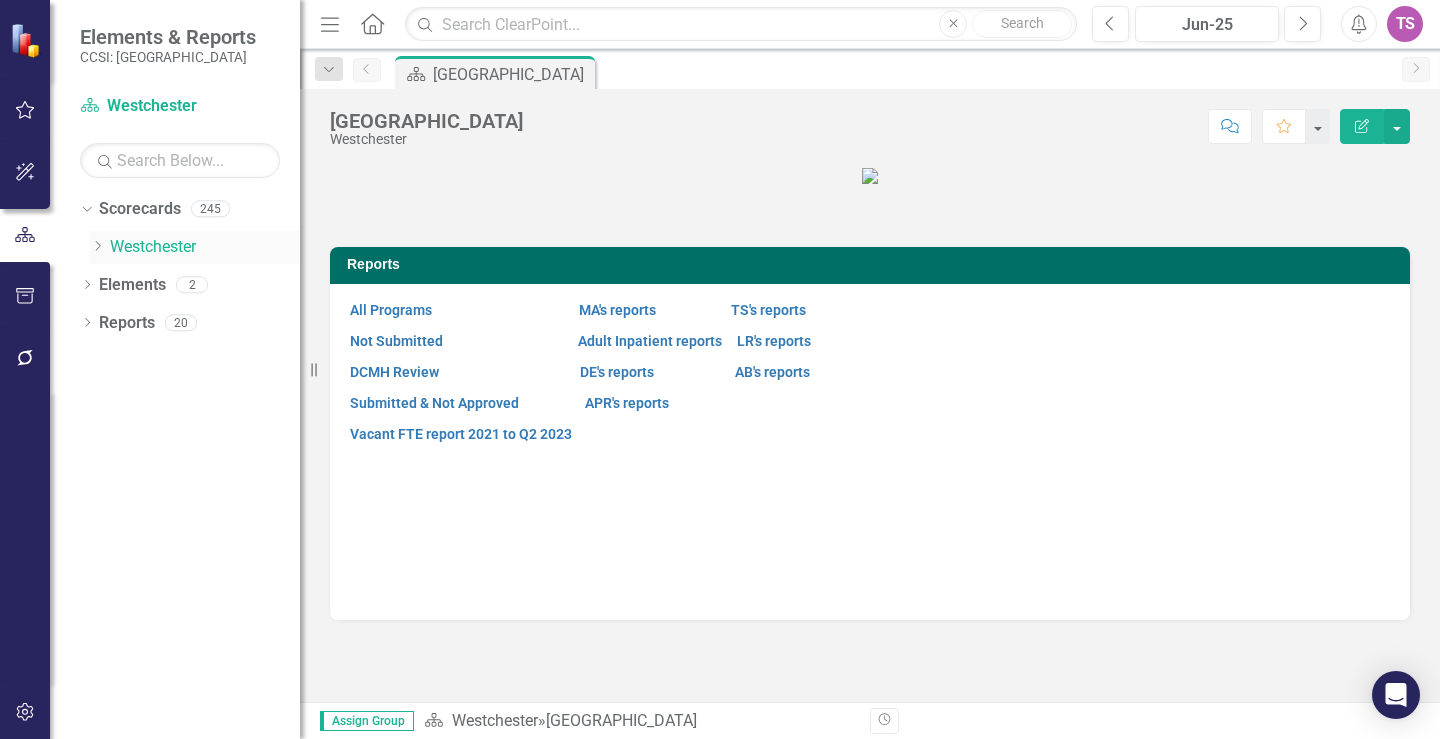 click on "Dropdown" 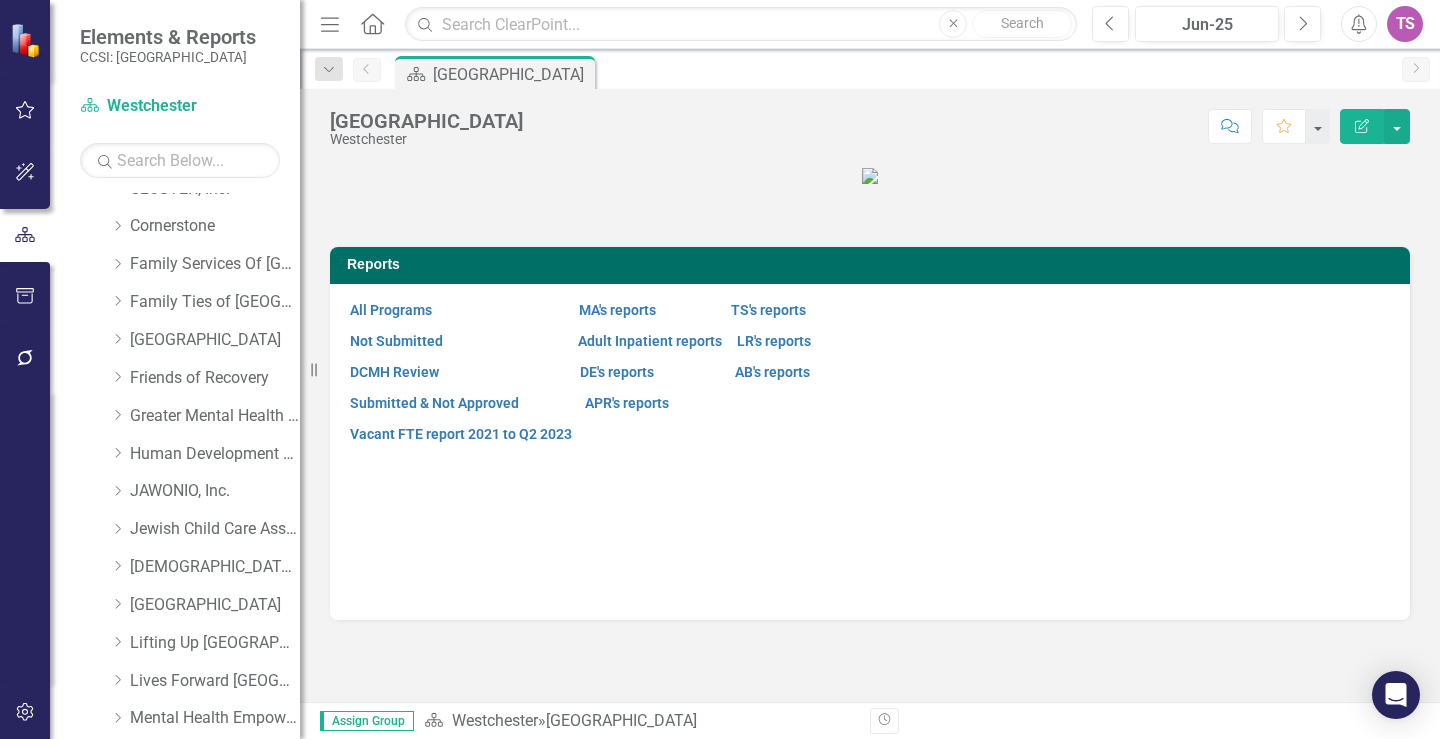 scroll, scrollTop: 400, scrollLeft: 0, axis: vertical 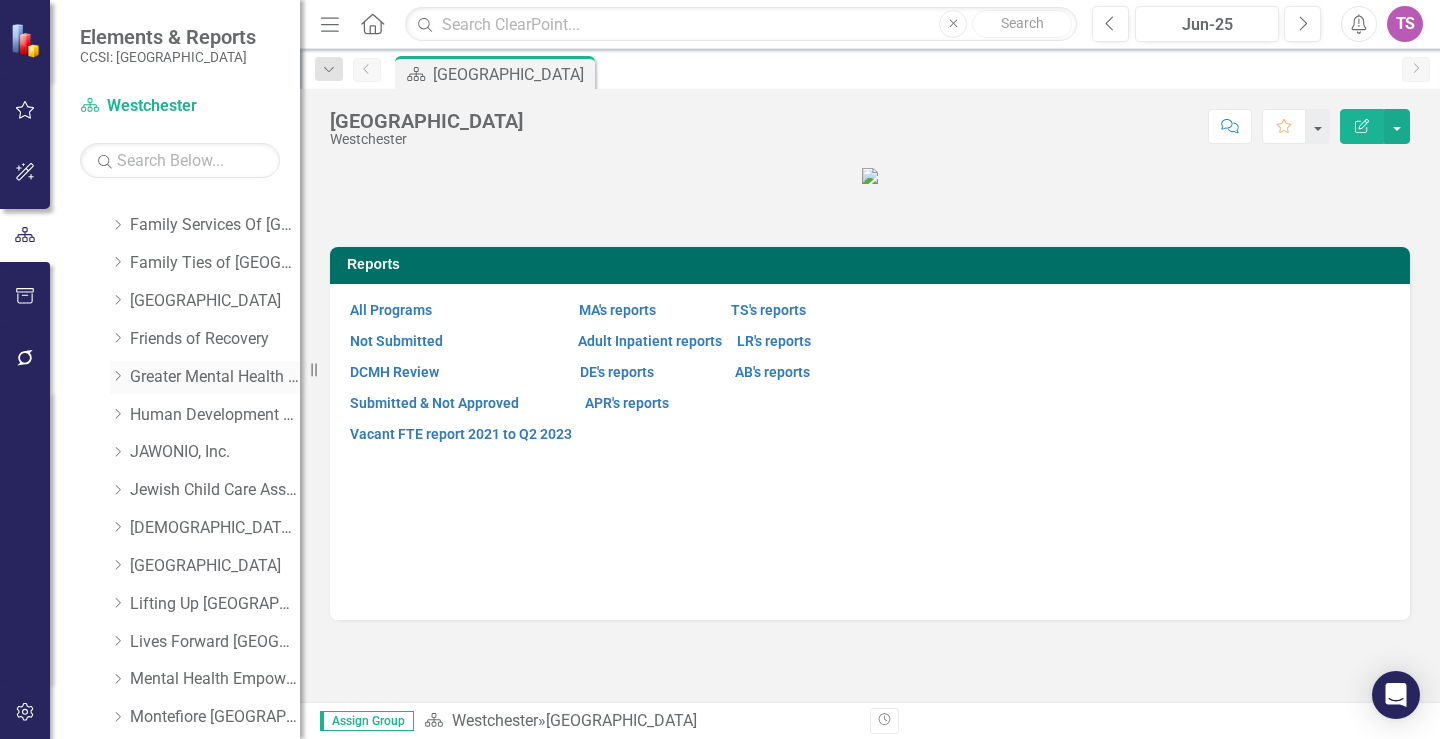 click on "Dropdown" at bounding box center (117, 377) 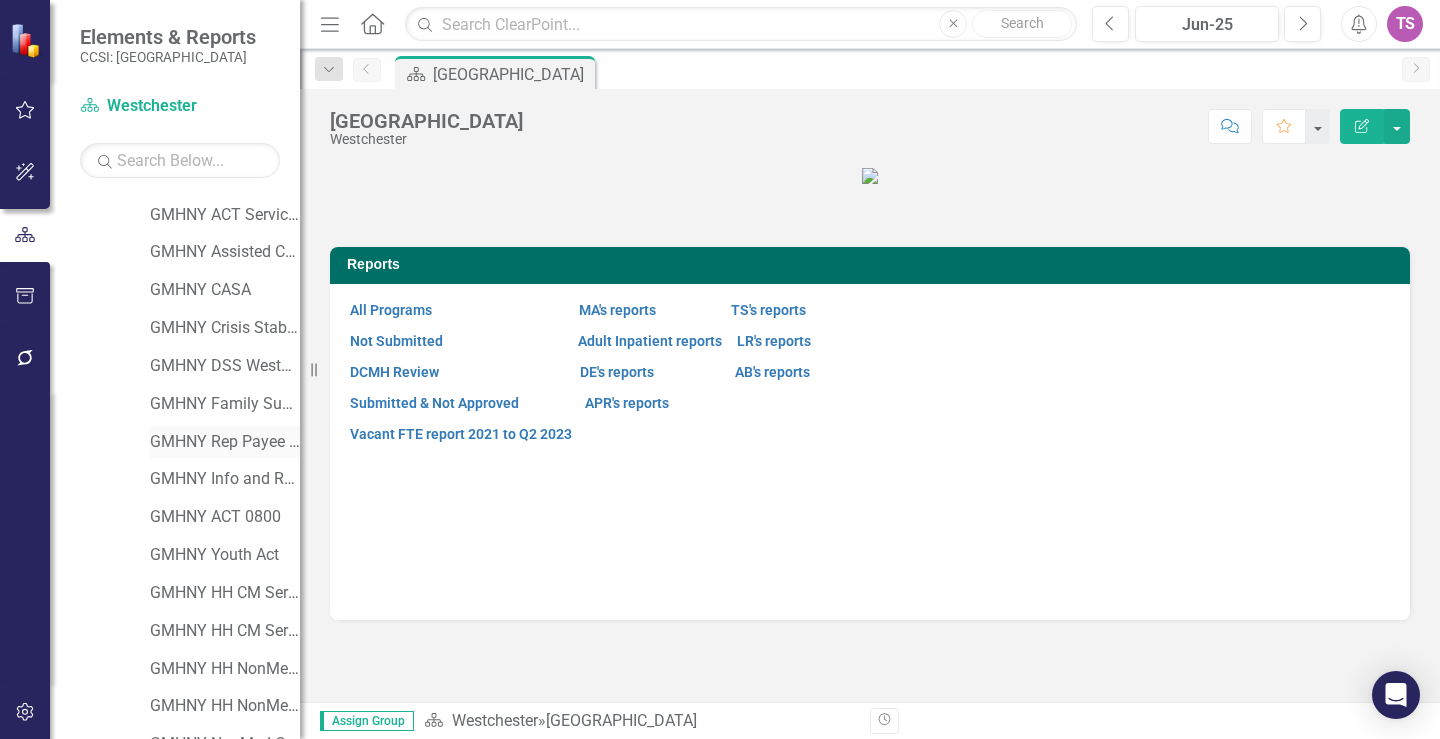 scroll, scrollTop: 700, scrollLeft: 0, axis: vertical 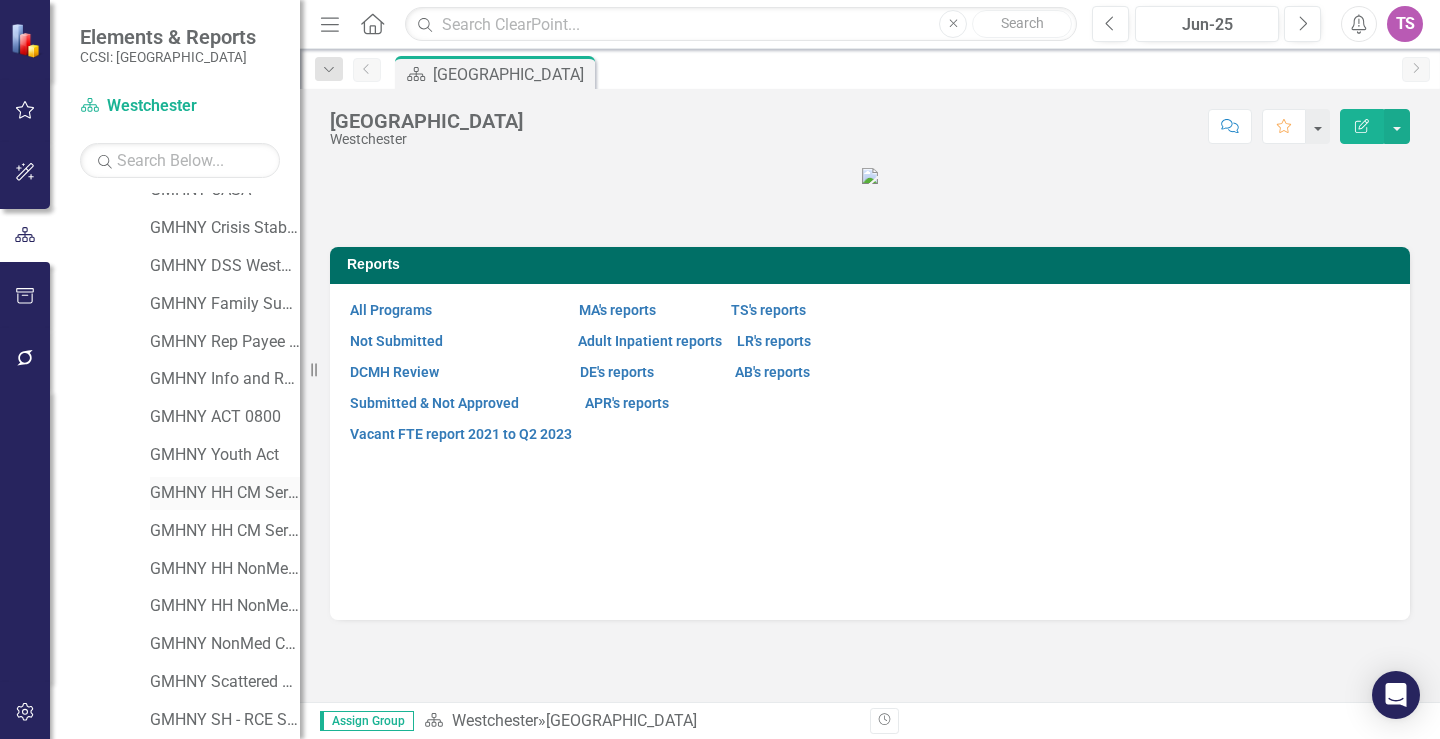 click on "GMHNY HH CM Service Dollars 2740" at bounding box center [225, 493] 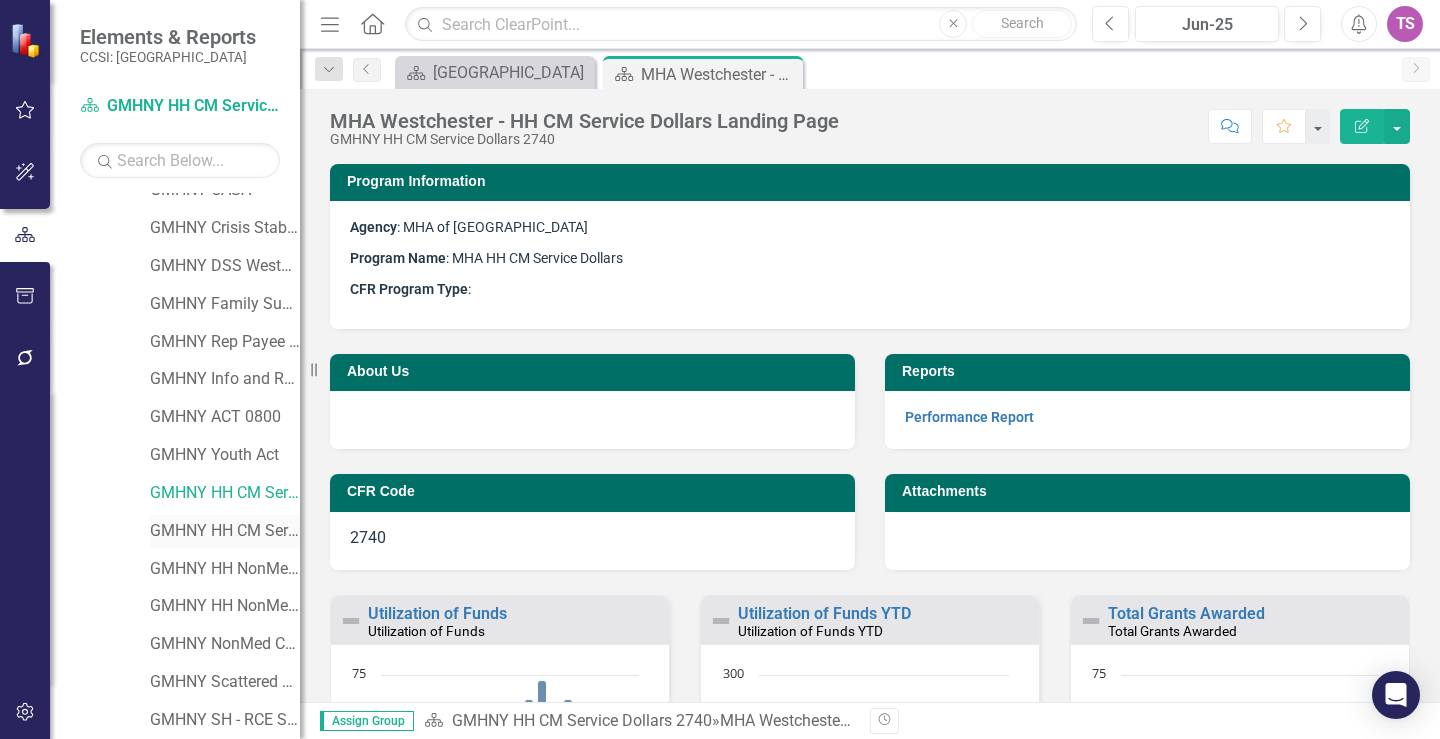 click on "GMHNY HH CM Service Dollars C&Y 2740" at bounding box center [225, 531] 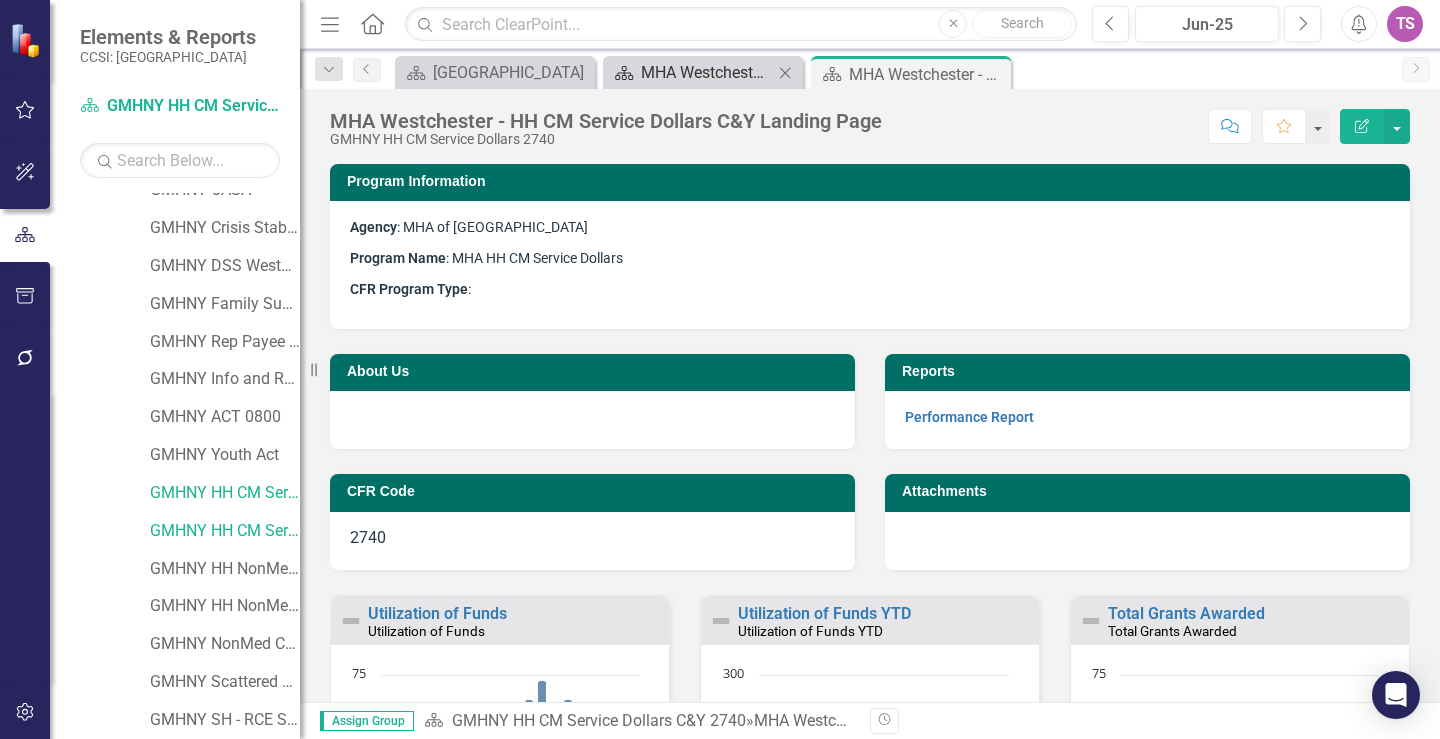 click on "MHA Westchester - HH CM Service Dollars Landing Page" at bounding box center (707, 72) 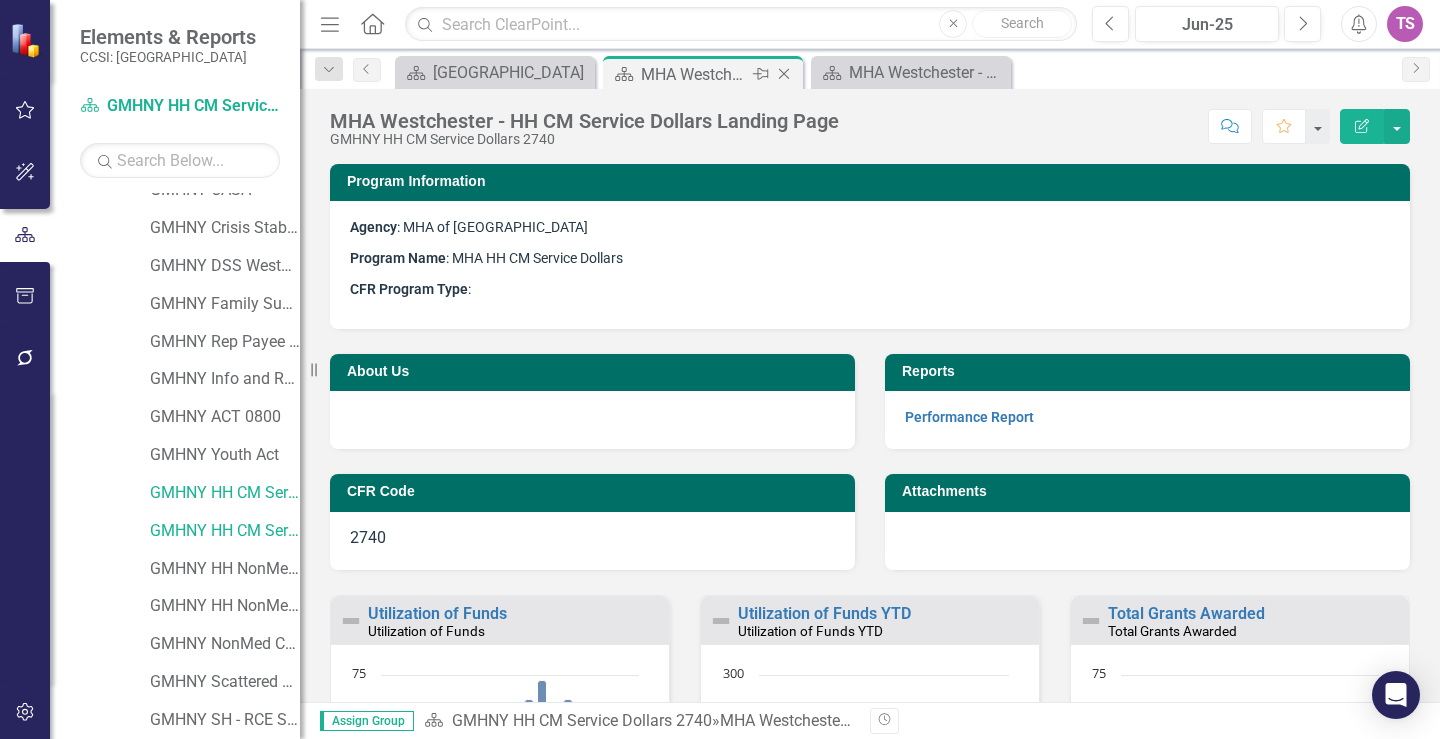 click on "Close" 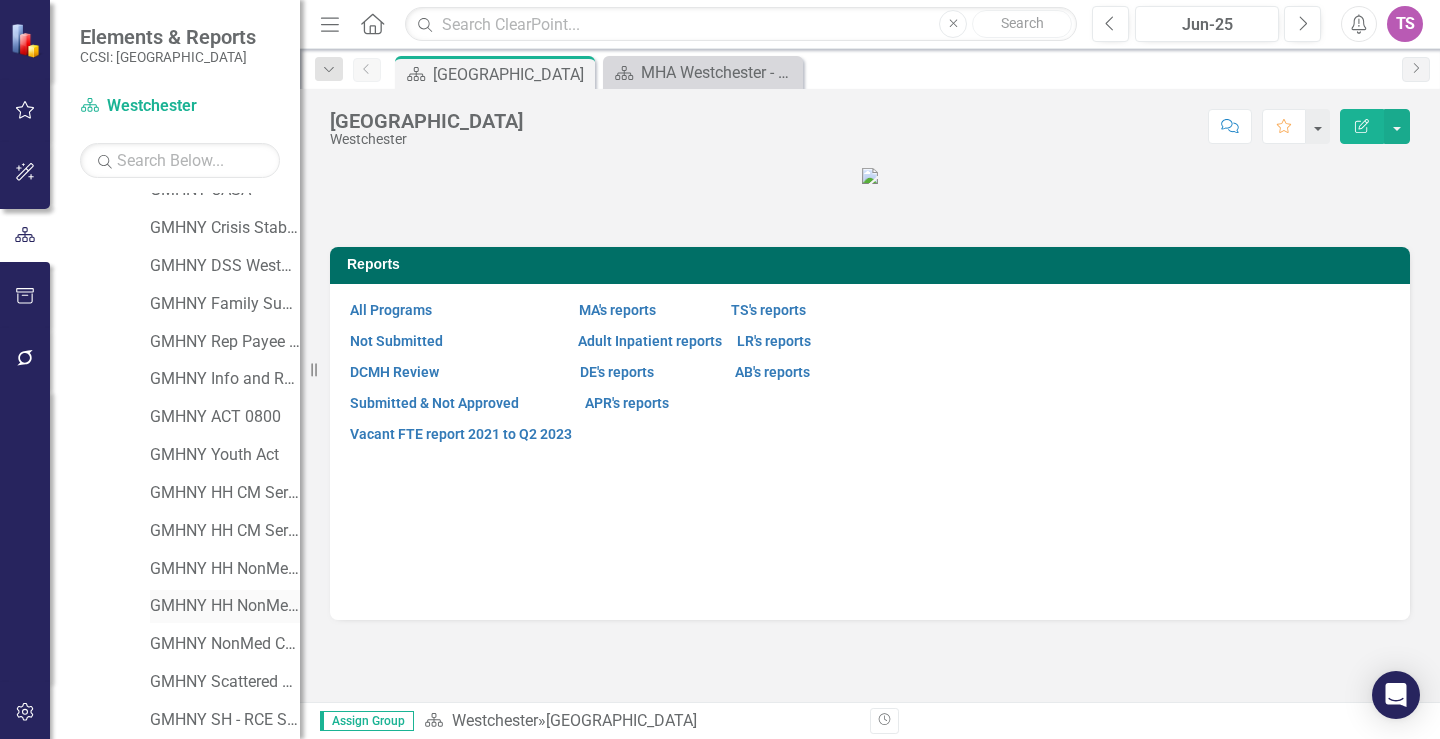 click on "GMHNY HH NonMedCM C&Y 2620" at bounding box center [225, 606] 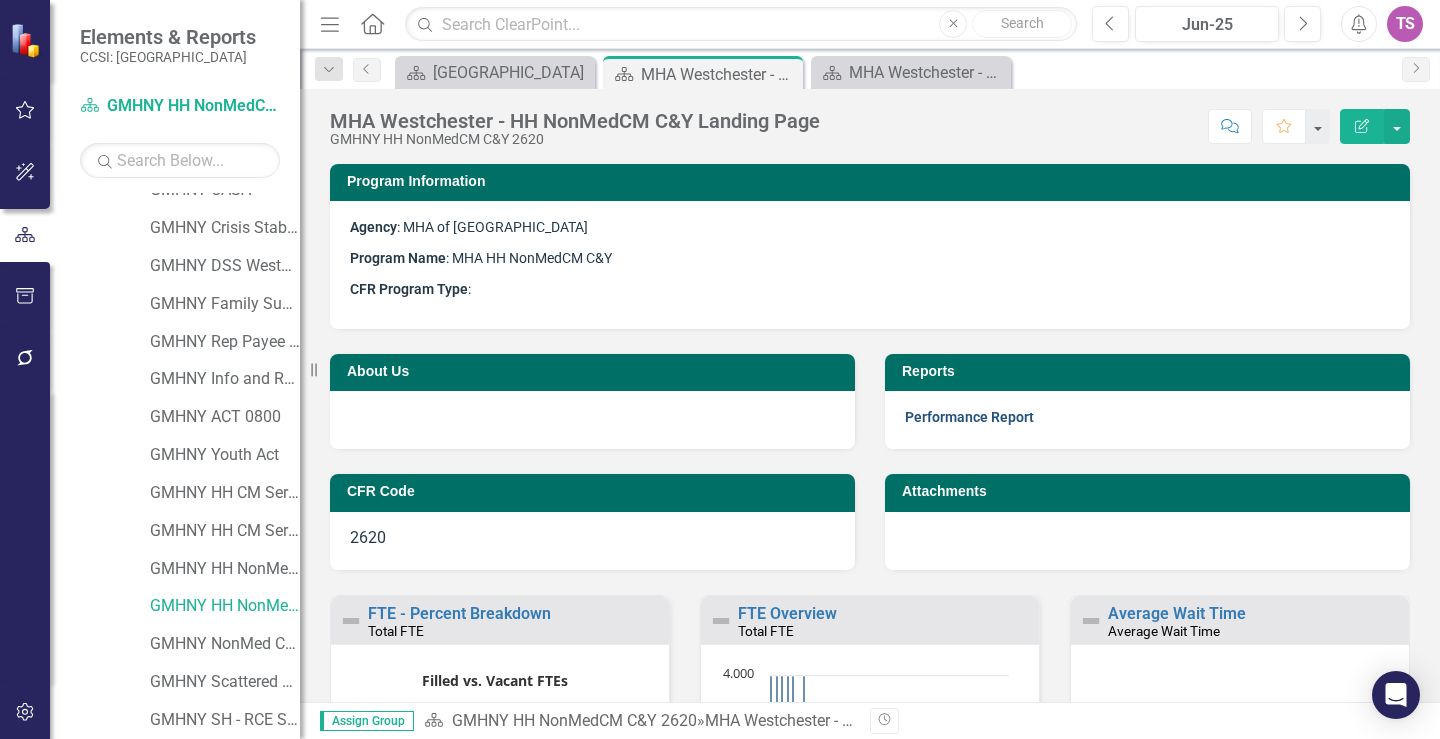 click on "Performance Report" at bounding box center (969, 417) 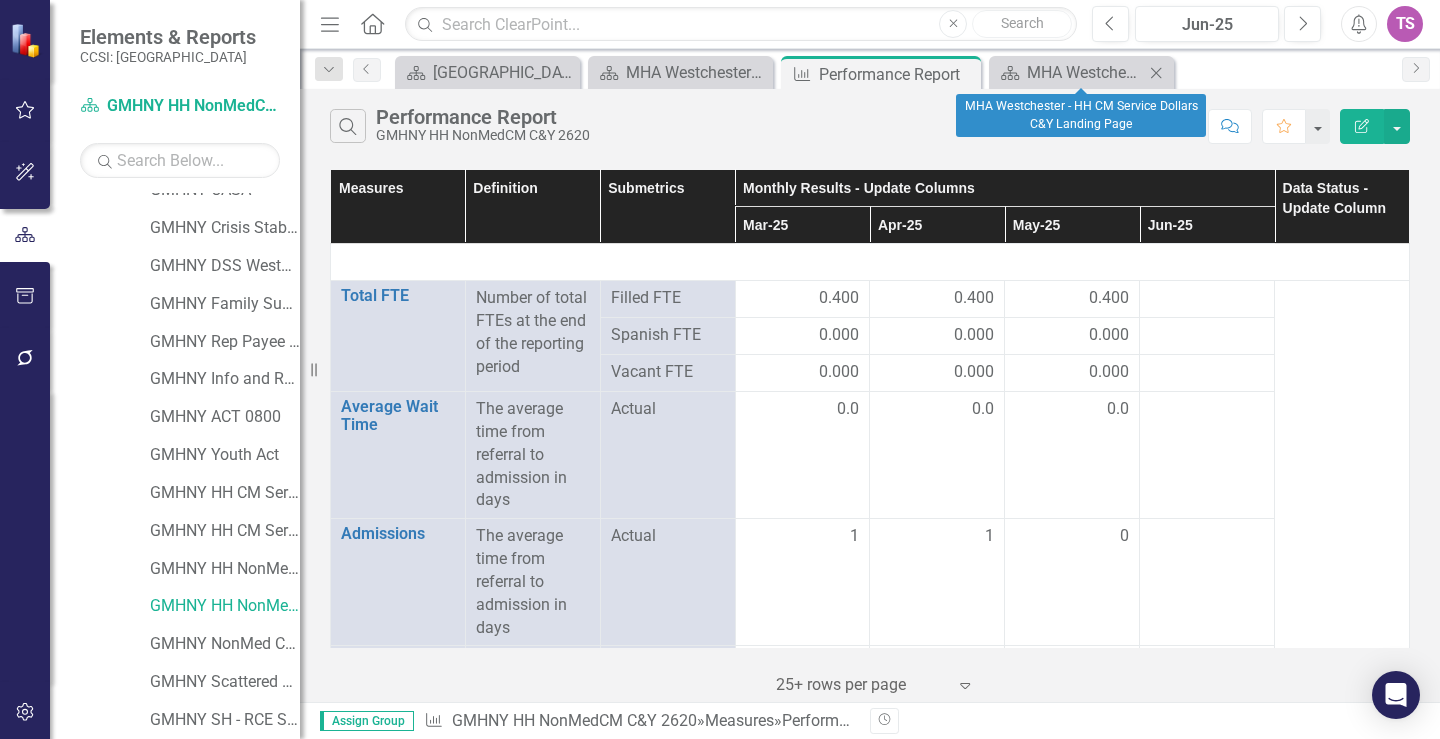 click on "Close" 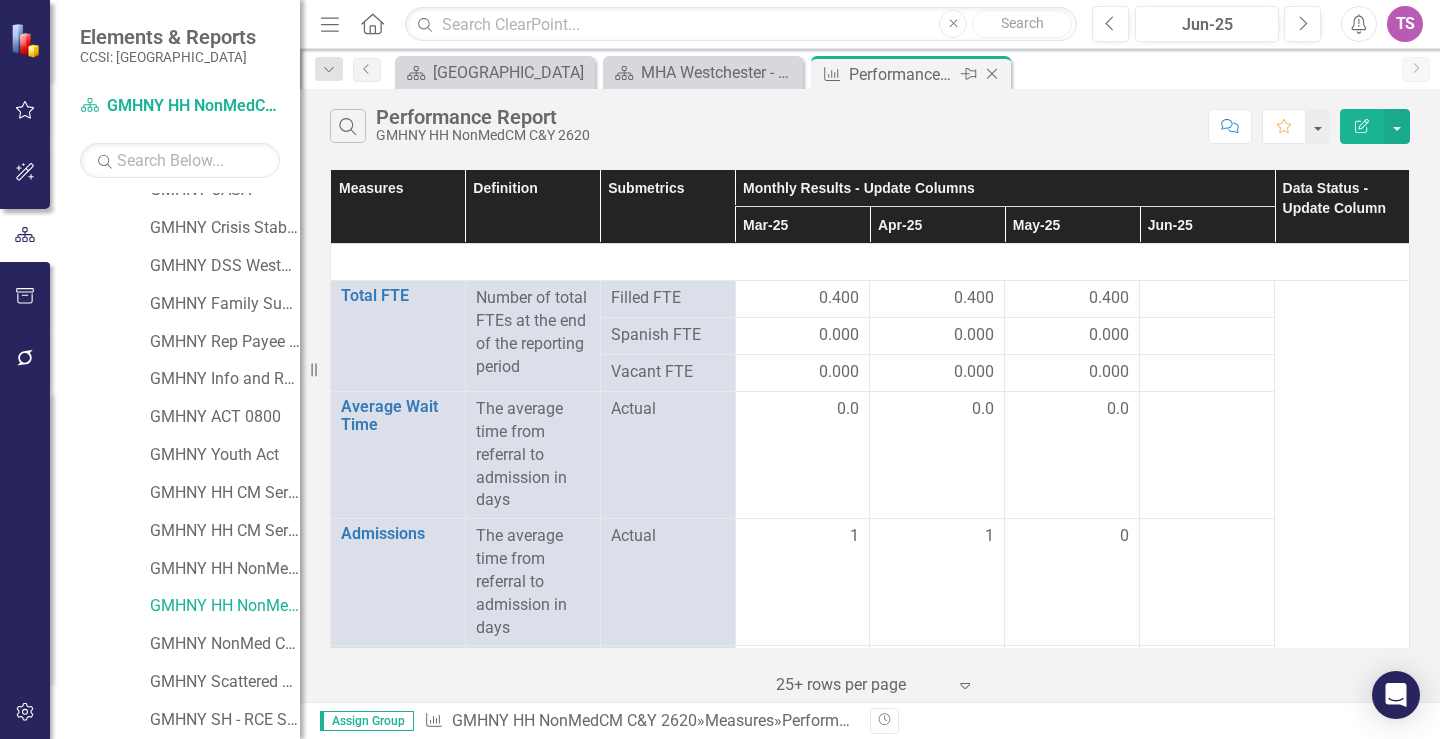click 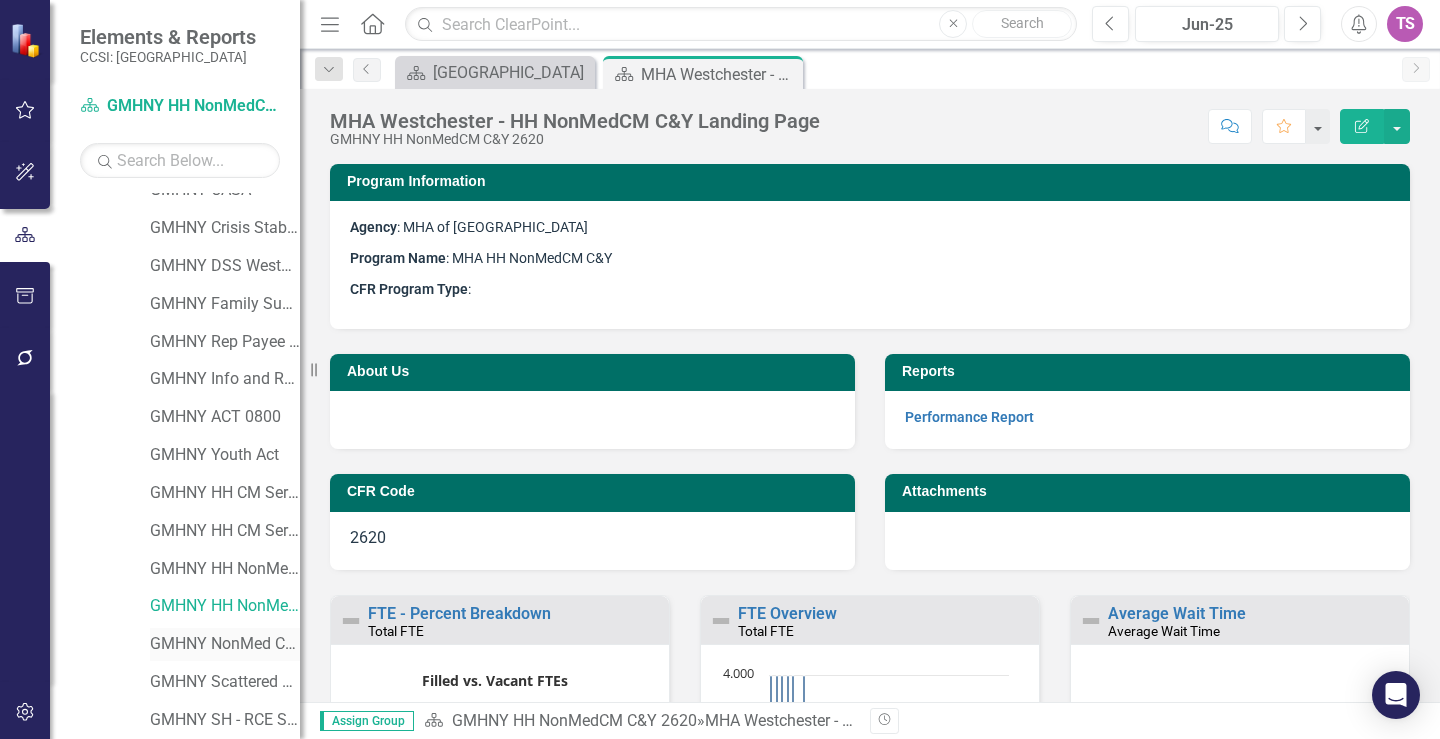 click on "GMHNY NonMed CC - Adult/Youth combined 2720" at bounding box center [225, 644] 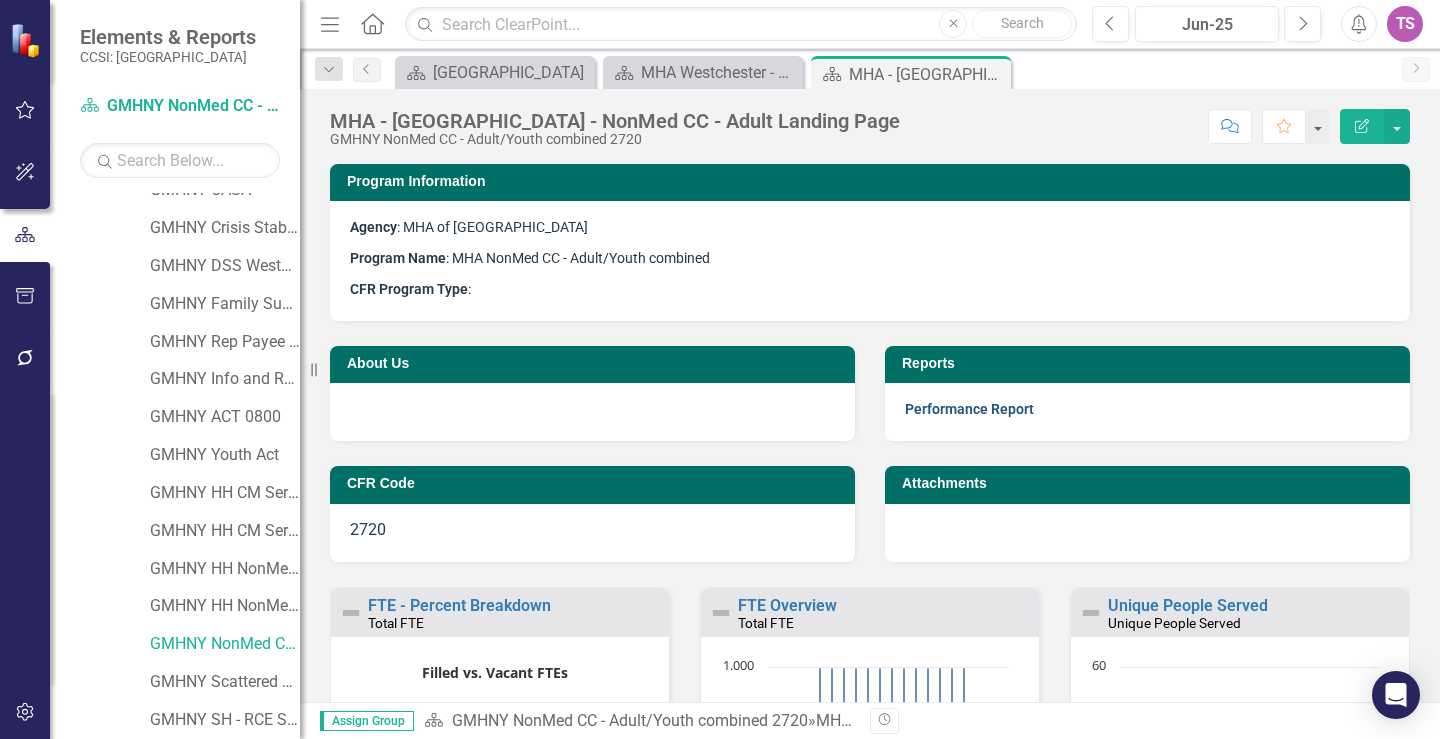 click on "Performance Report" at bounding box center [969, 409] 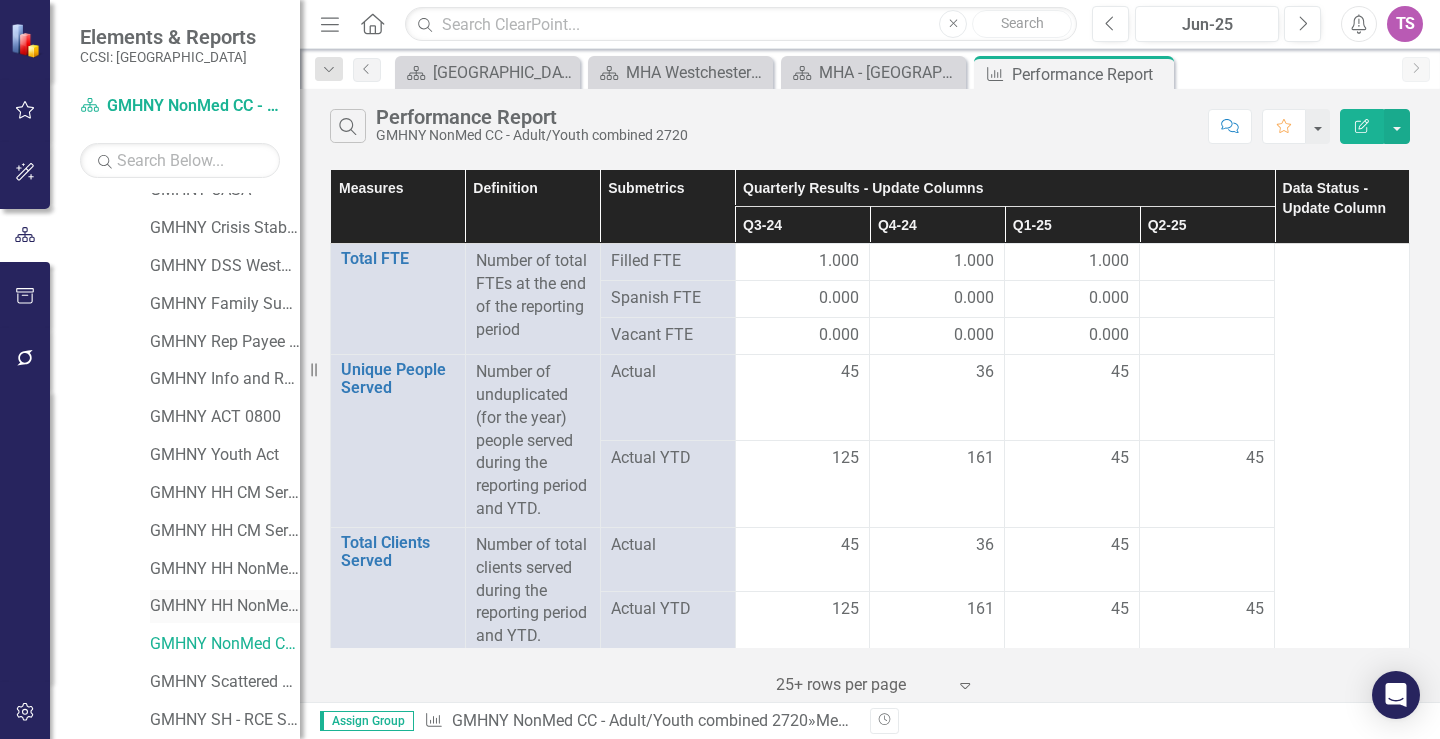 click on "GMHNY HH NonMedCM C&Y 2620" at bounding box center (225, 606) 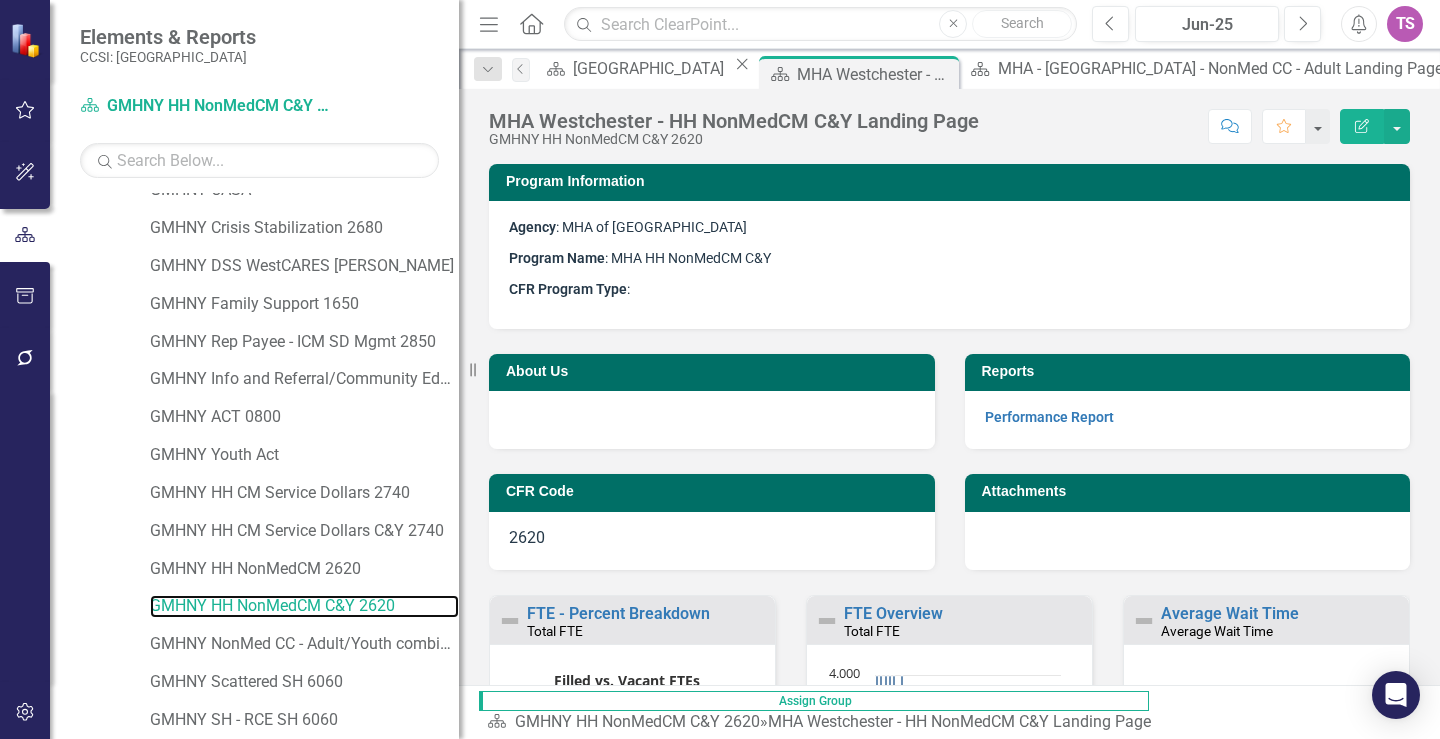 drag, startPoint x: 301, startPoint y: 36, endPoint x: 459, endPoint y: 55, distance: 159.1383 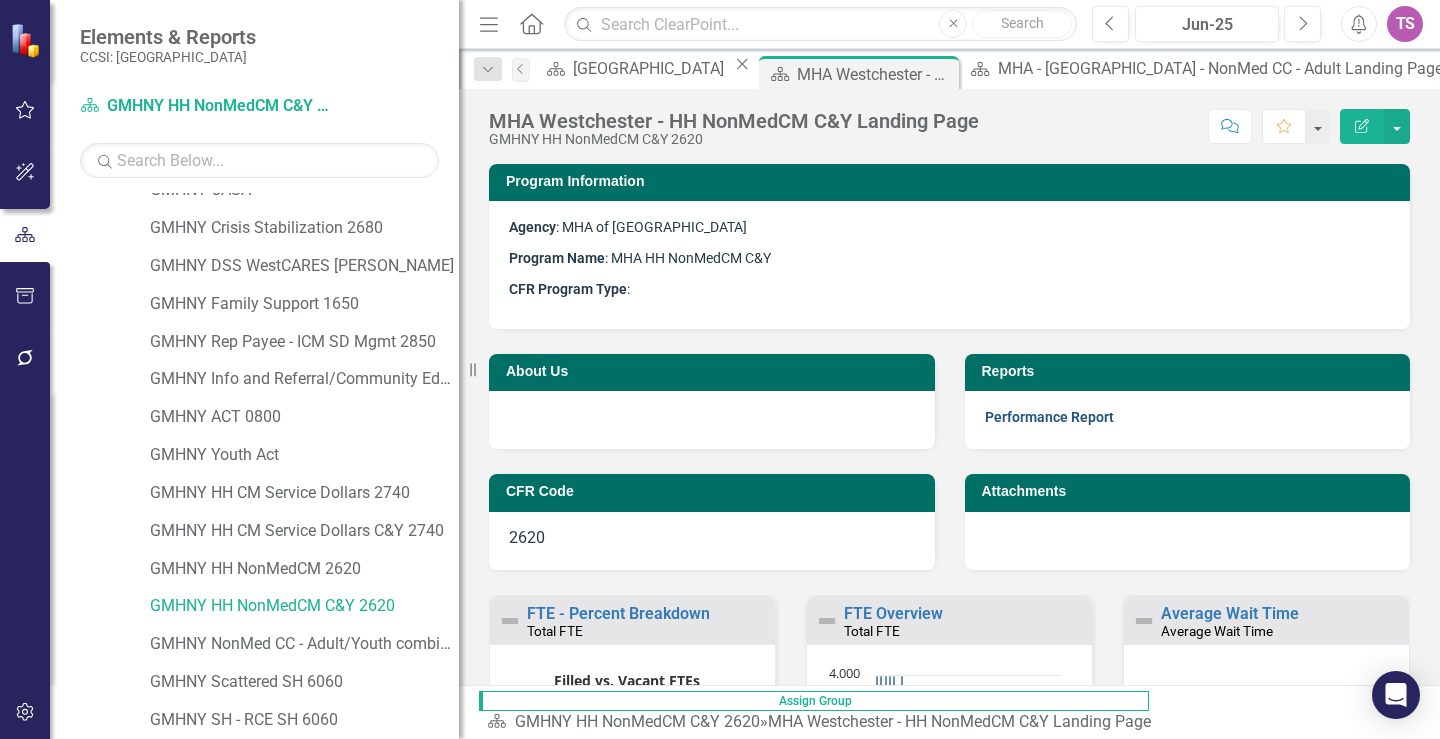 click on "Performance Report" at bounding box center [1049, 417] 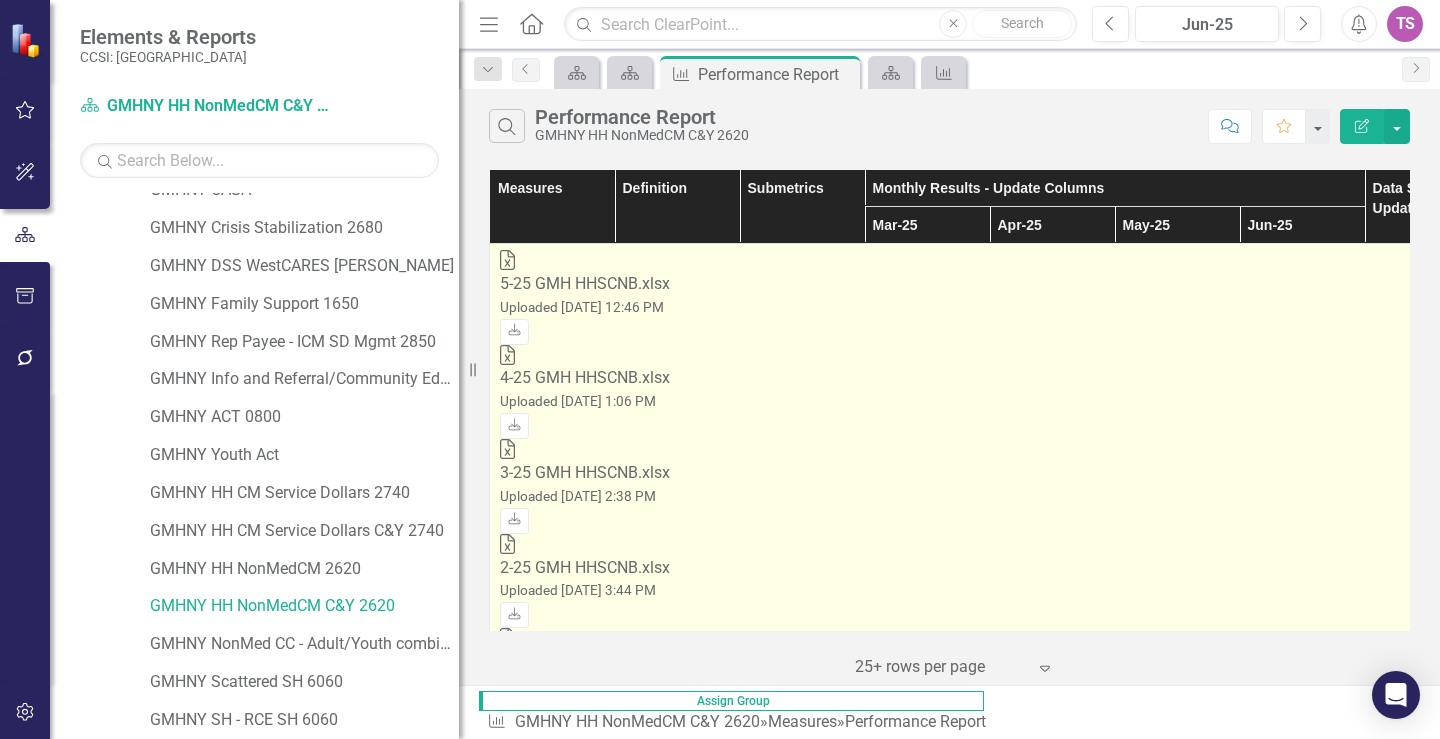 click on "Uploaded   [DATE] 1:06 PM" at bounding box center (578, 401) 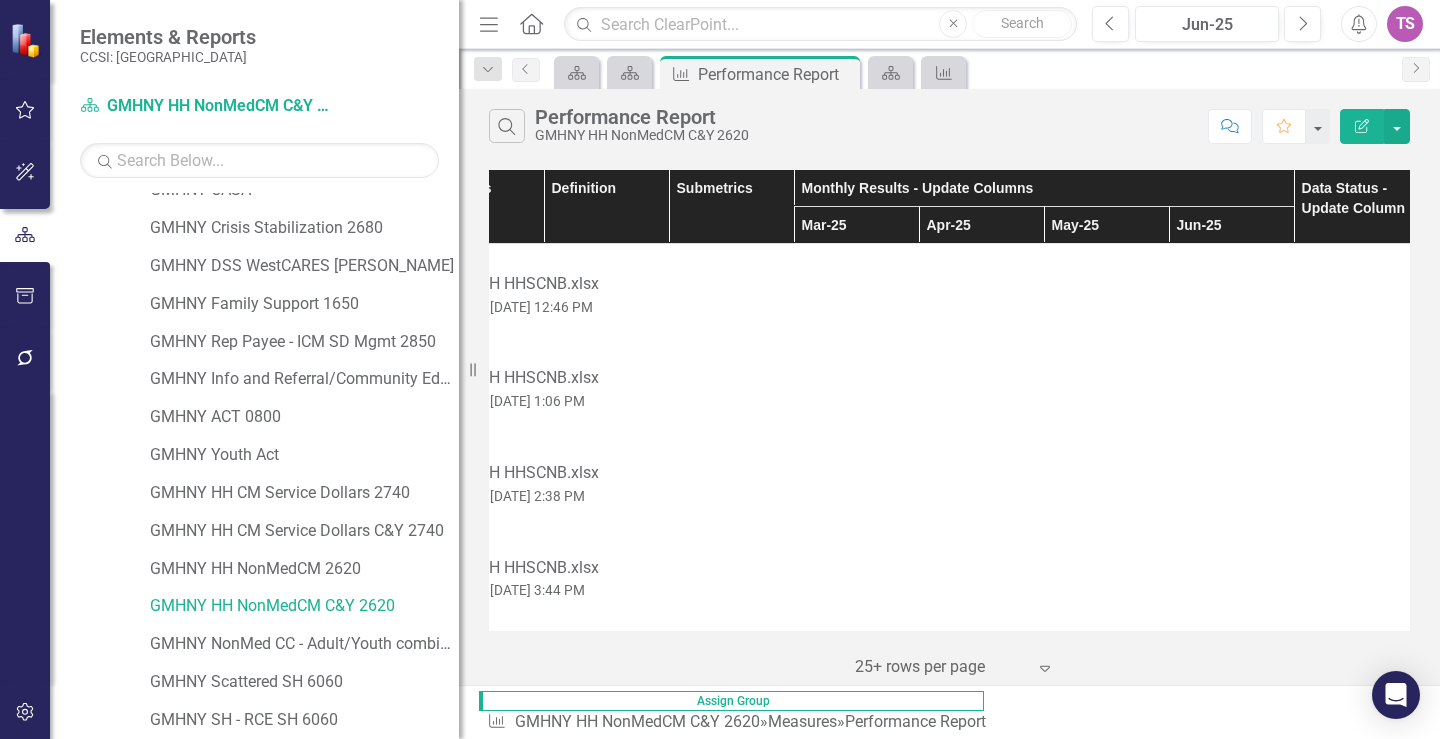 scroll, scrollTop: 0, scrollLeft: 95, axis: horizontal 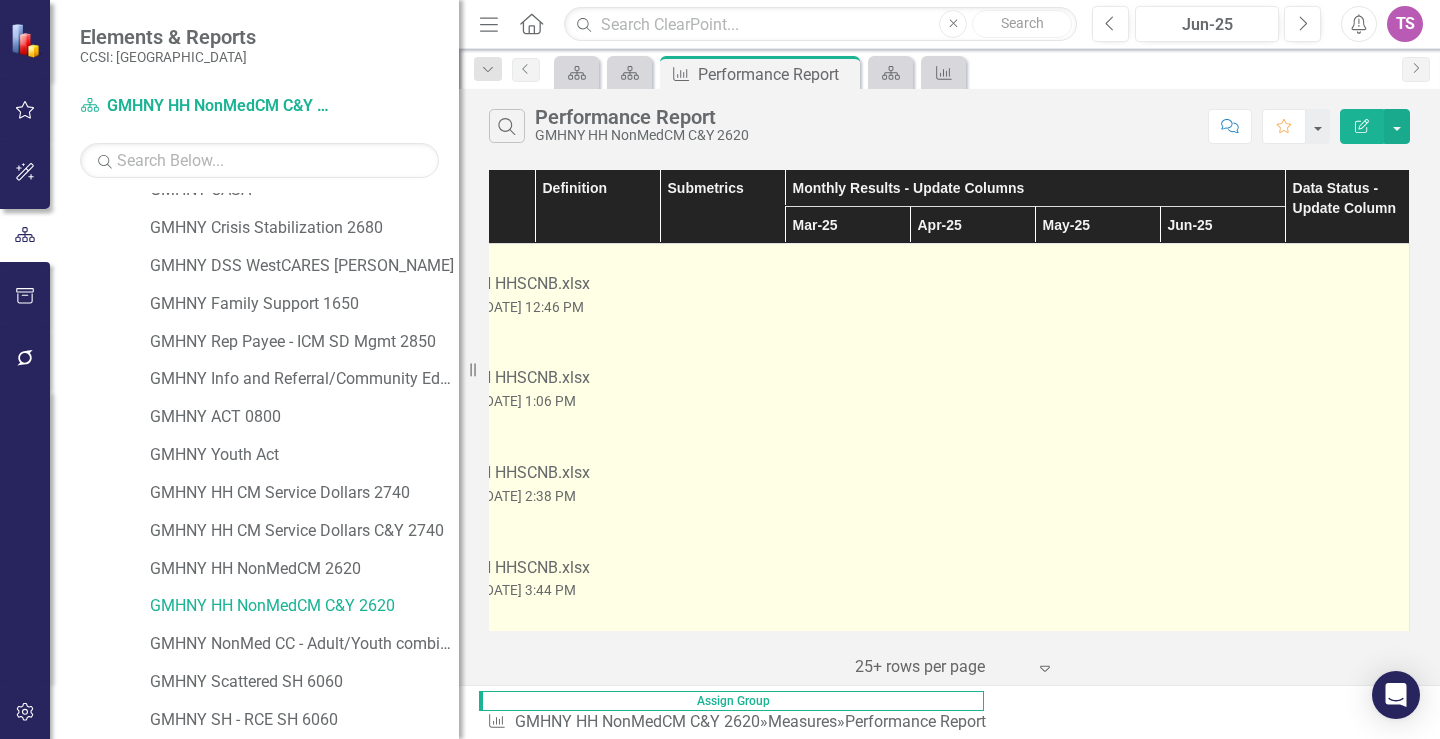 click on "Download" 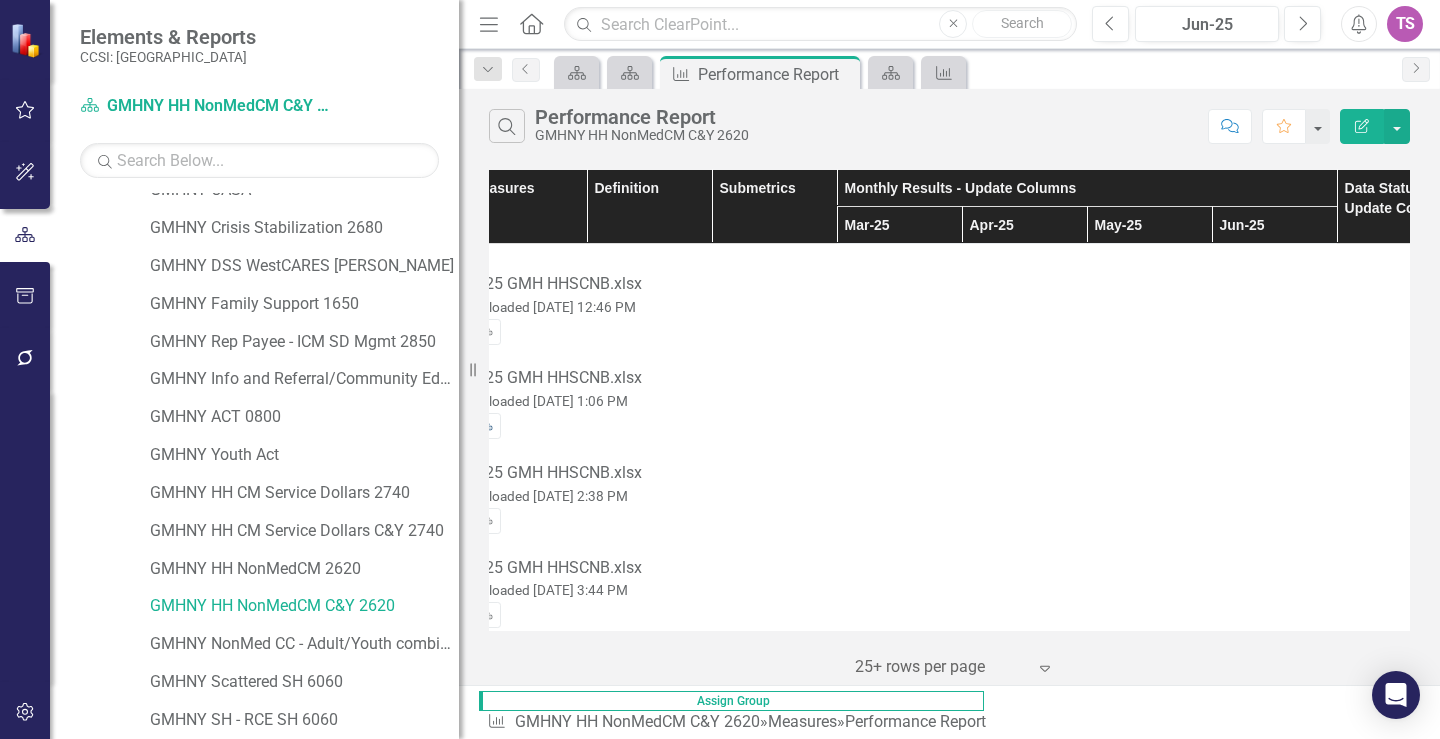scroll, scrollTop: 0, scrollLeft: 0, axis: both 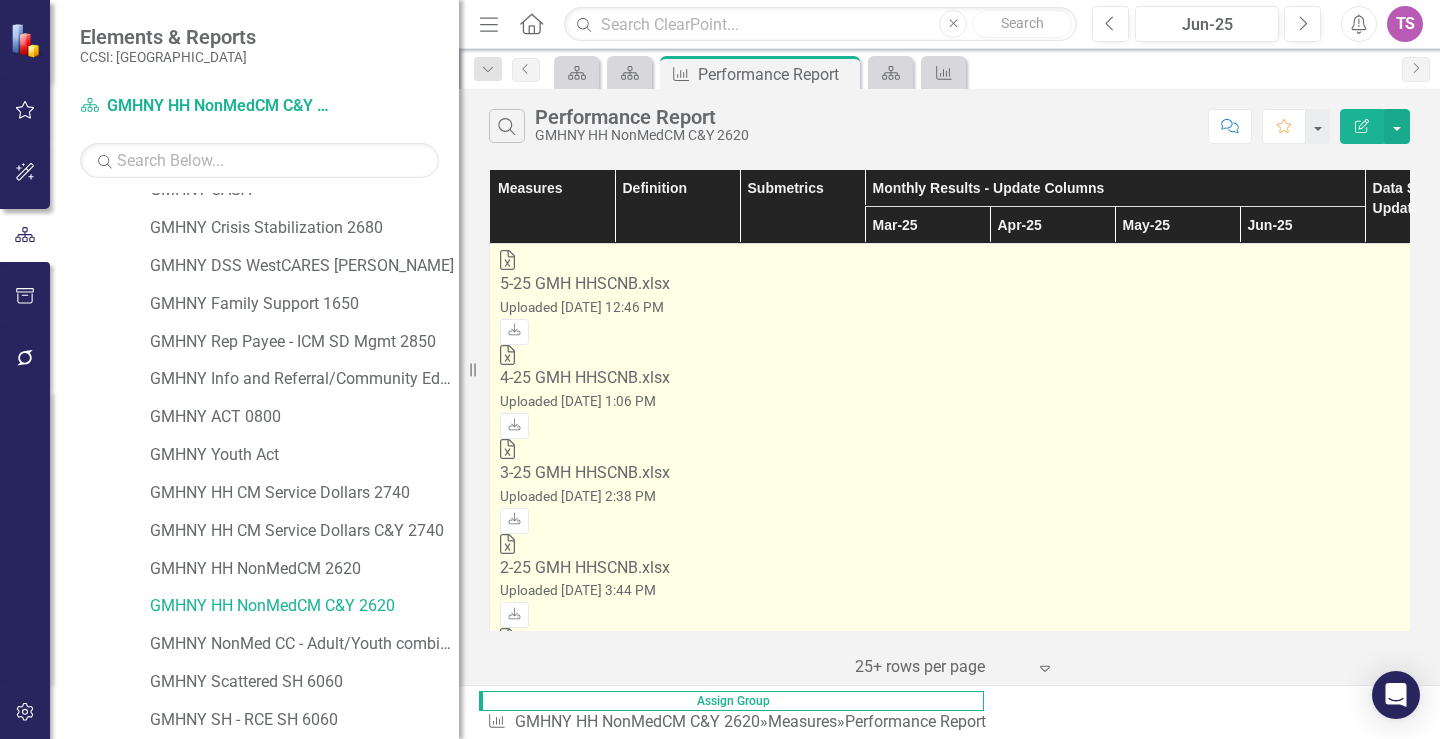 click on "Uploaded   [DATE] 2:38 PM" at bounding box center (578, 496) 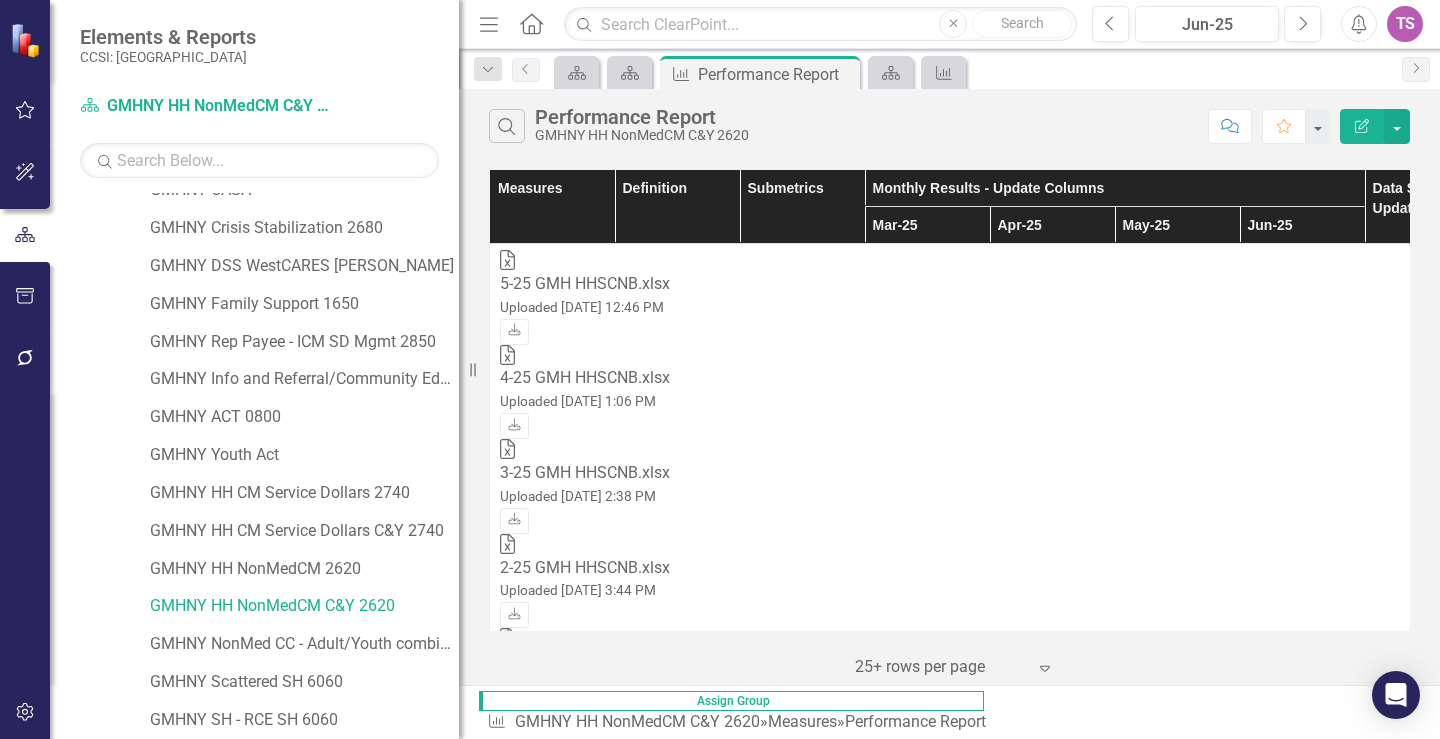 scroll, scrollTop: 0, scrollLeft: 95, axis: horizontal 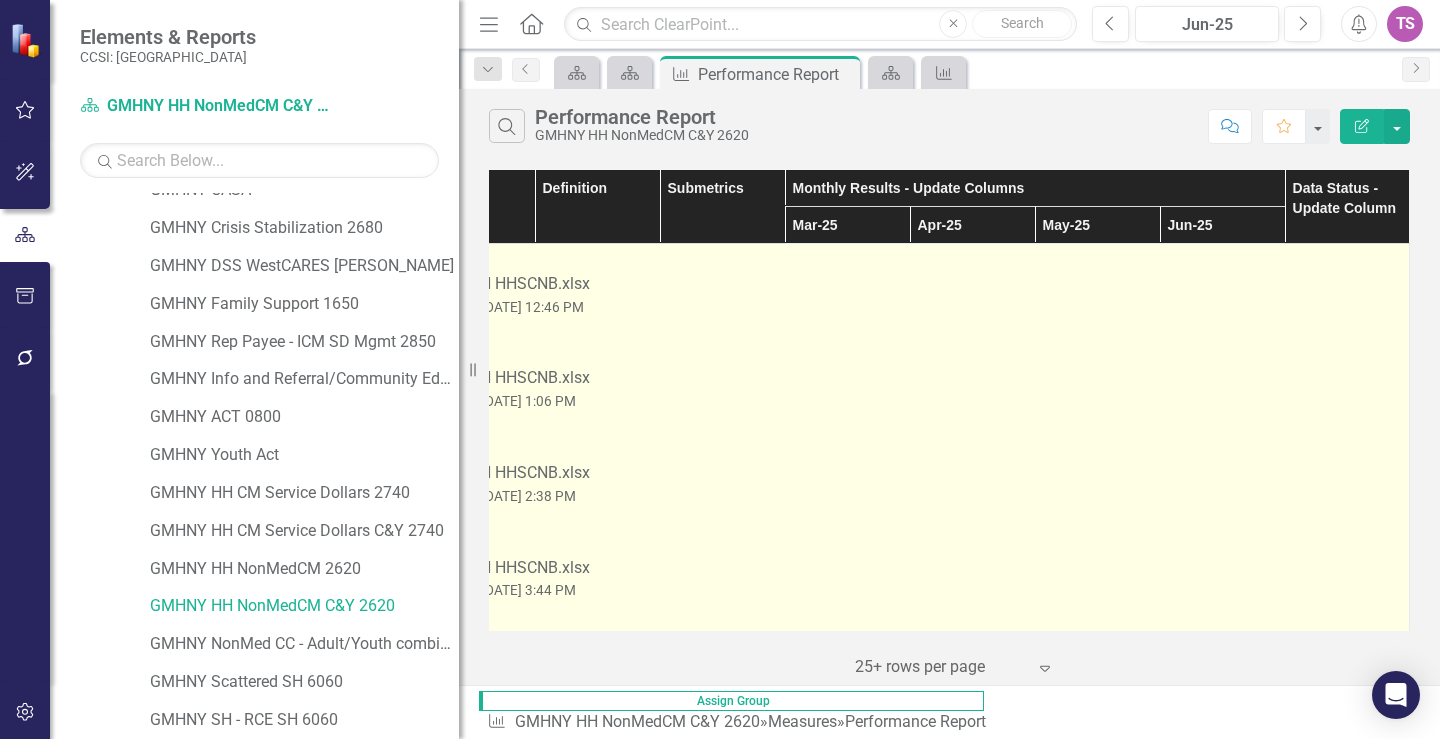 click on "Download" 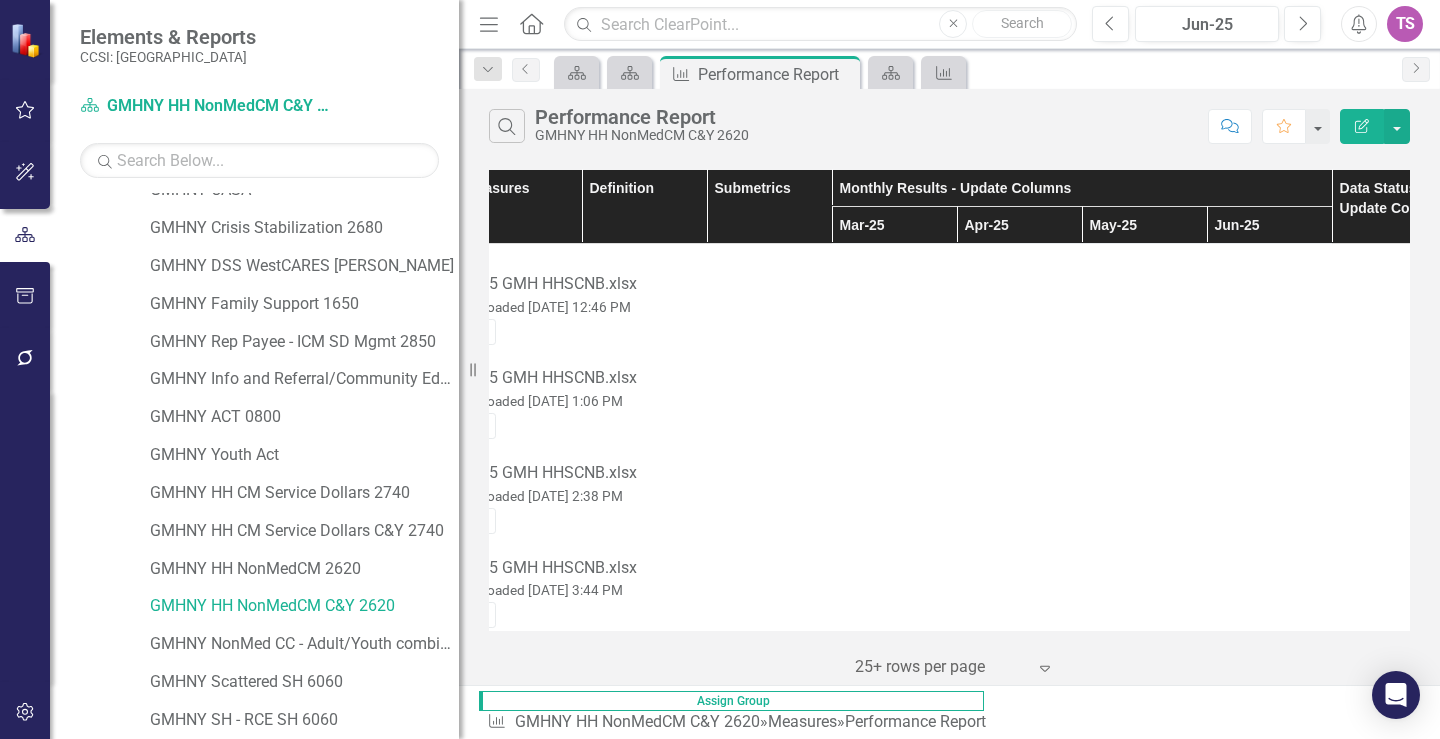 scroll, scrollTop: 0, scrollLeft: 15, axis: horizontal 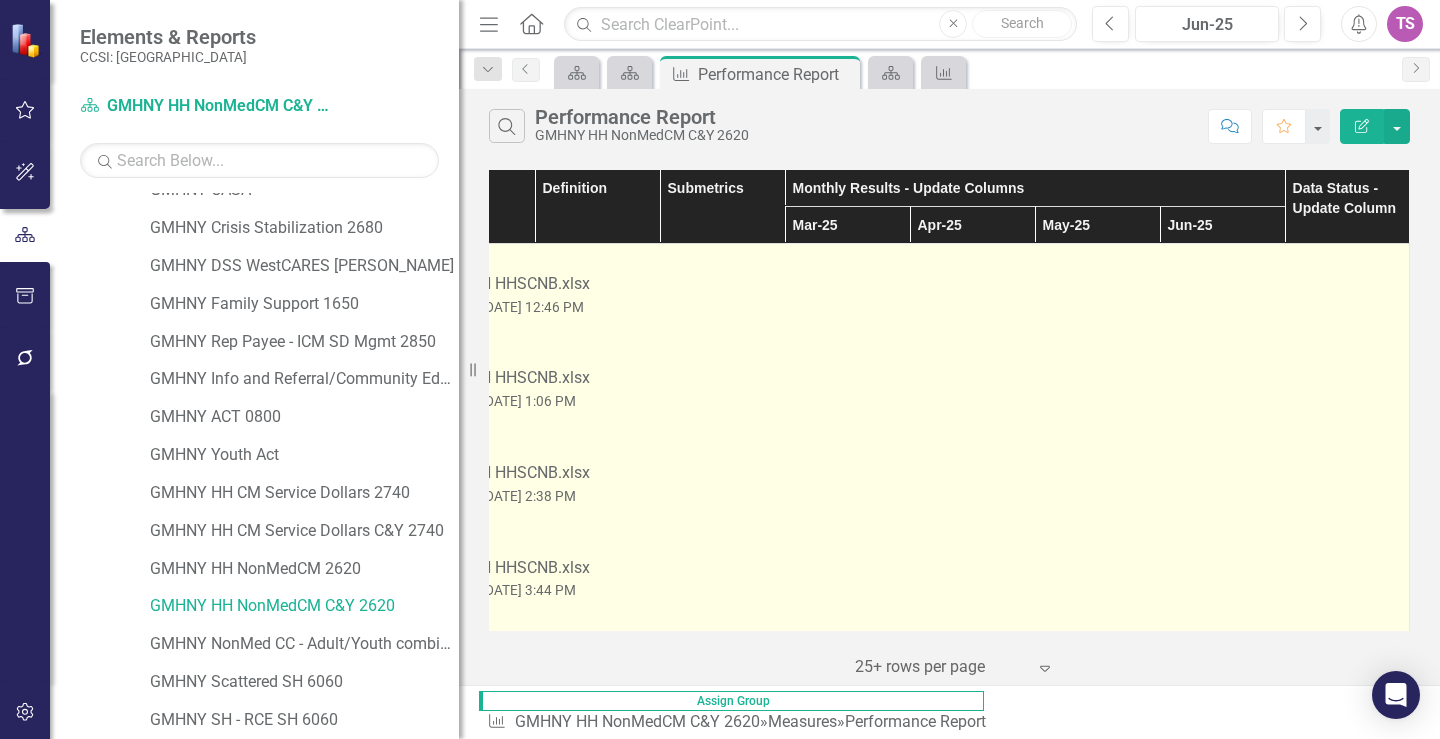 click on "Download" 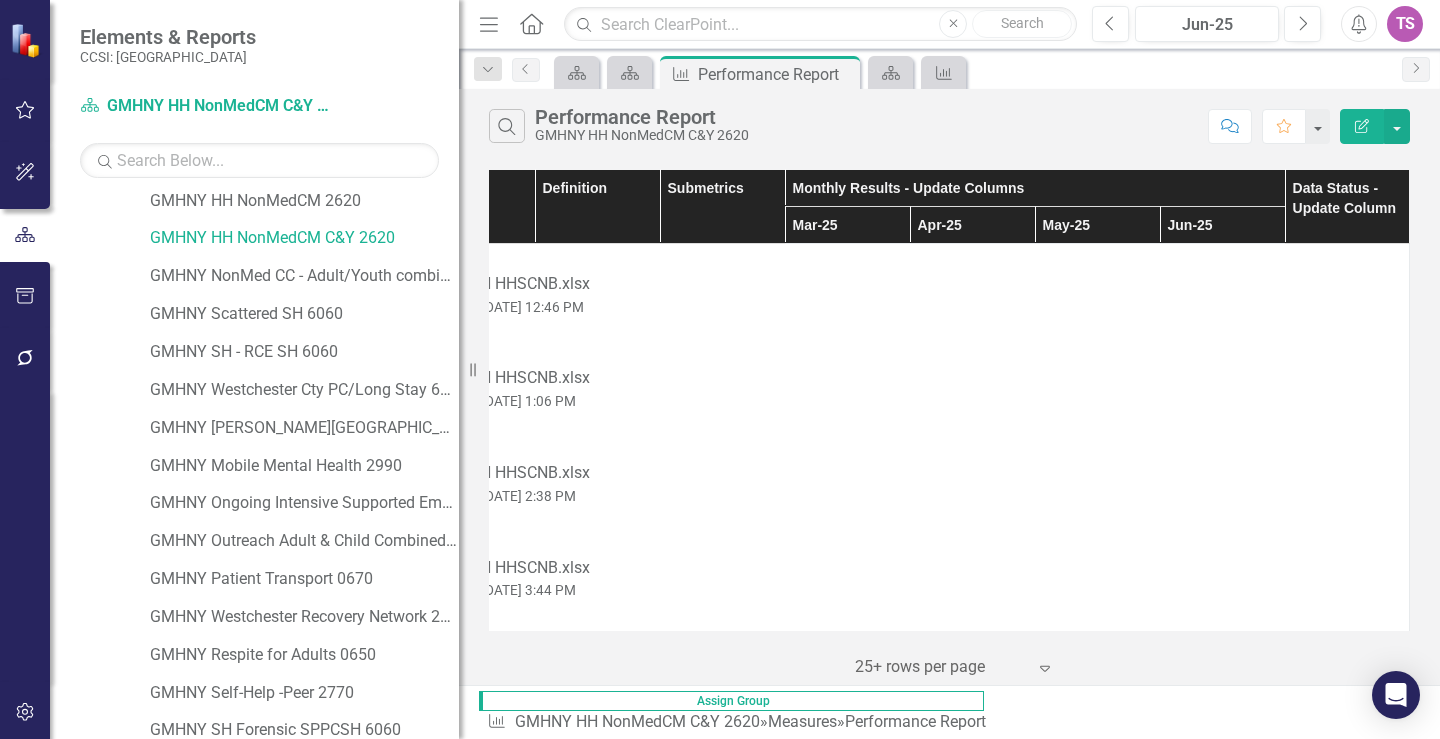 scroll, scrollTop: 1002, scrollLeft: 0, axis: vertical 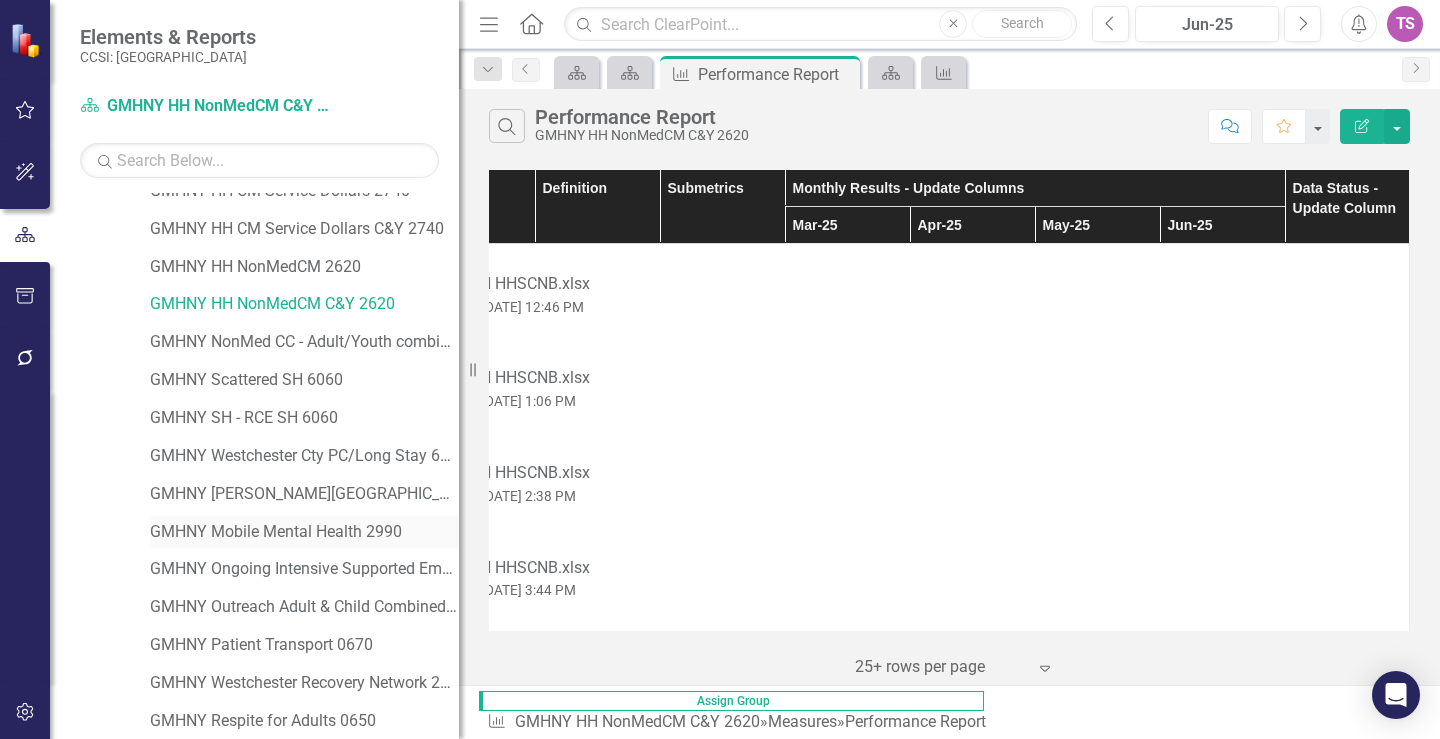 click on "GMHNY Mobile Mental Health 2990" at bounding box center [304, 532] 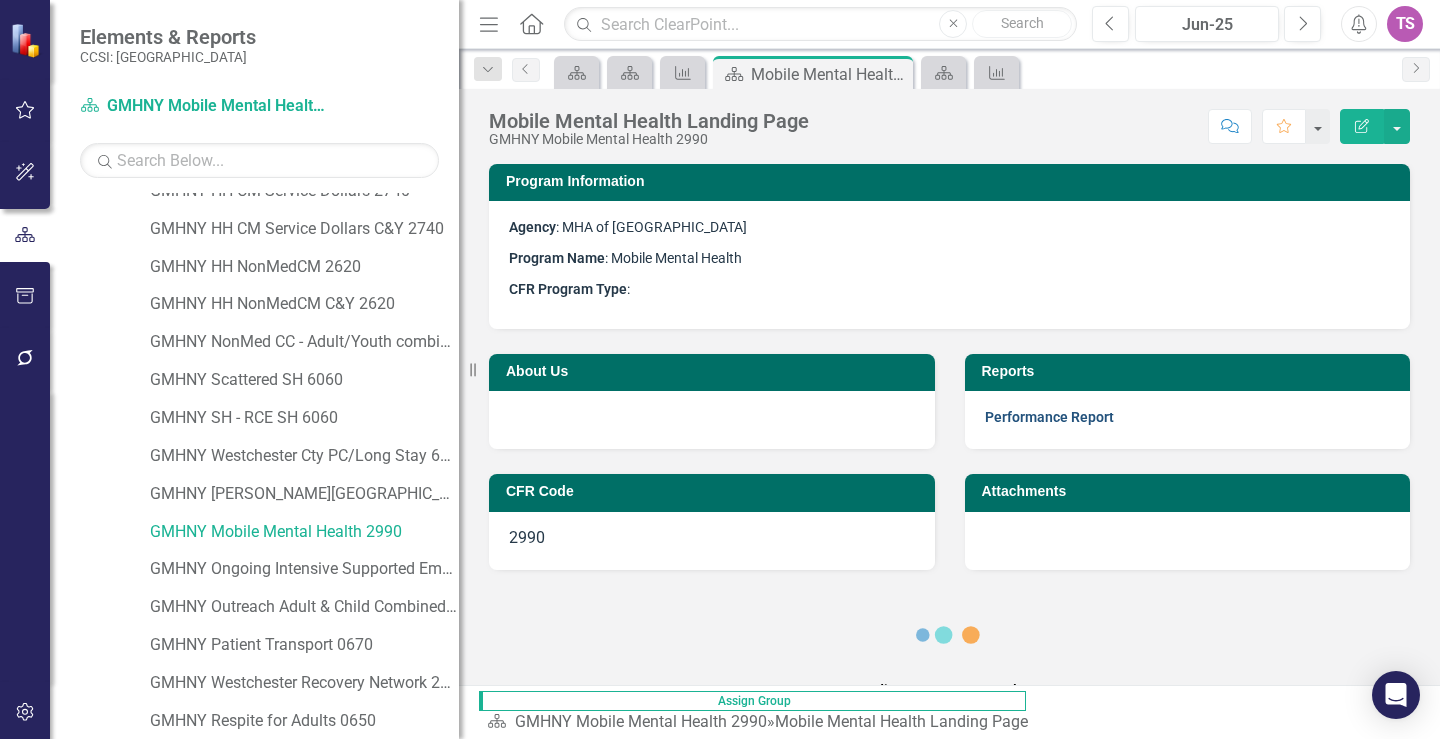 click on "Performance Report" at bounding box center (1049, 417) 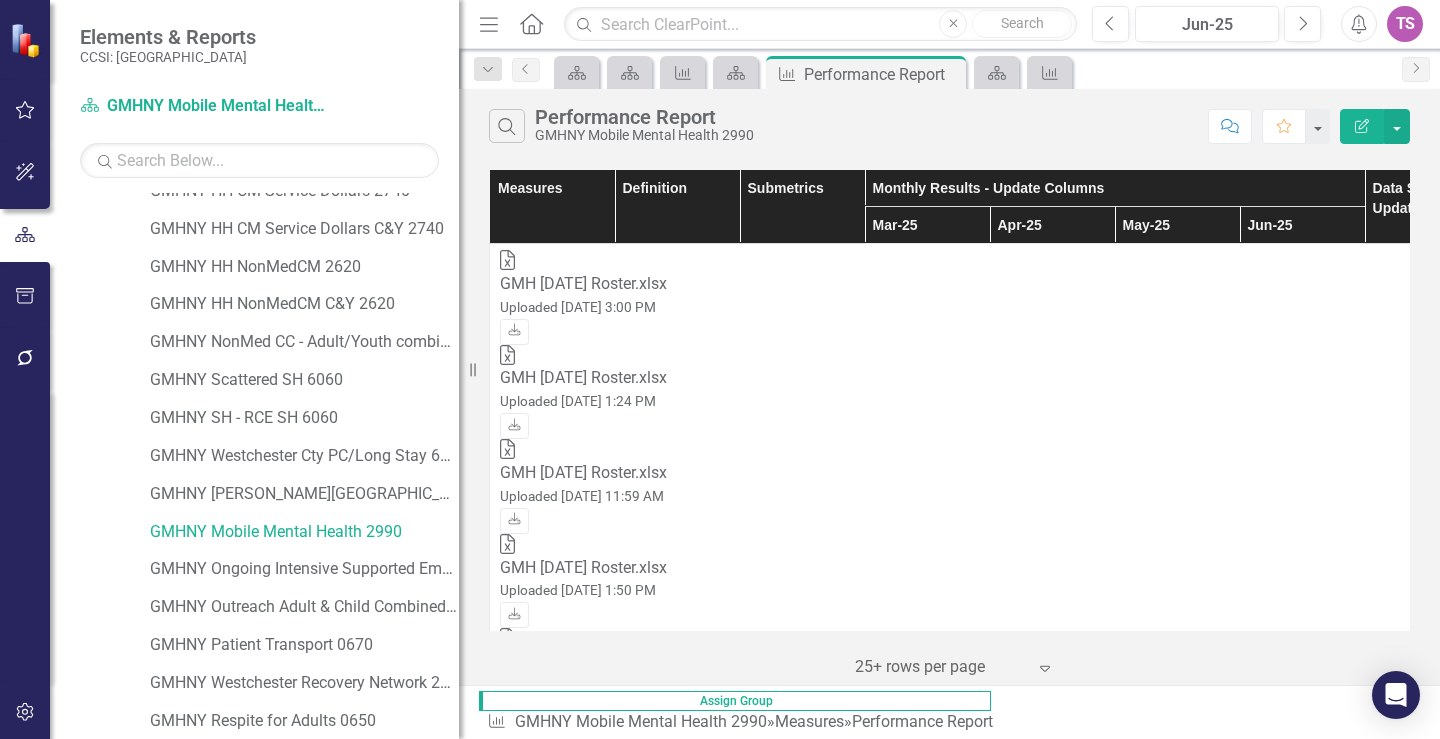 scroll, scrollTop: 0, scrollLeft: 95, axis: horizontal 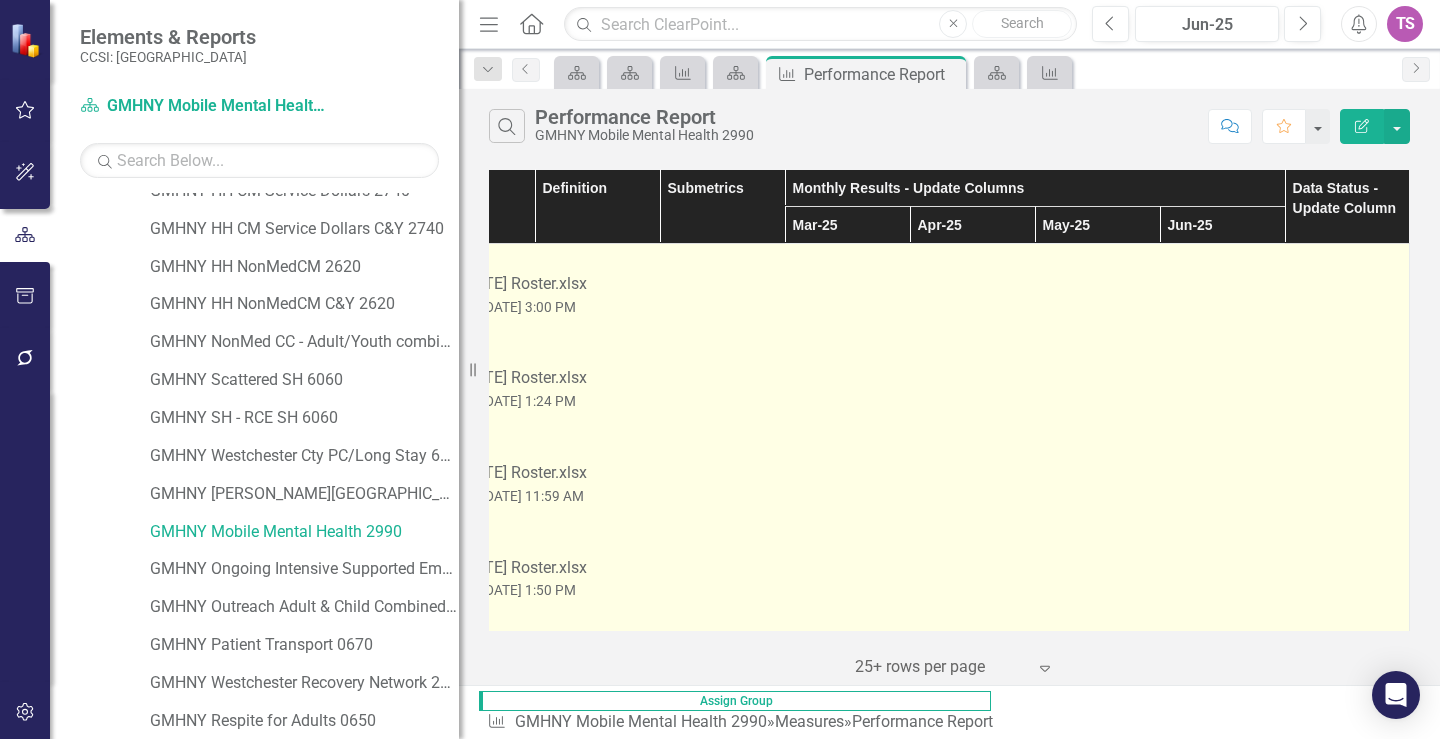 click on "Download" 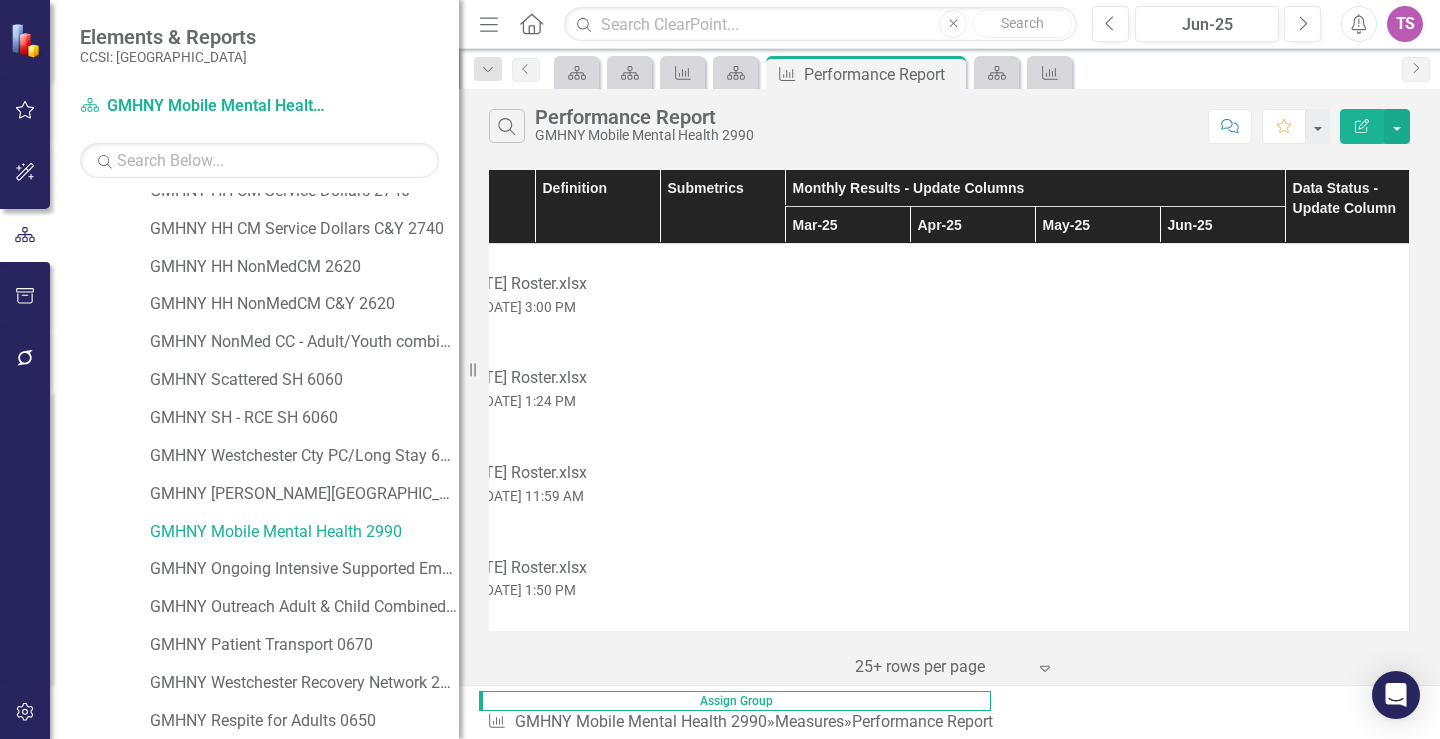 scroll, scrollTop: 0, scrollLeft: 0, axis: both 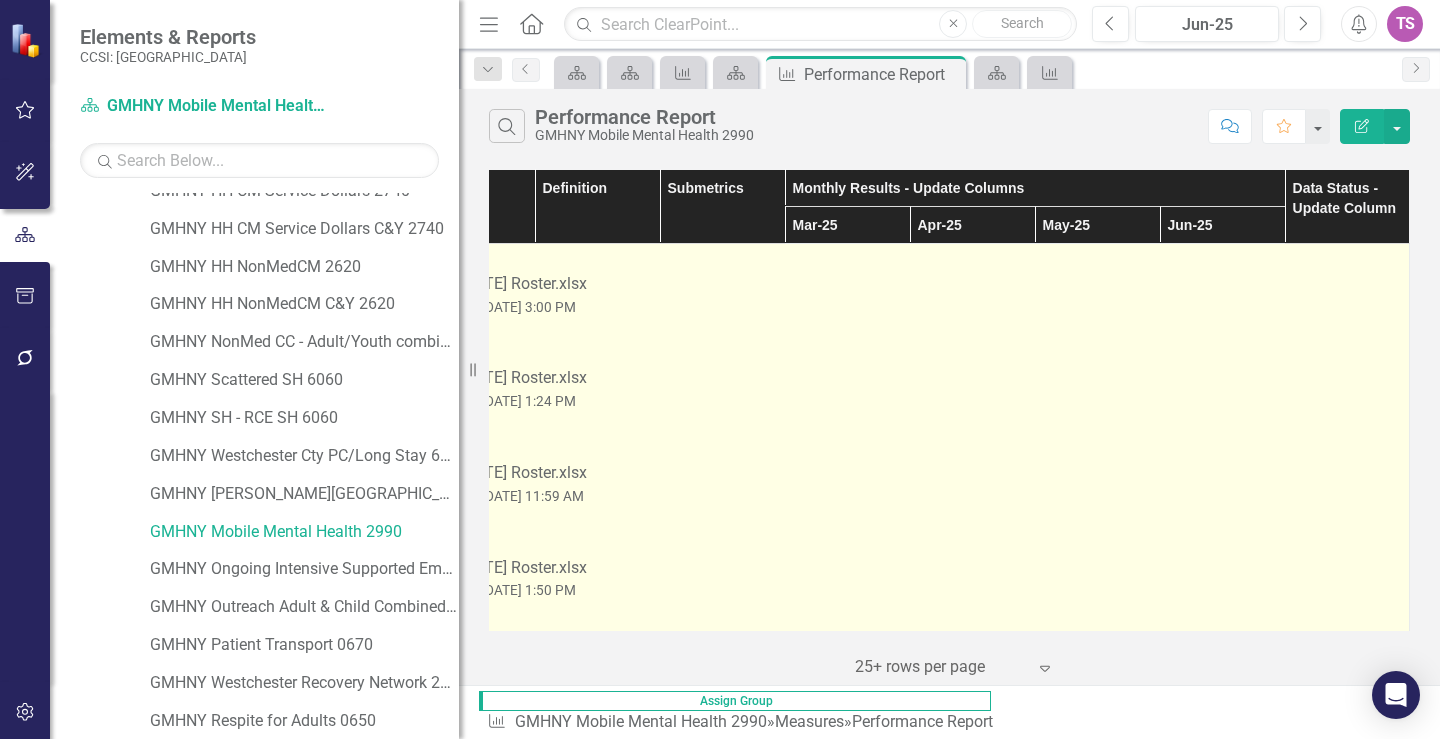 click on "Download" at bounding box center (434, 521) 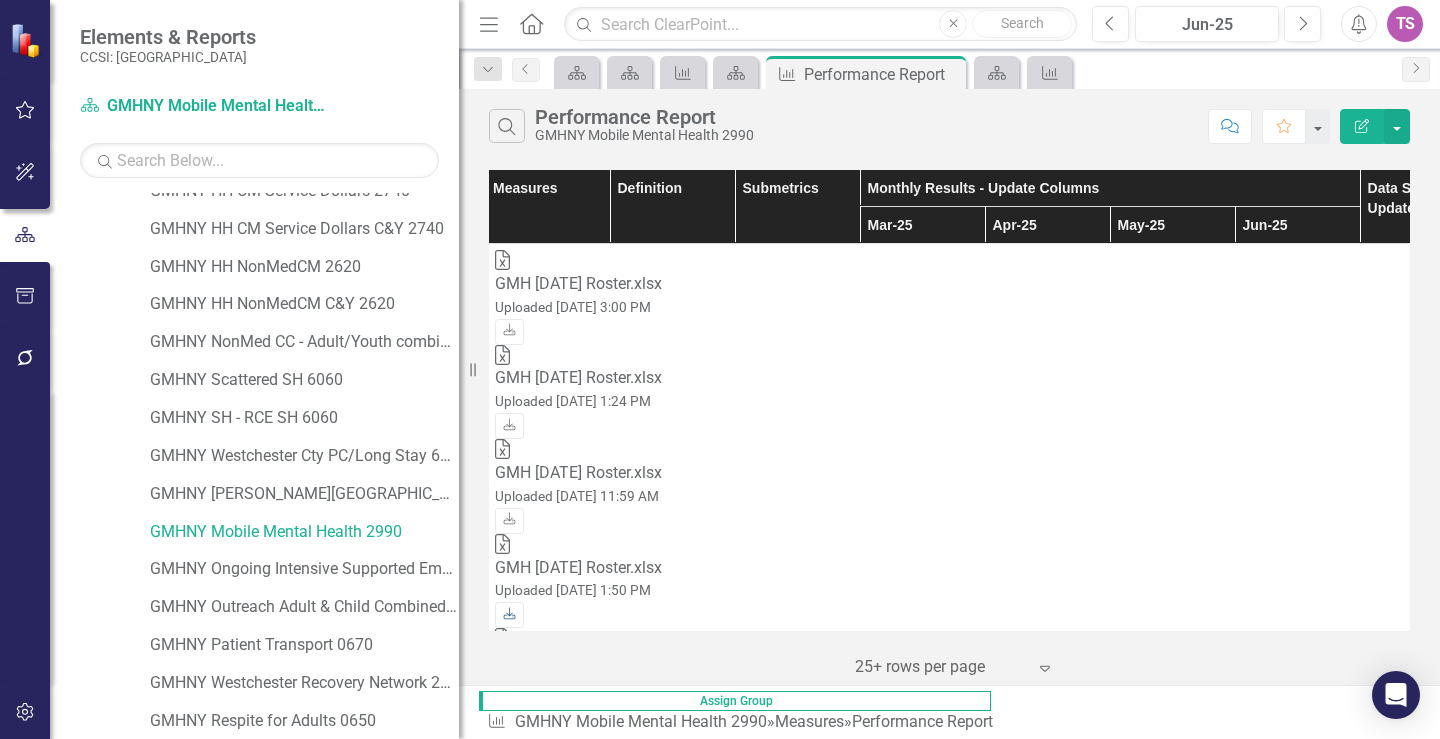 scroll, scrollTop: 0, scrollLeft: 0, axis: both 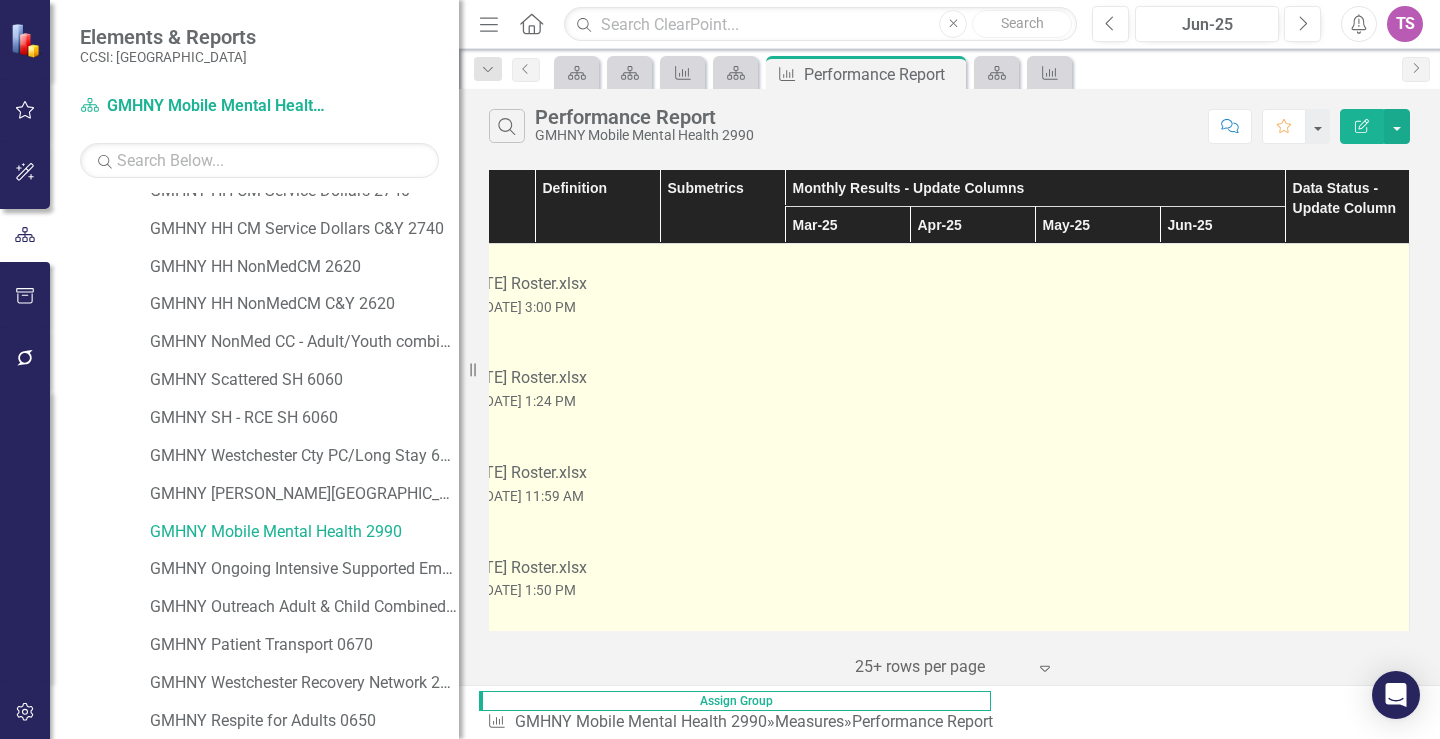 click on "Download" at bounding box center [434, 710] 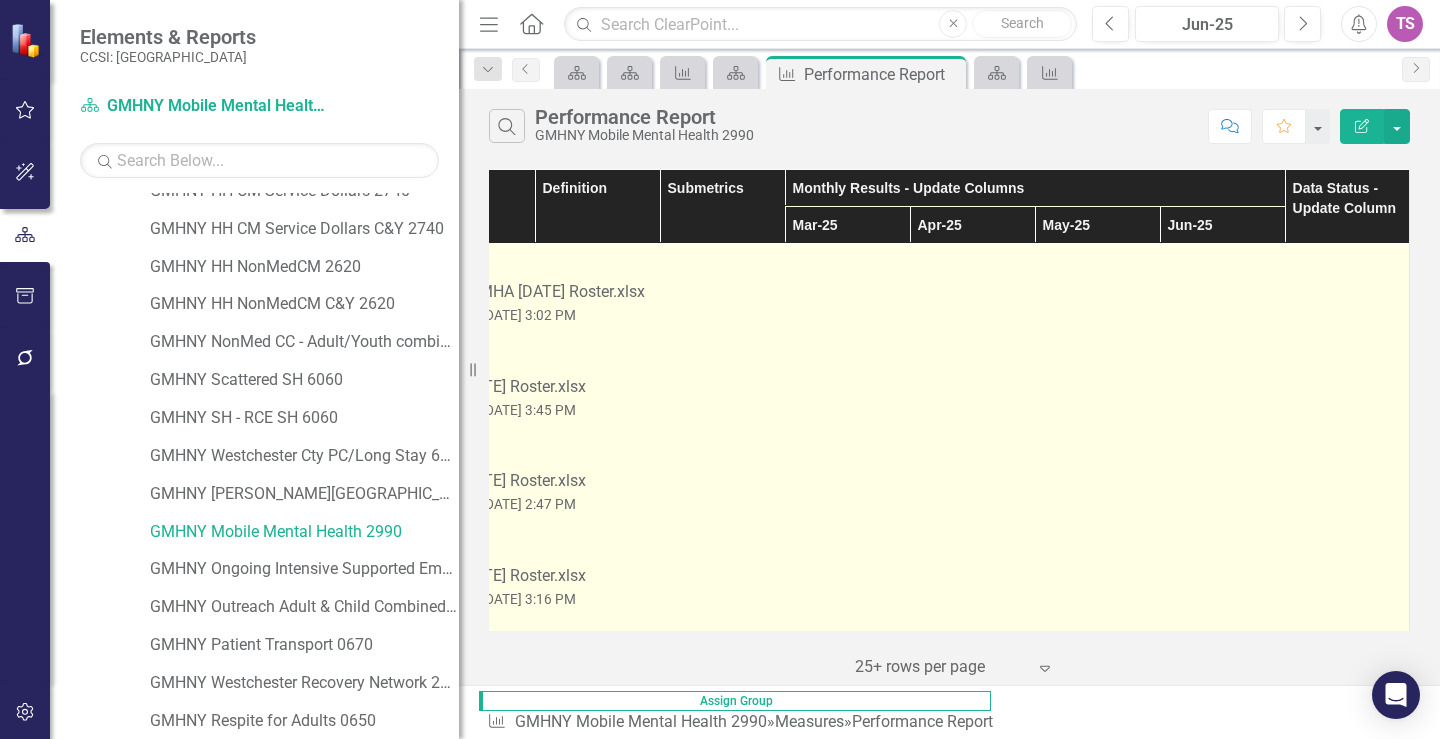 scroll, scrollTop: 2700, scrollLeft: 90, axis: both 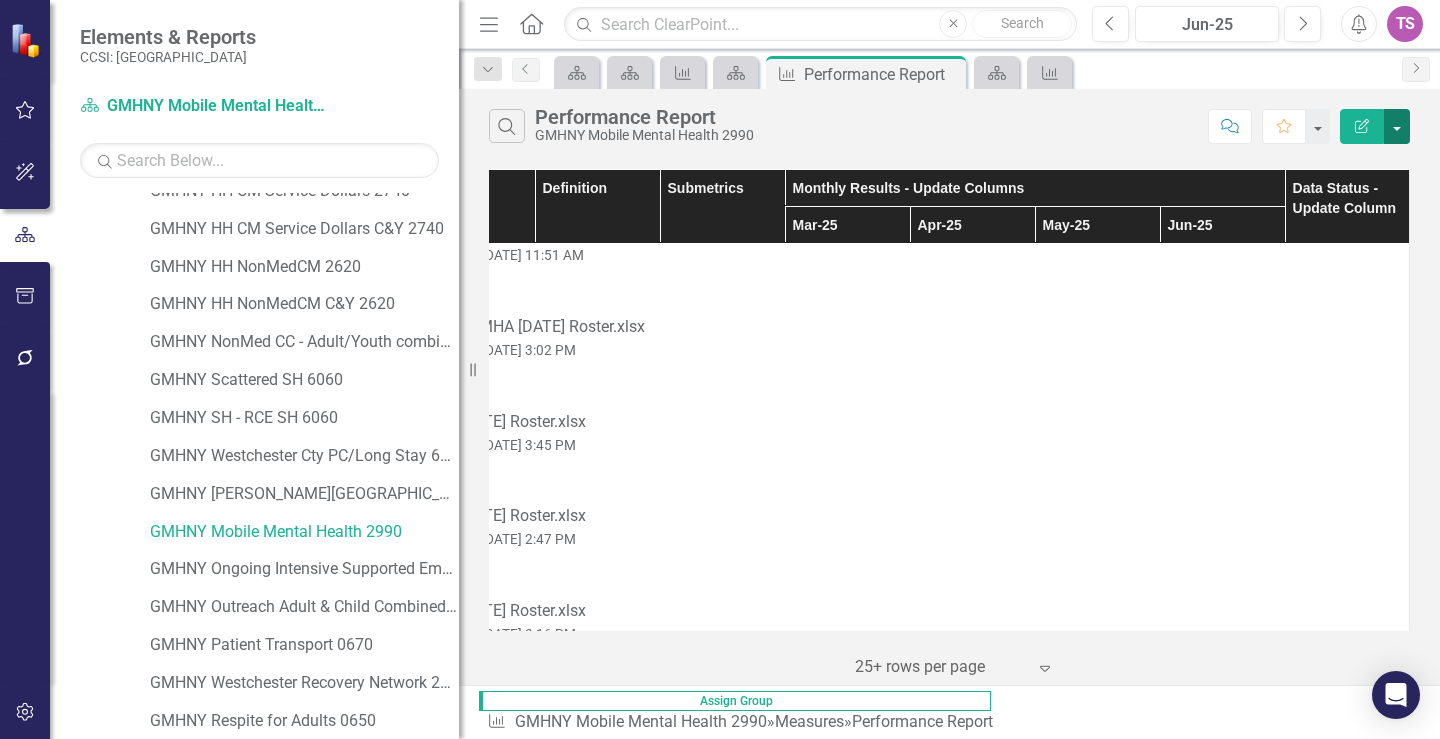 click at bounding box center (1397, 126) 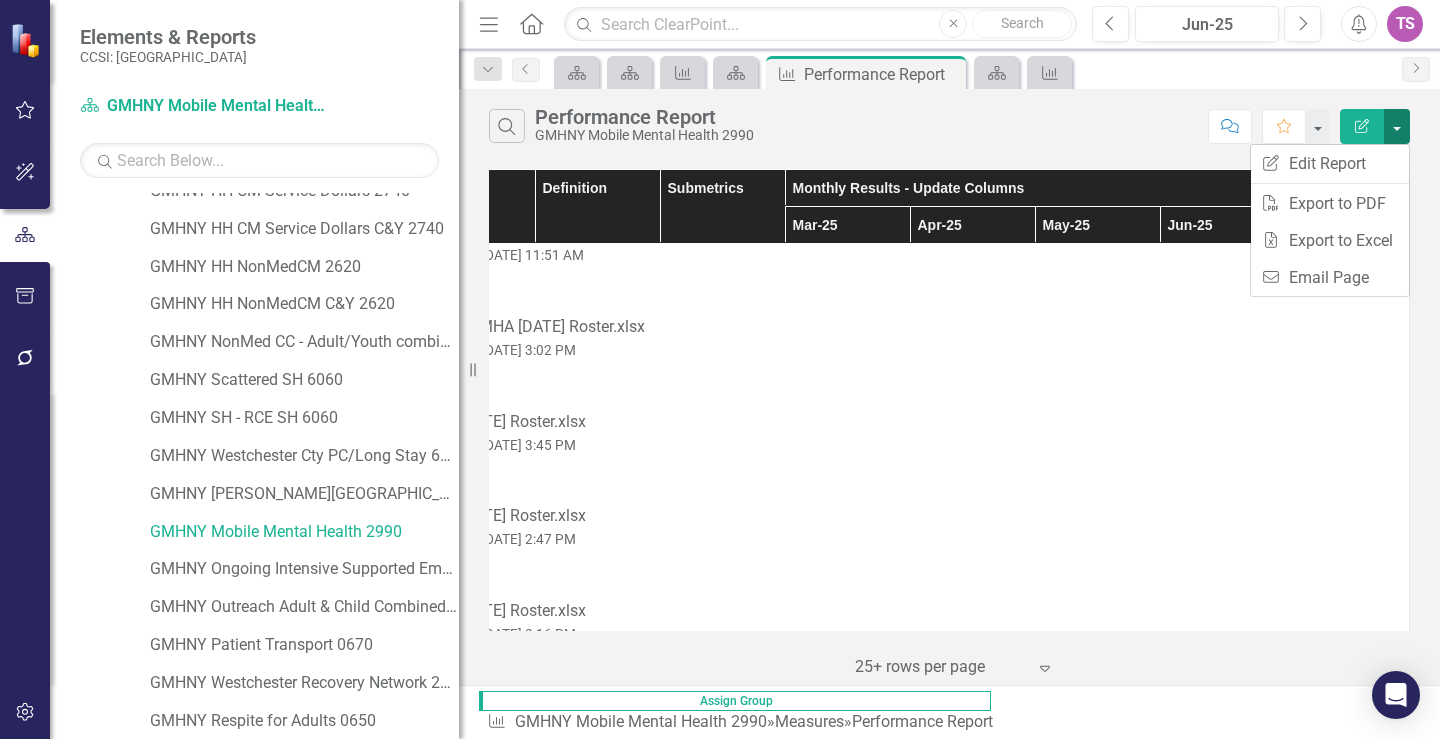 click at bounding box center (1397, 126) 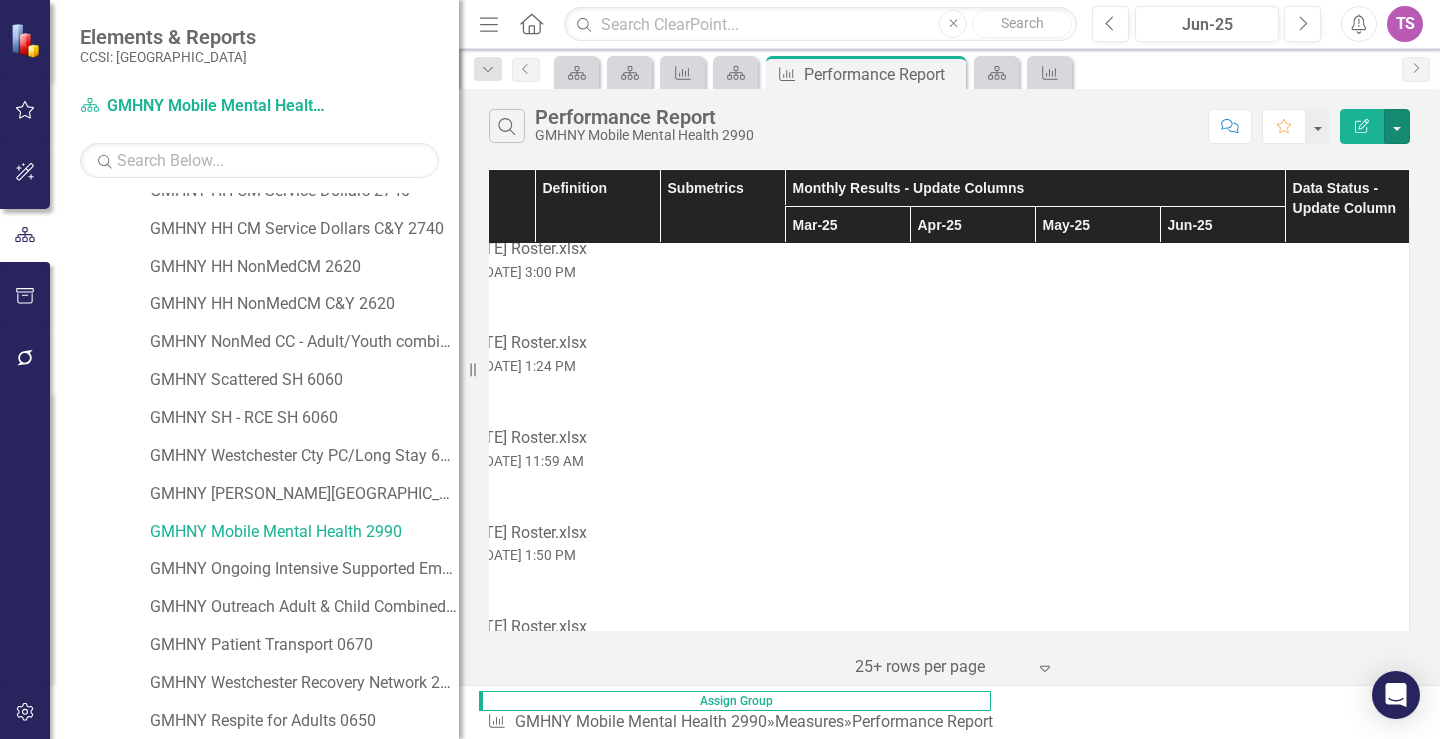 scroll, scrollTop: 0, scrollLeft: 90, axis: horizontal 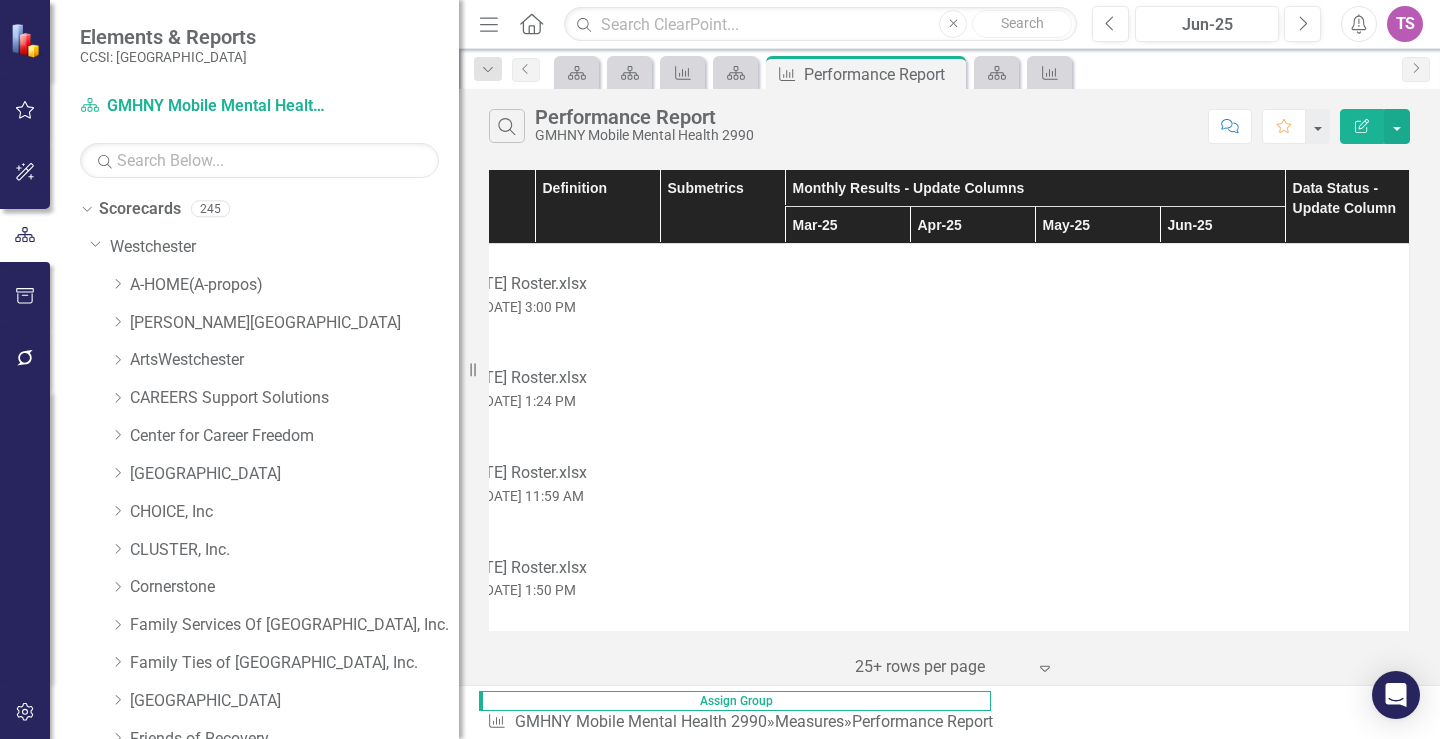 click on "TS" at bounding box center [1405, 24] 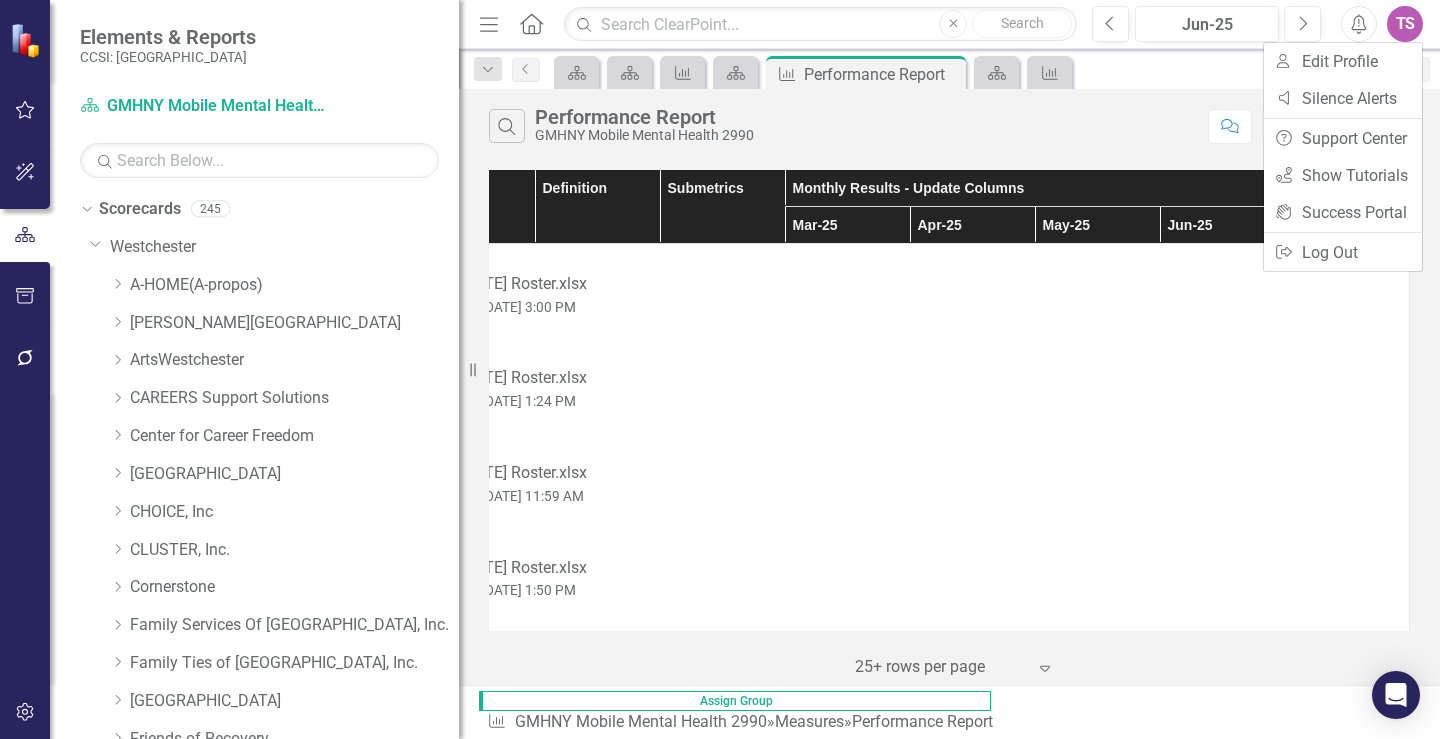 click 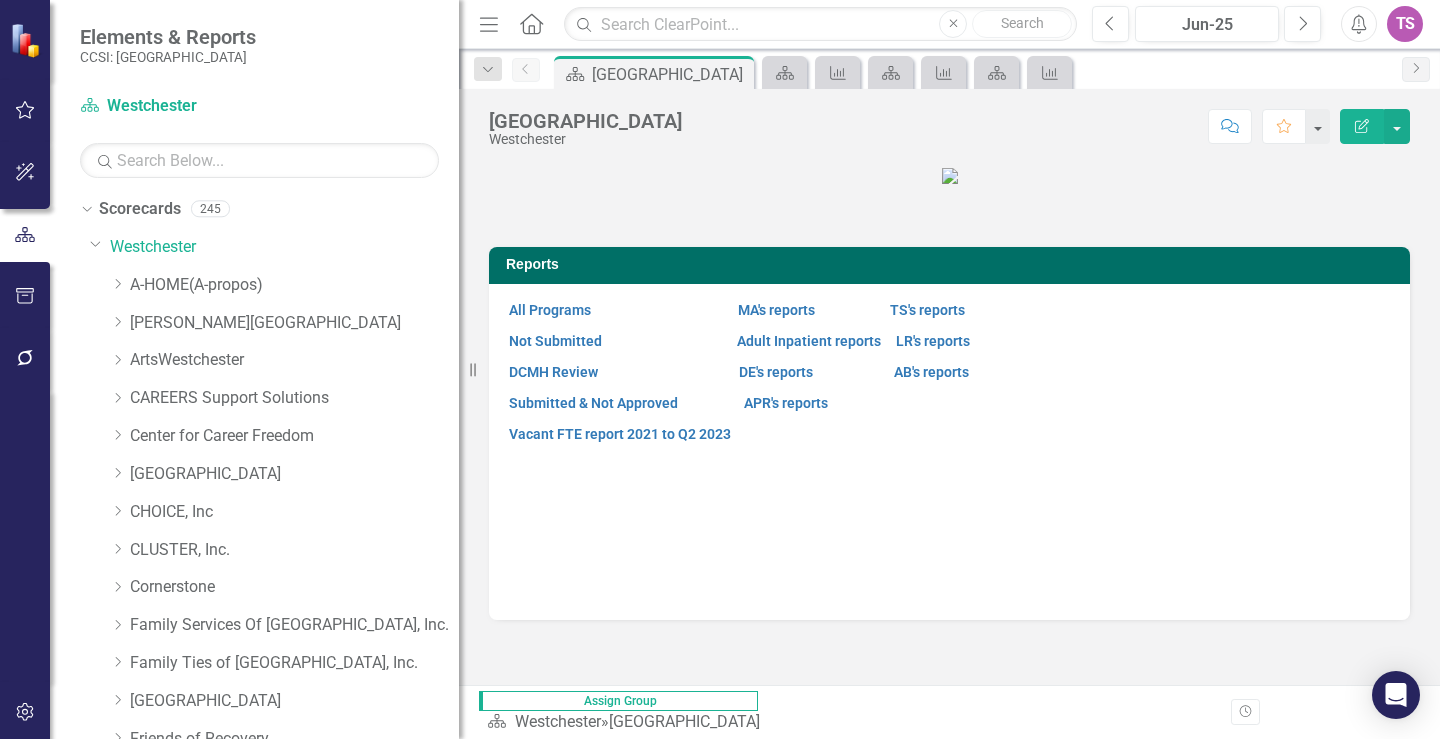 scroll, scrollTop: 180, scrollLeft: 0, axis: vertical 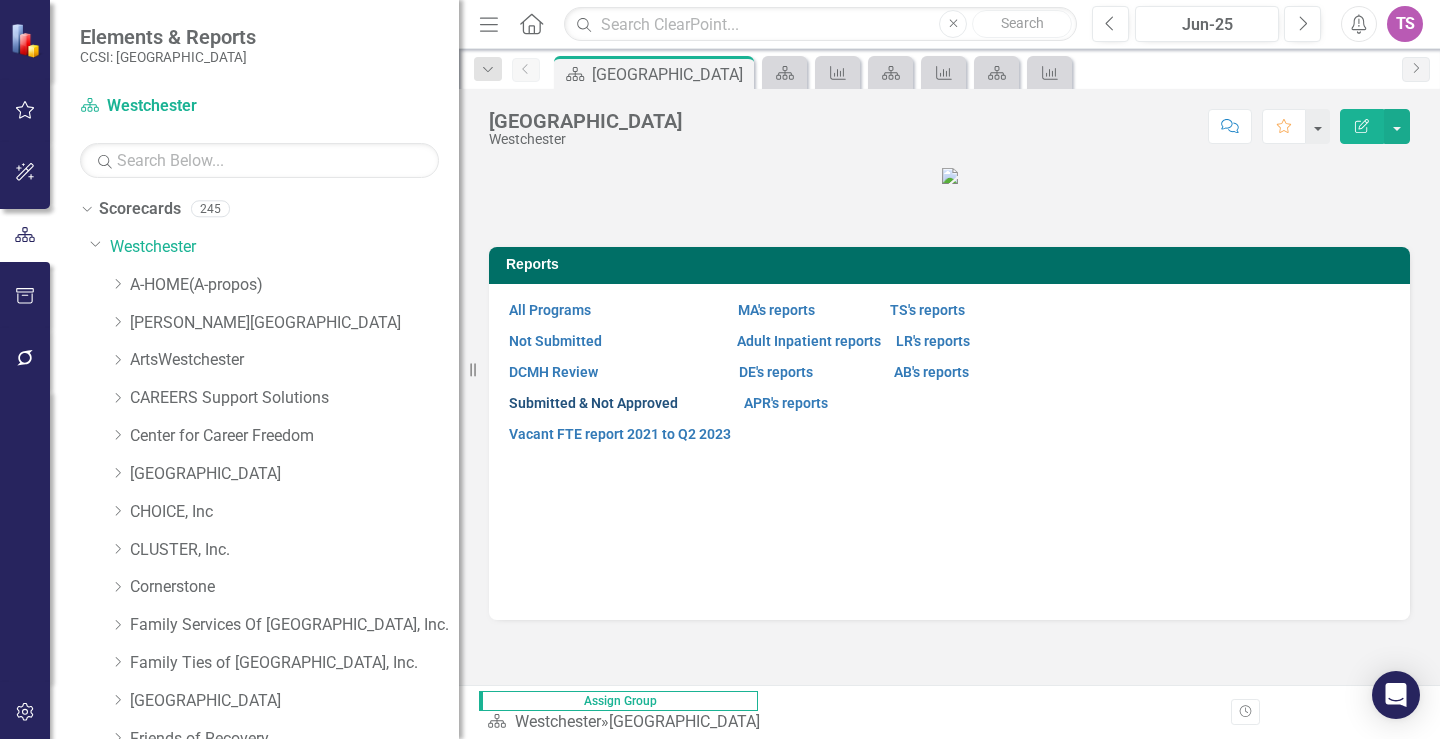 click on "Submitted & Not Approved" at bounding box center (593, 403) 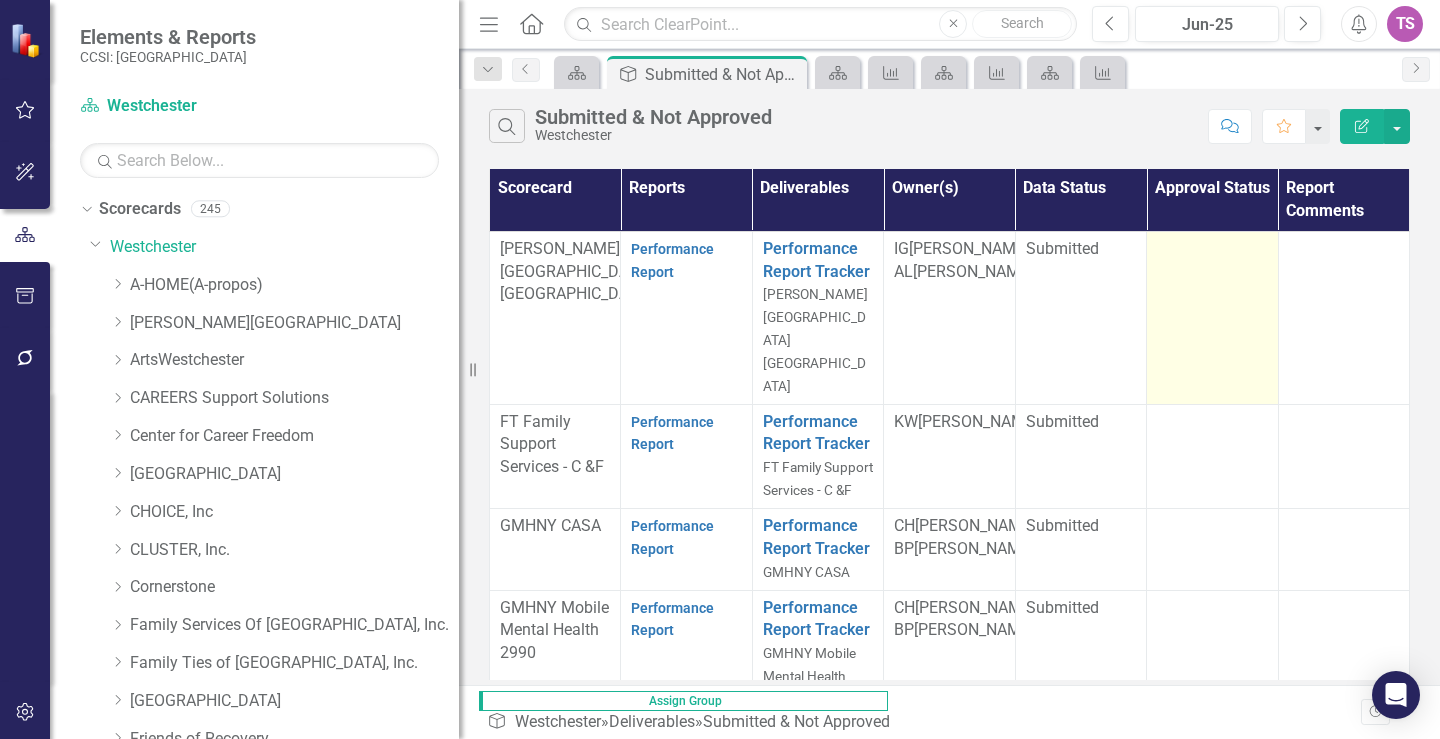 click at bounding box center (1212, 317) 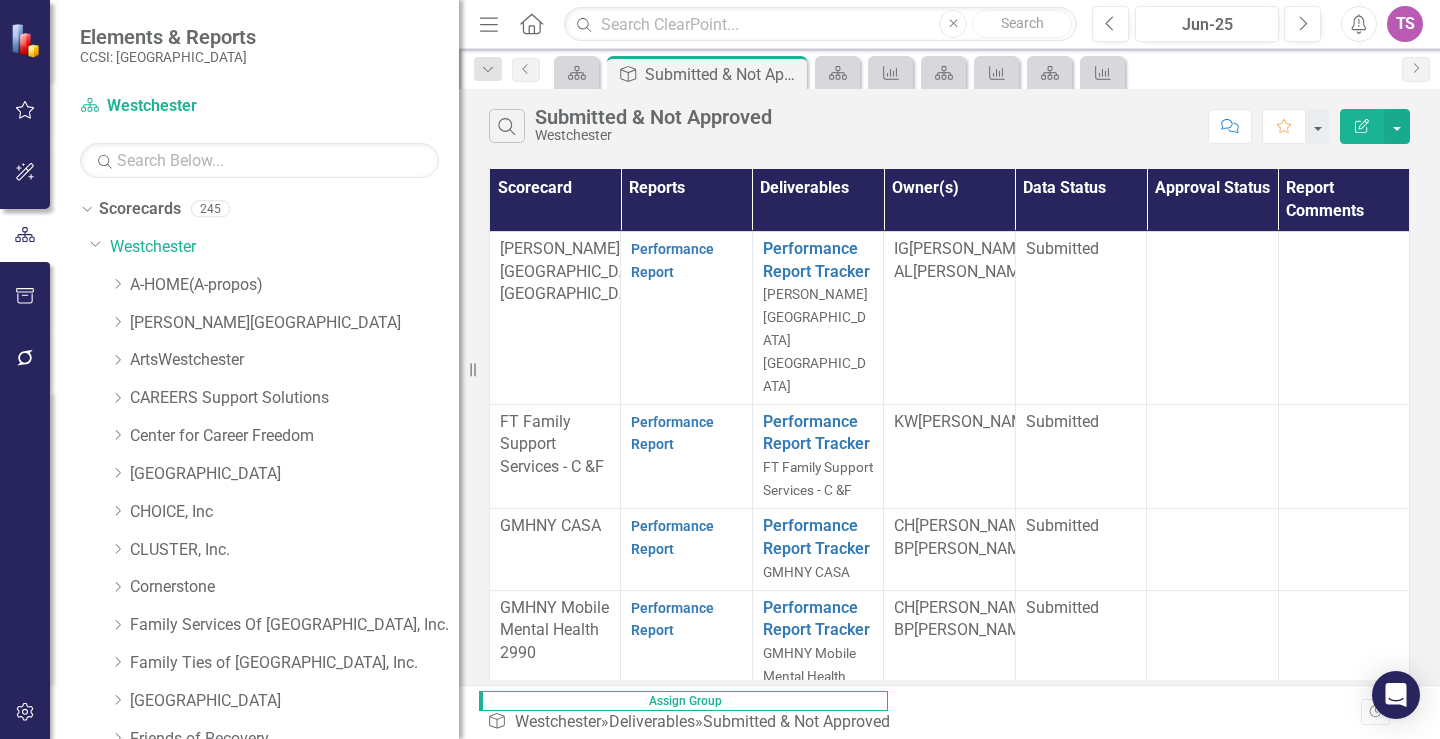 click on "Approval Status" at bounding box center [1212, 200] 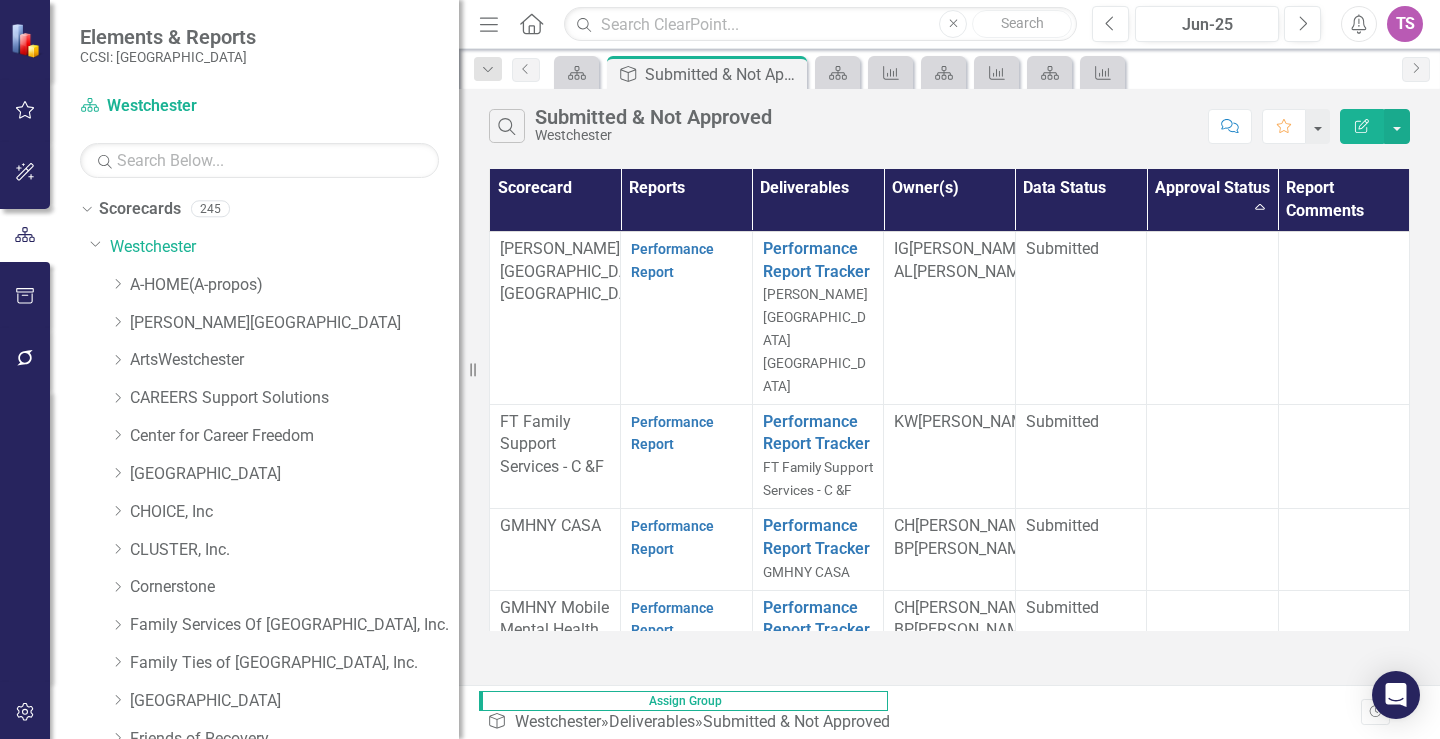 click on "Approval Status Sort Ascending" at bounding box center (1212, 200) 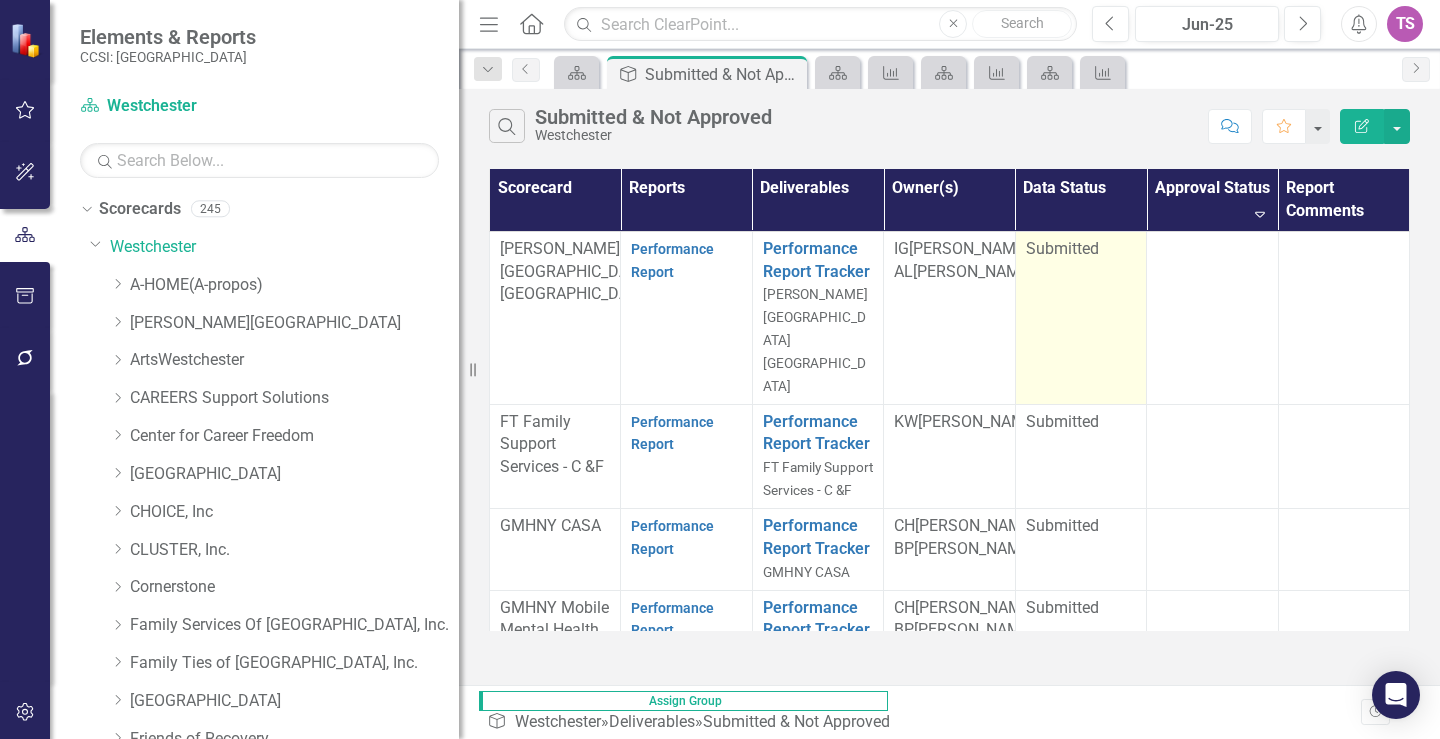 click on "Submitted" at bounding box center [1080, 317] 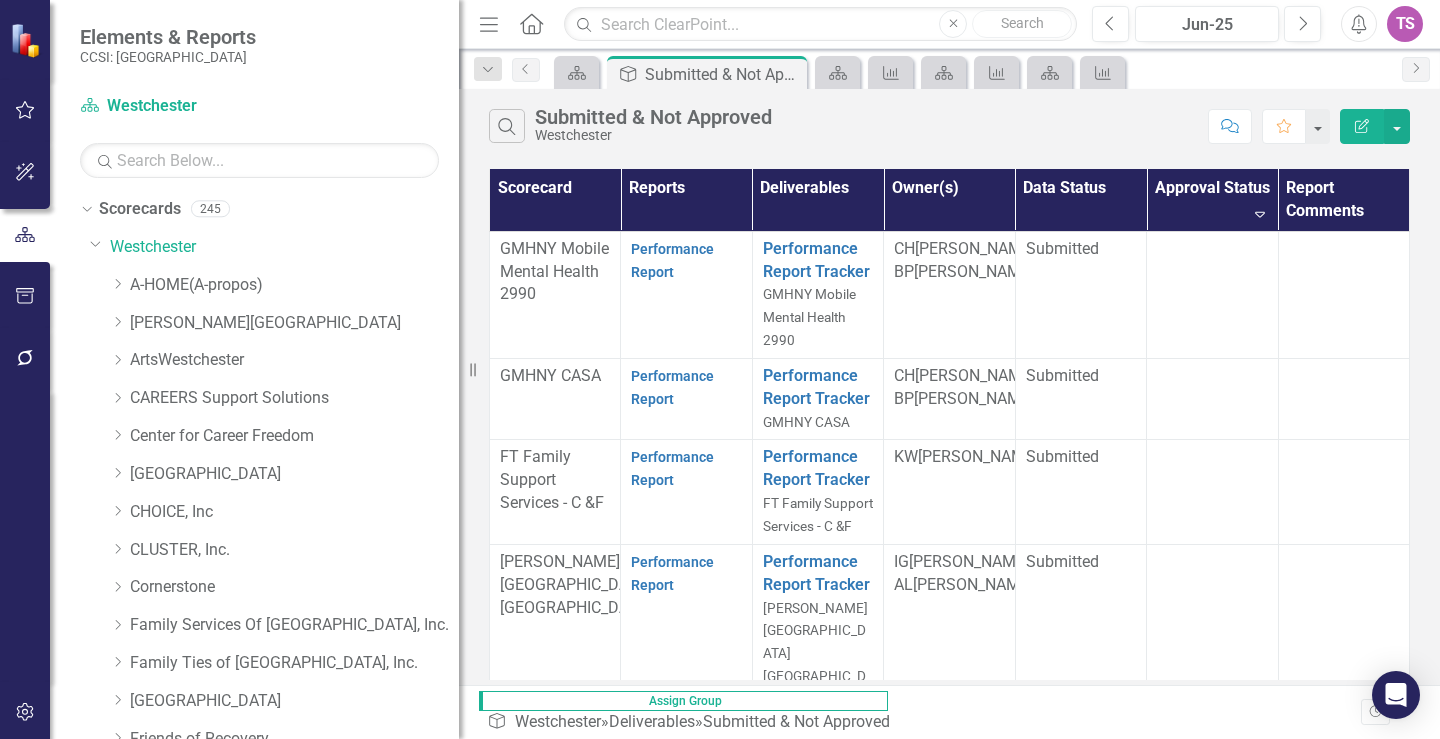 click on "Approval Status Sort Descending" at bounding box center (1212, 200) 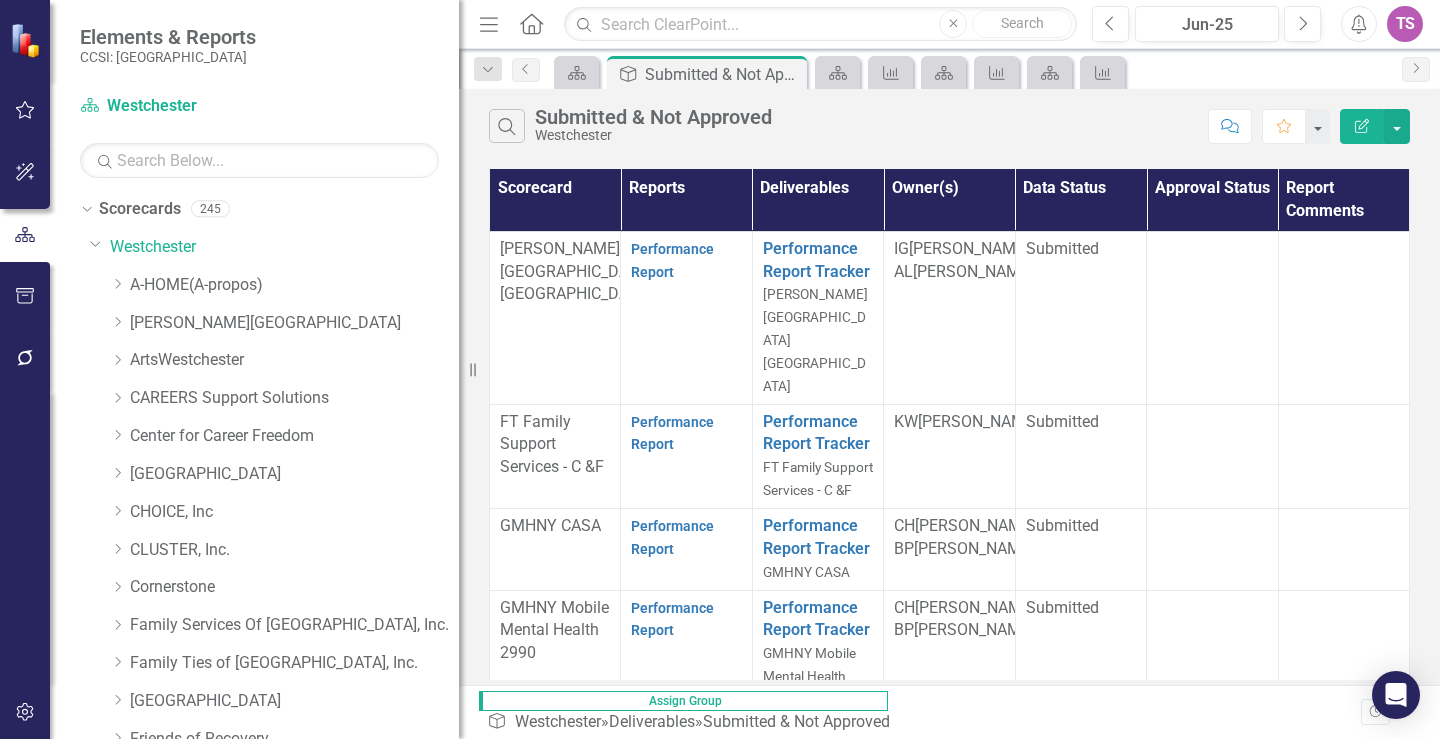 click on "Home" 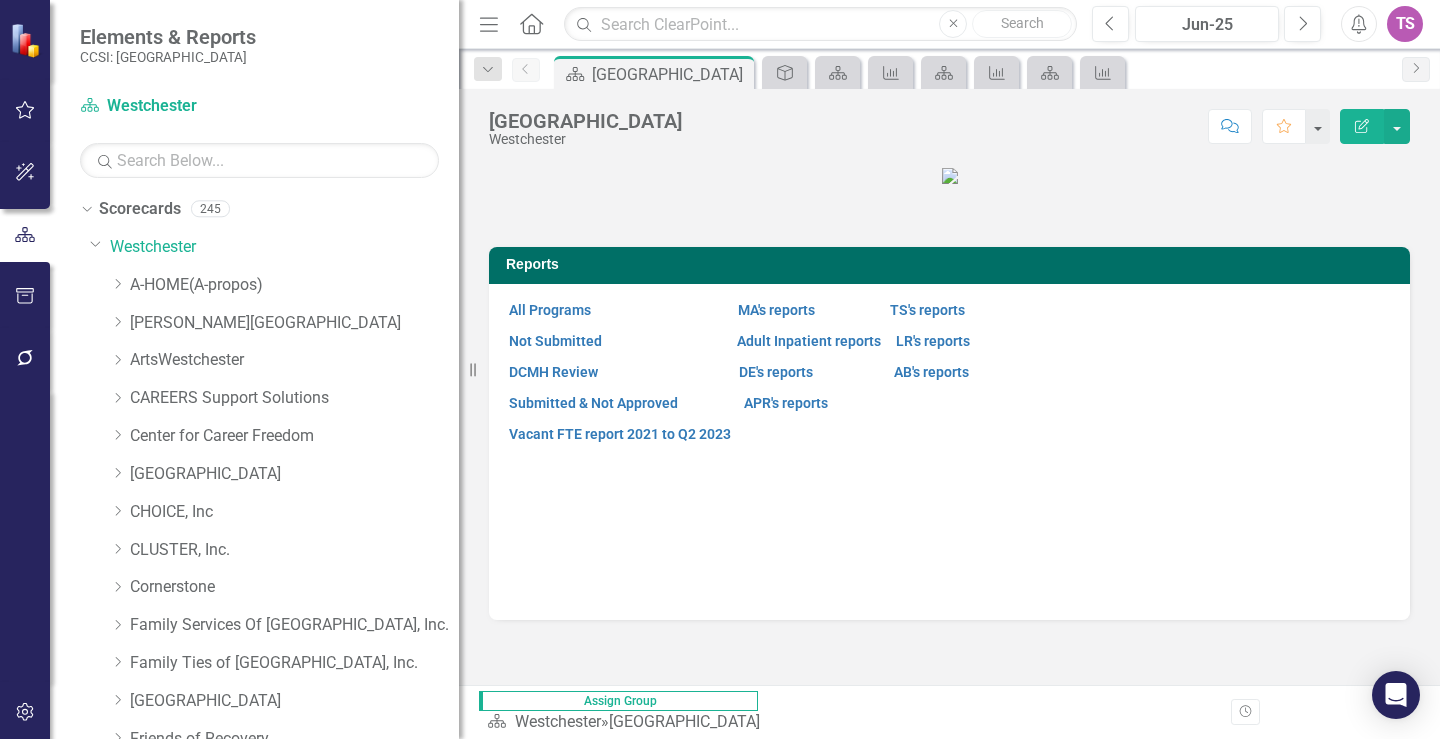 scroll, scrollTop: 180, scrollLeft: 0, axis: vertical 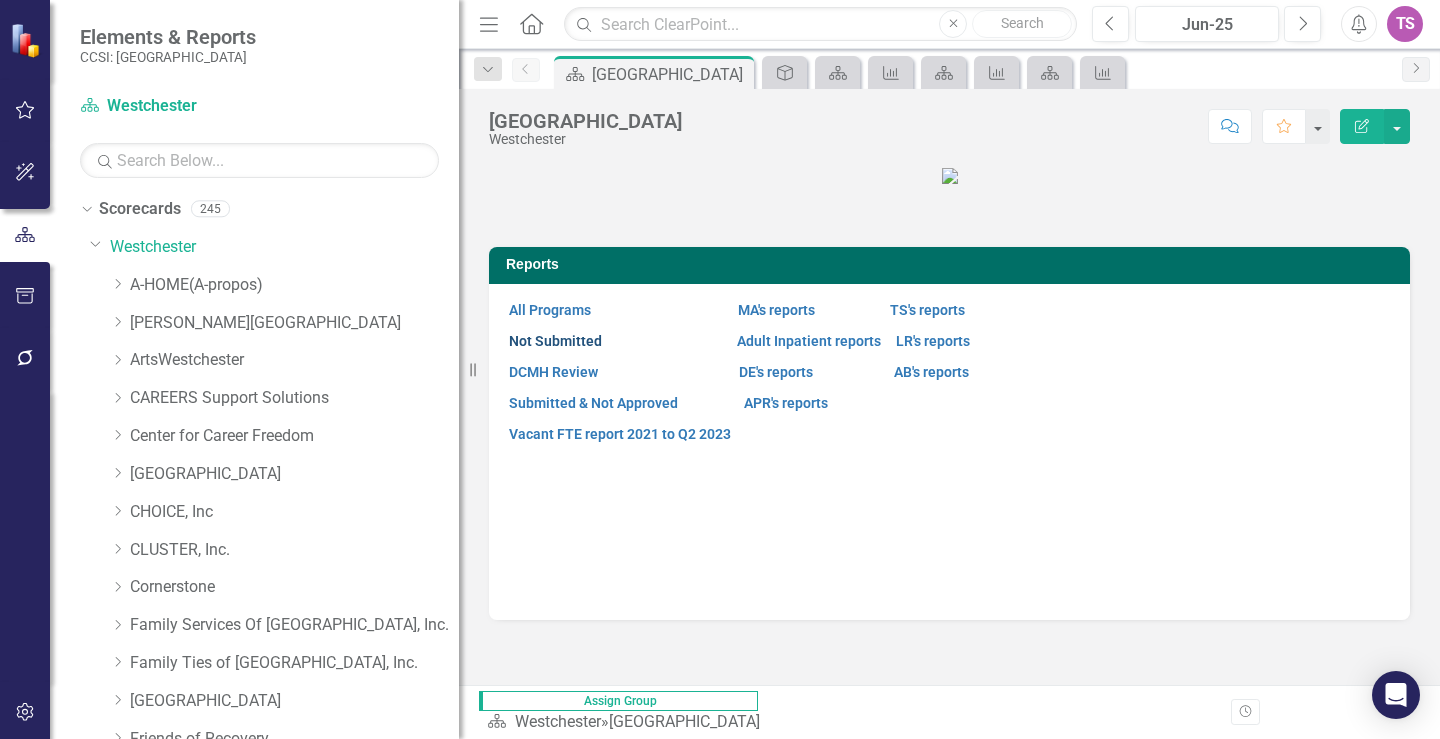 click on "Not Submitted" at bounding box center (555, 341) 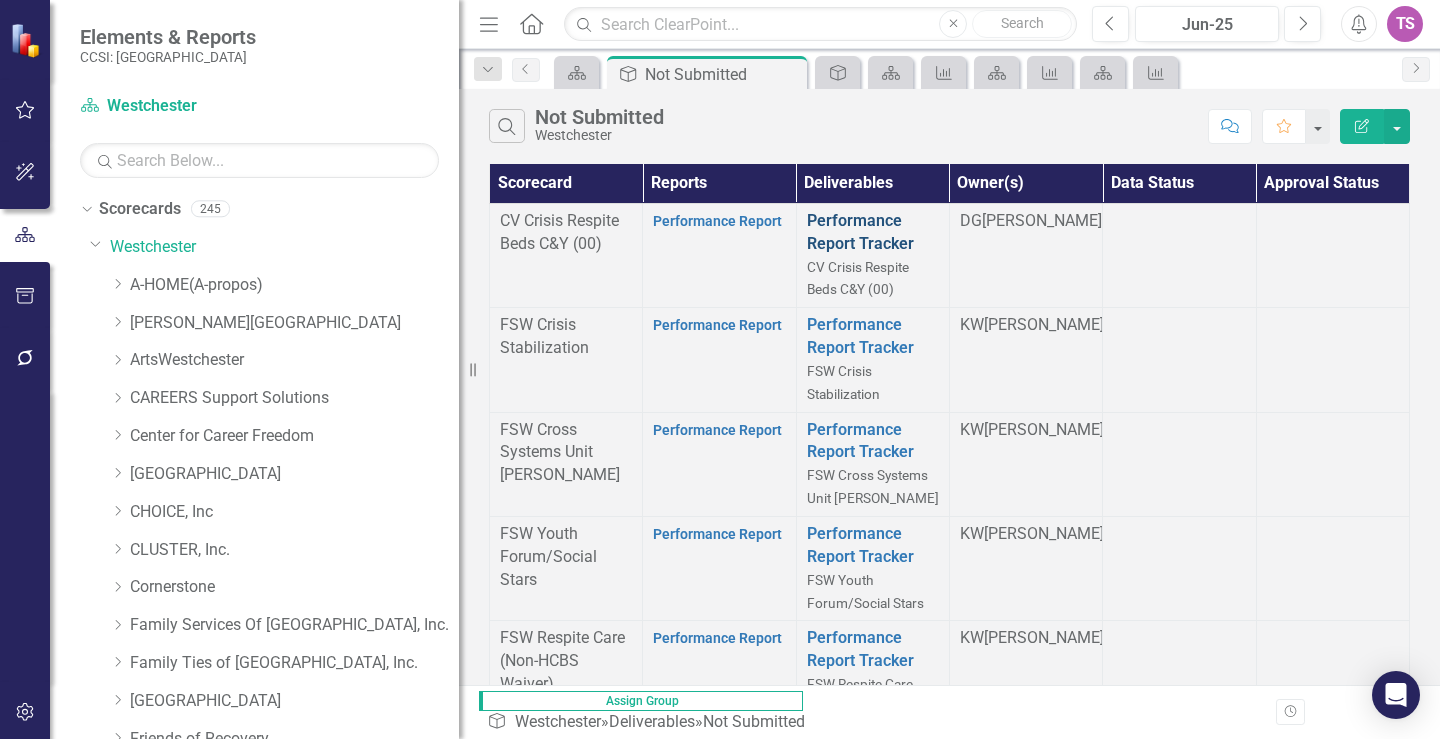 click on "Performance Report Tracker" at bounding box center (873, 233) 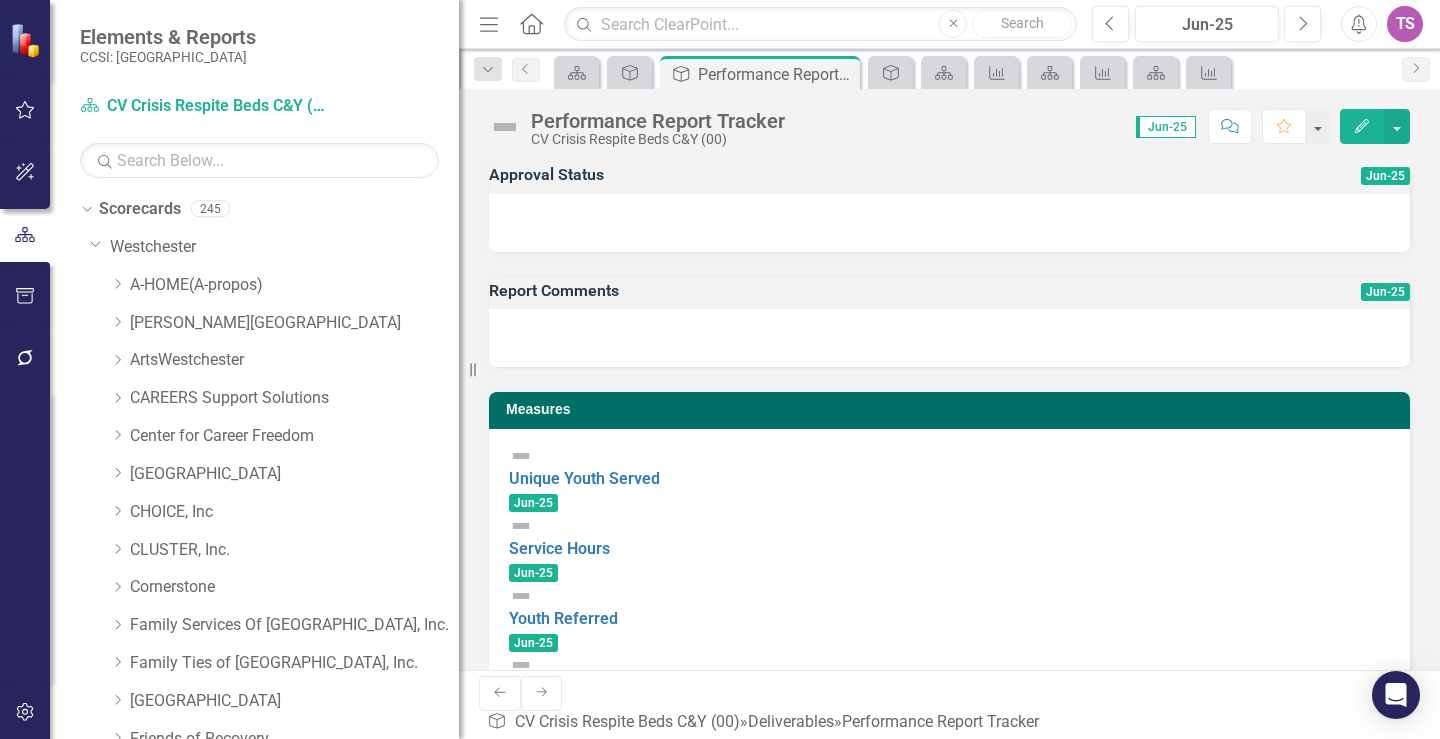 scroll, scrollTop: 0, scrollLeft: 0, axis: both 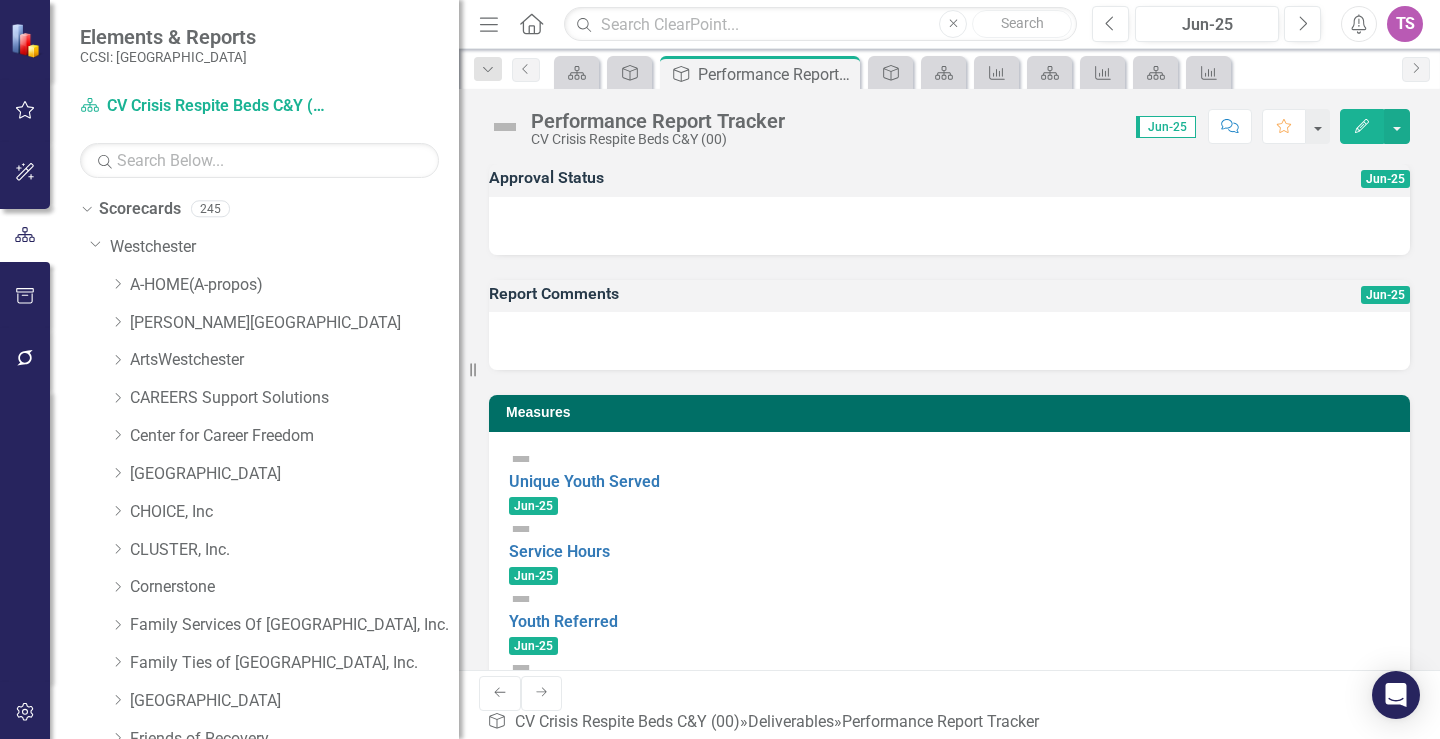 click at bounding box center (949, 226) 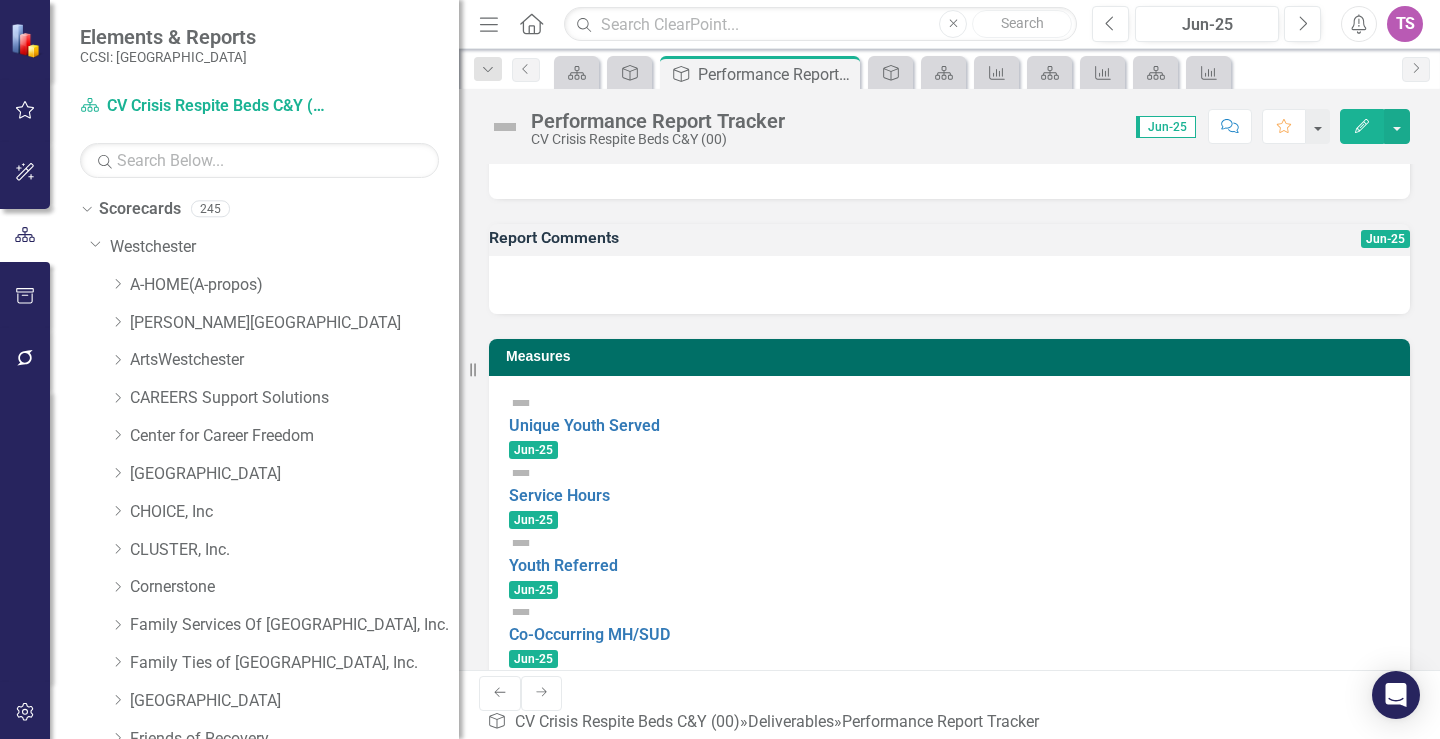 scroll, scrollTop: 0, scrollLeft: 0, axis: both 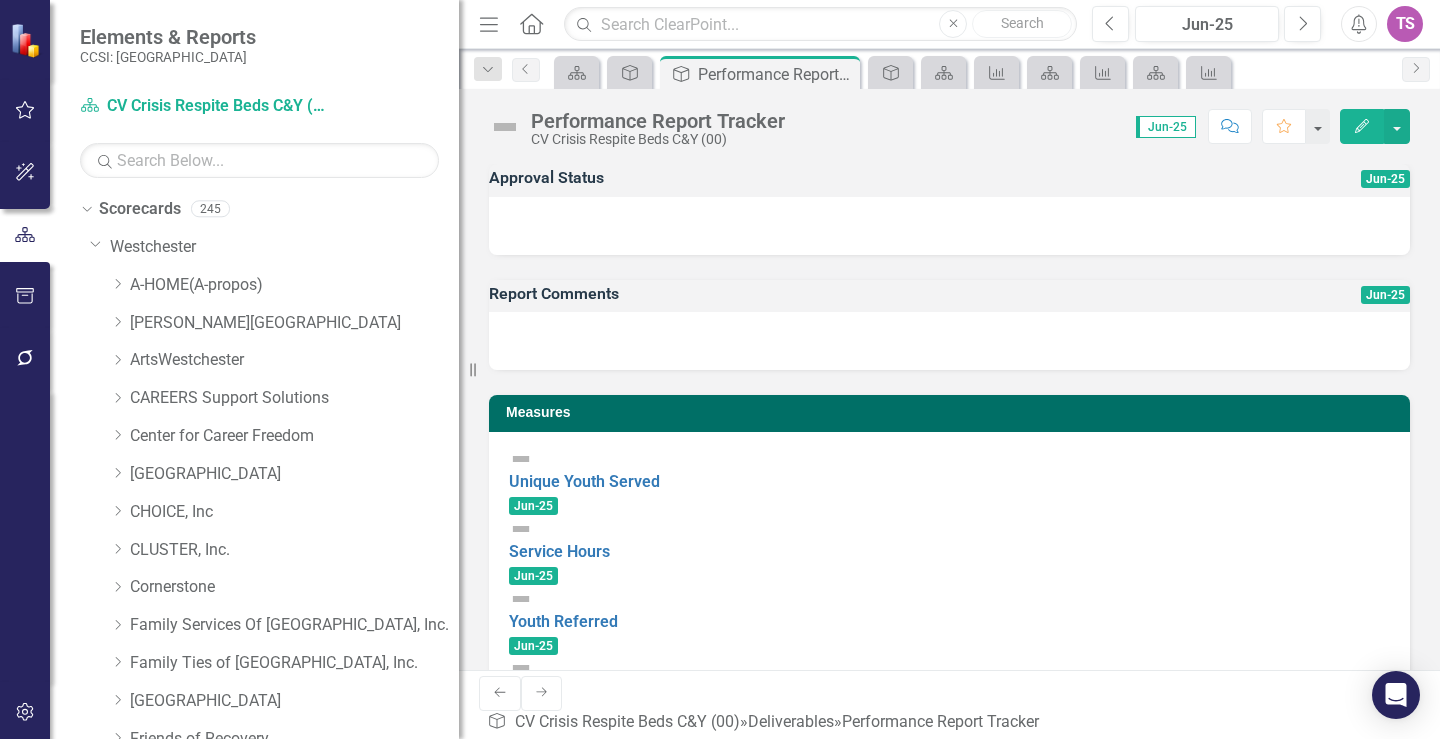click at bounding box center [949, 226] 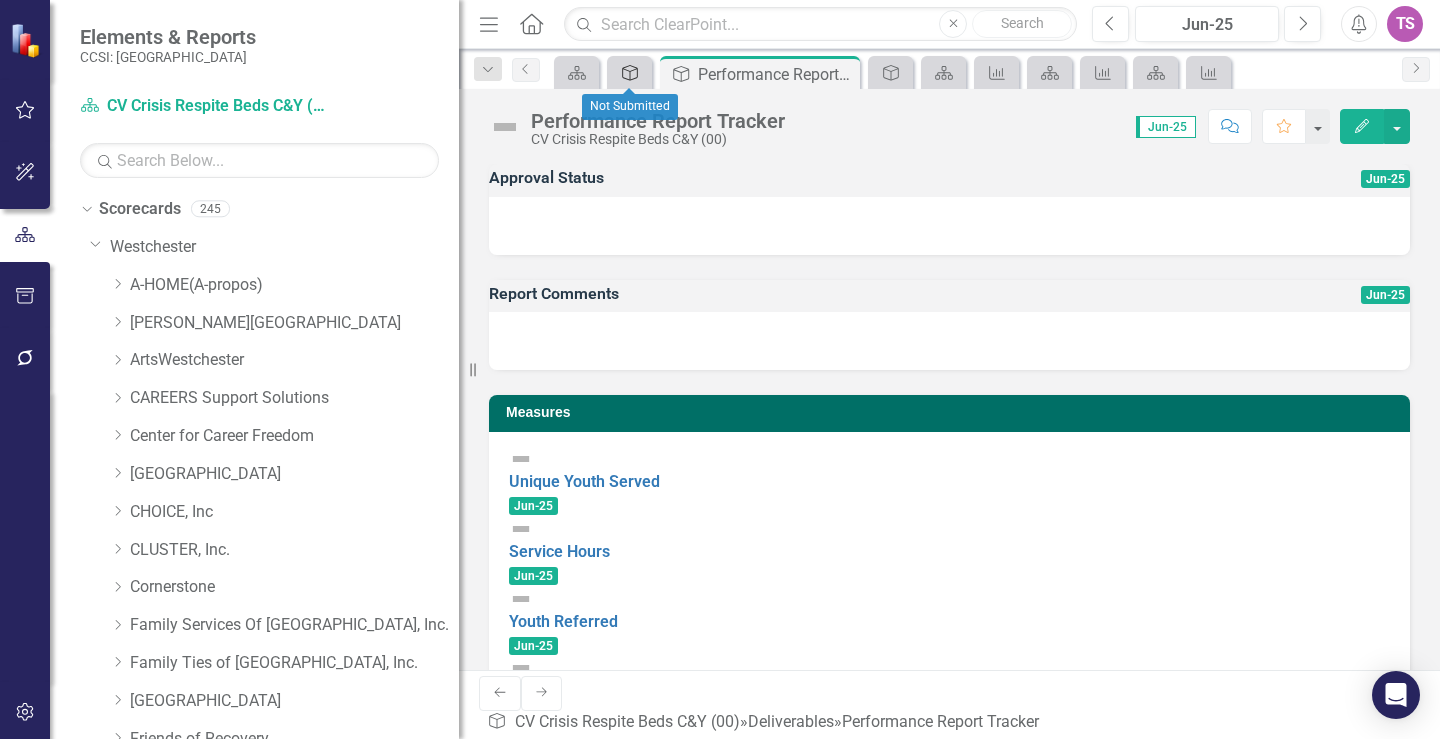click 